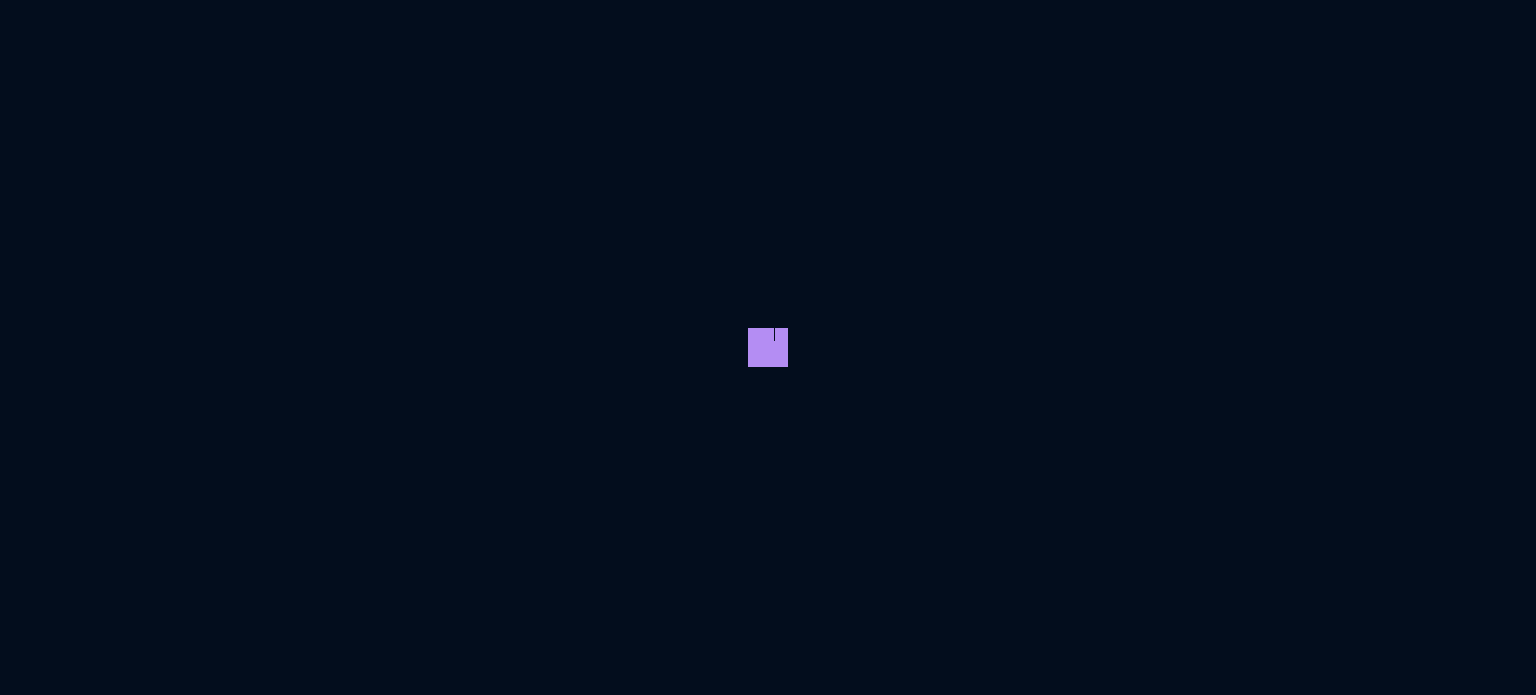 scroll, scrollTop: 0, scrollLeft: 0, axis: both 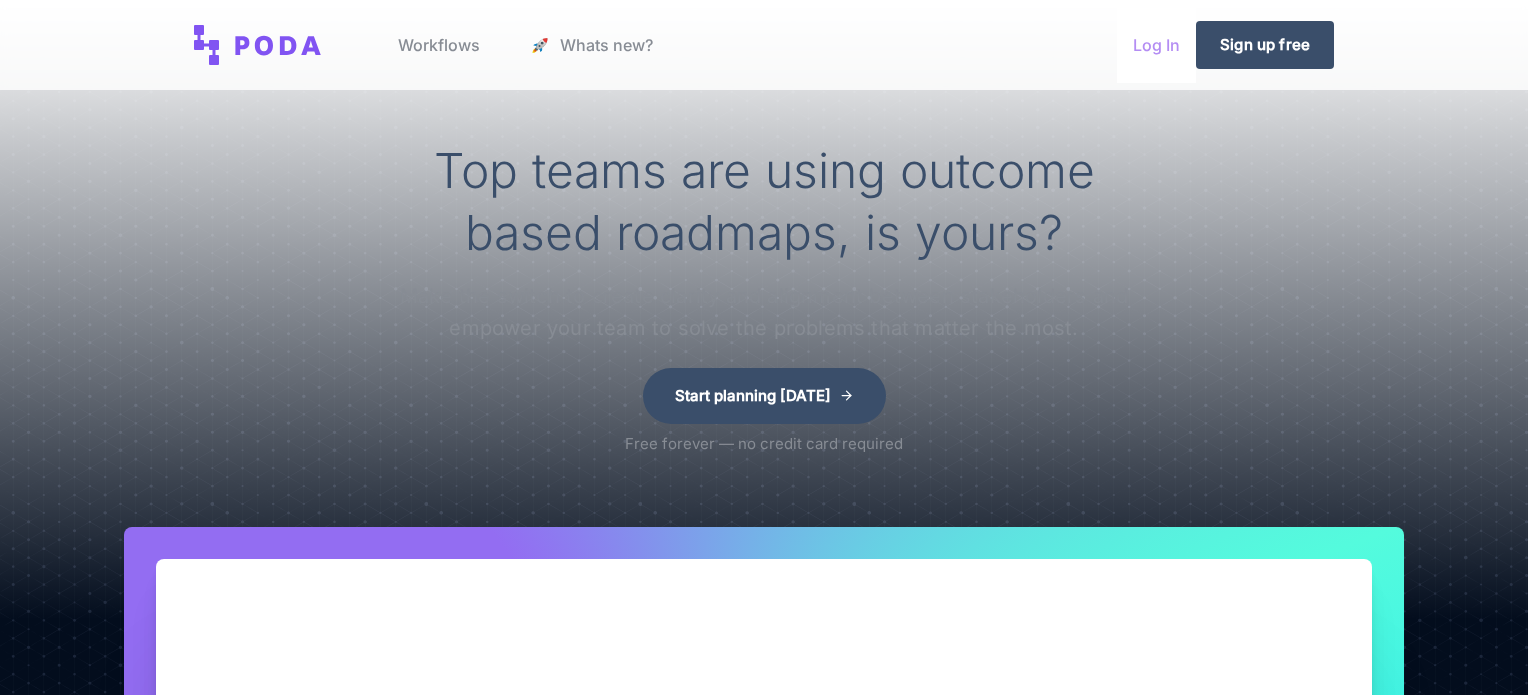 click on "Log In" at bounding box center (1156, 45) 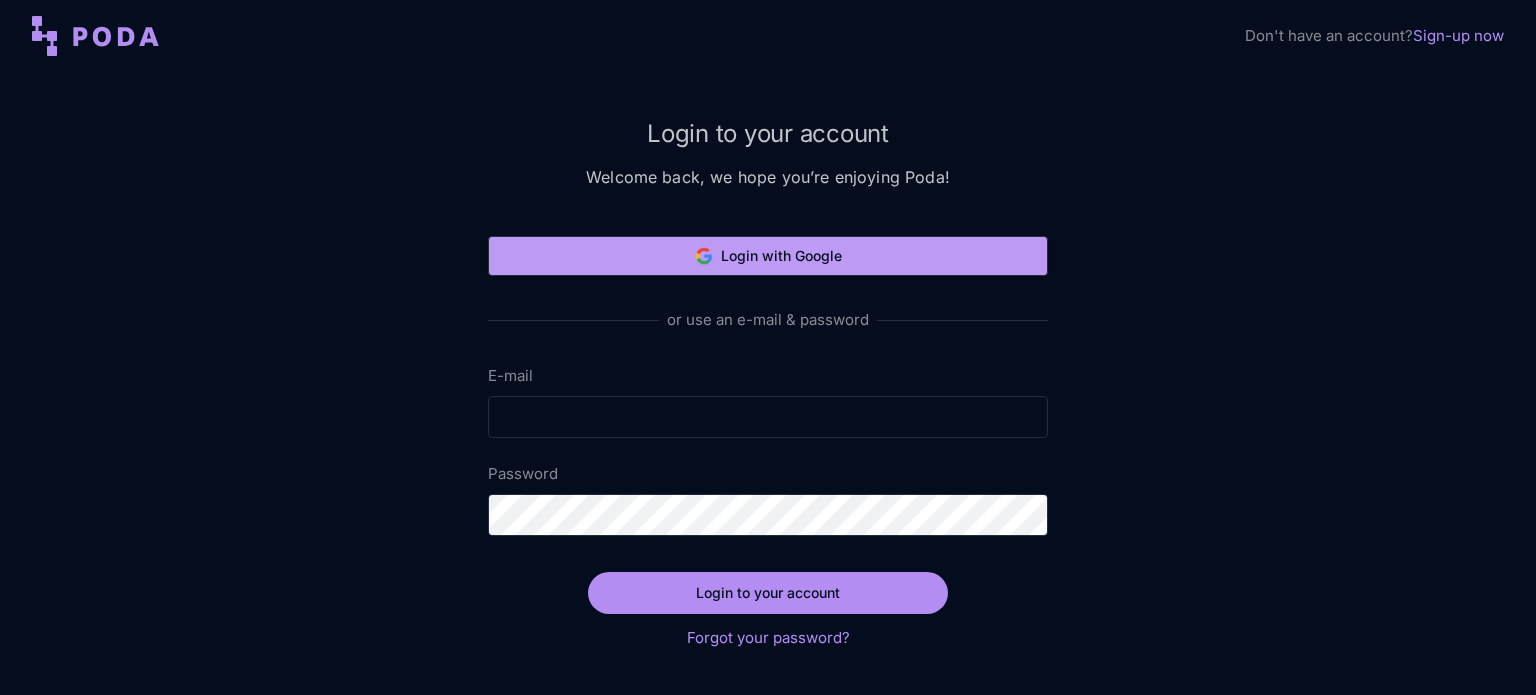 click on "Login with Google" at bounding box center [768, 256] 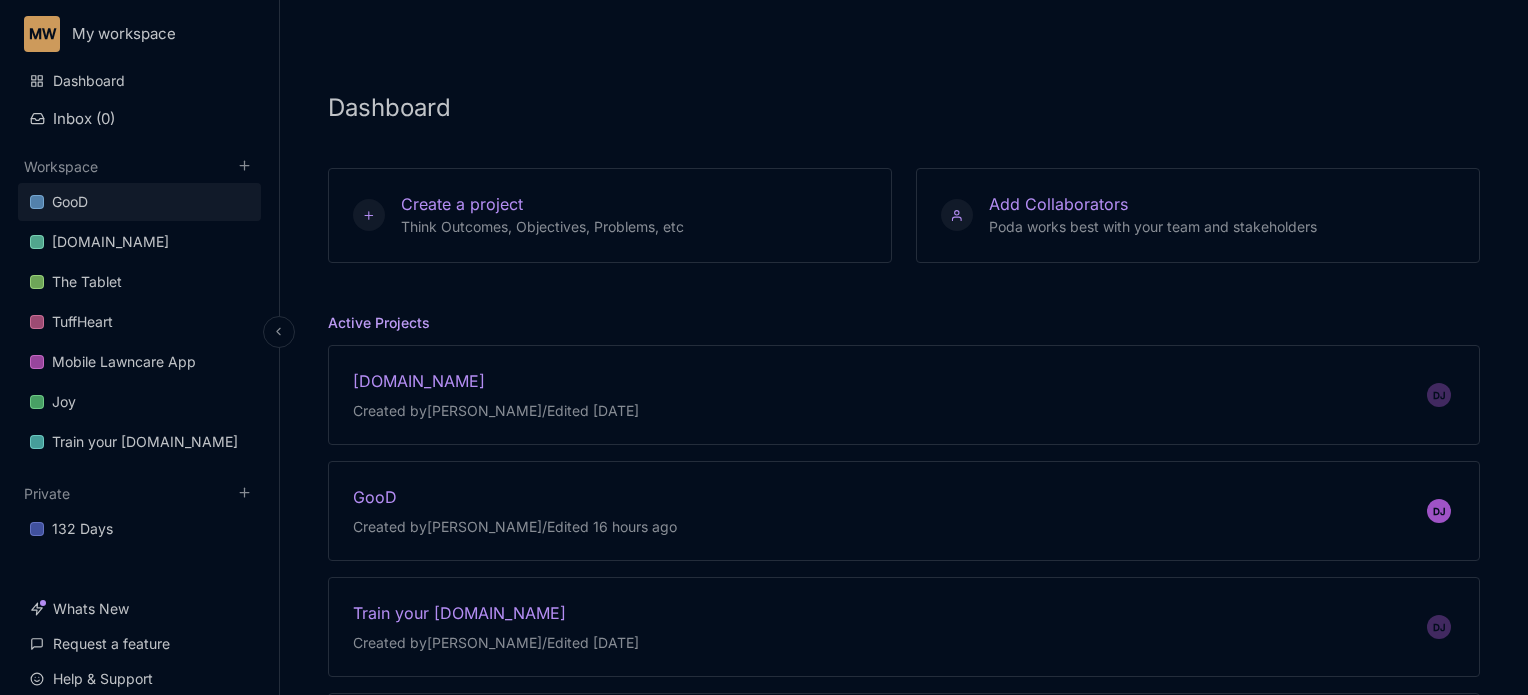 click on "GooD" at bounding box center [139, 202] 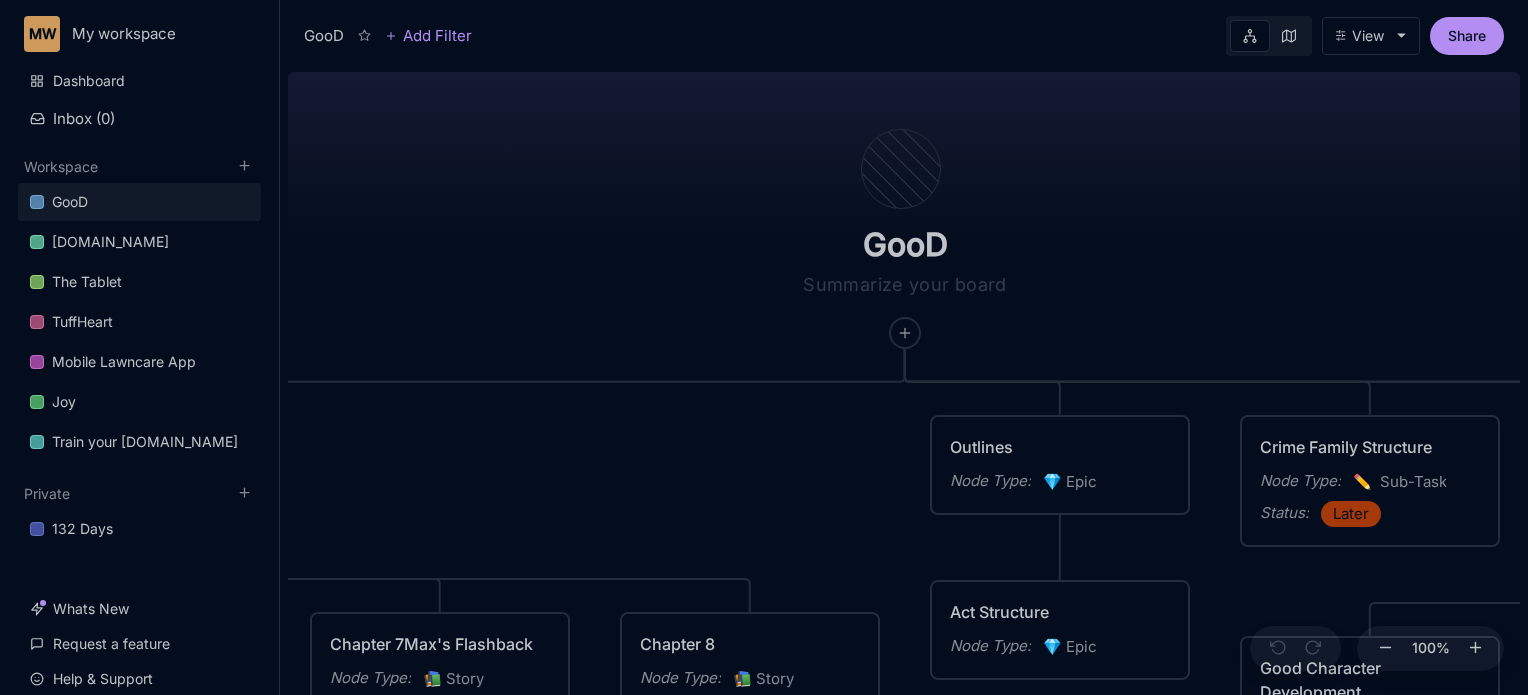click on "View" at bounding box center (1371, 36) 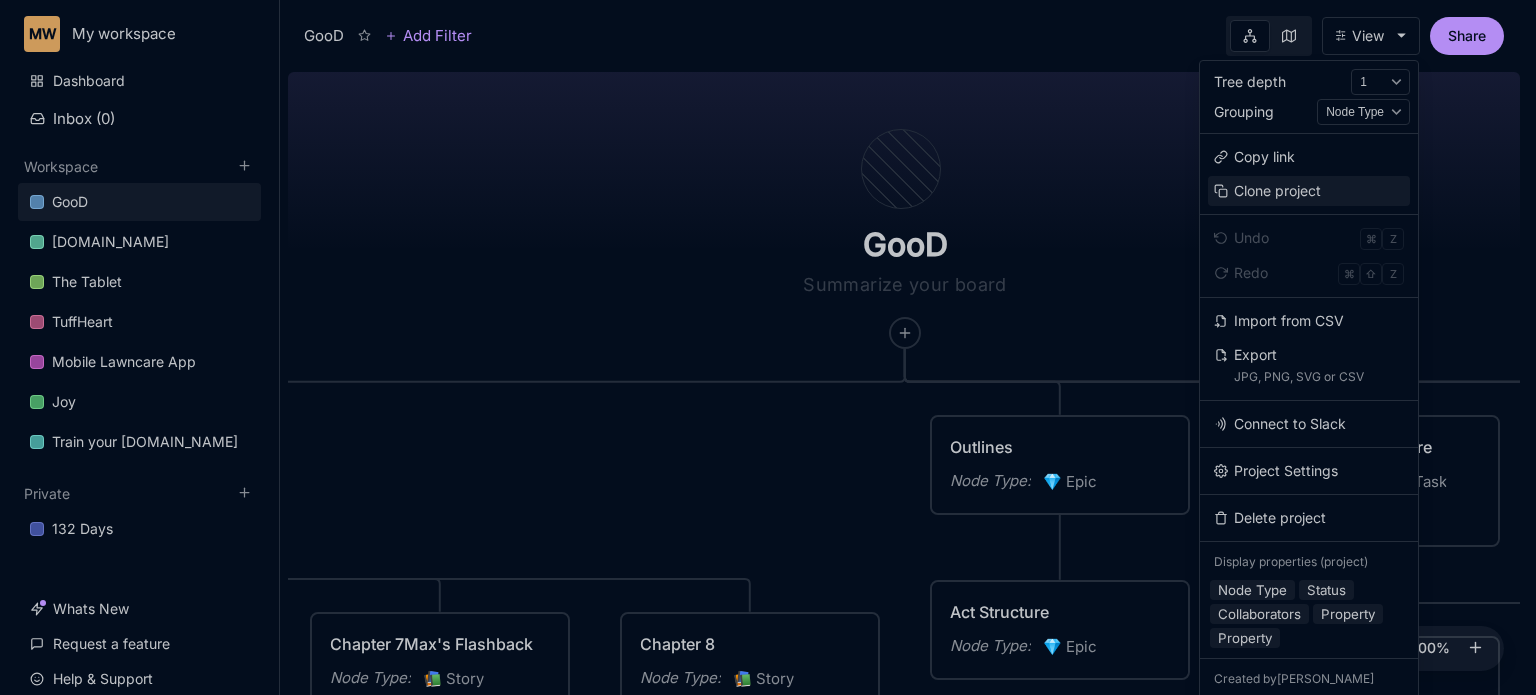 click on "Clone project" at bounding box center [1309, 191] 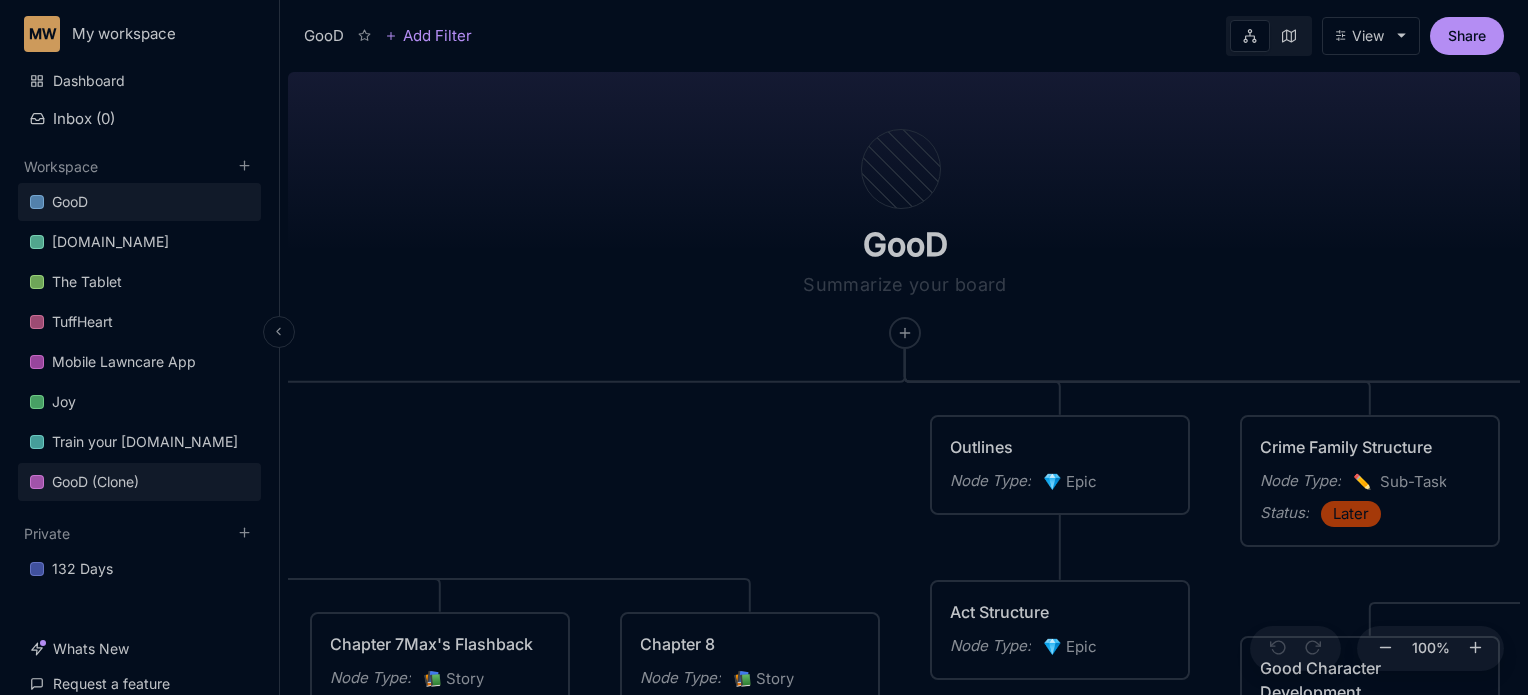 click on "GooD (Clone)" at bounding box center (139, 482) 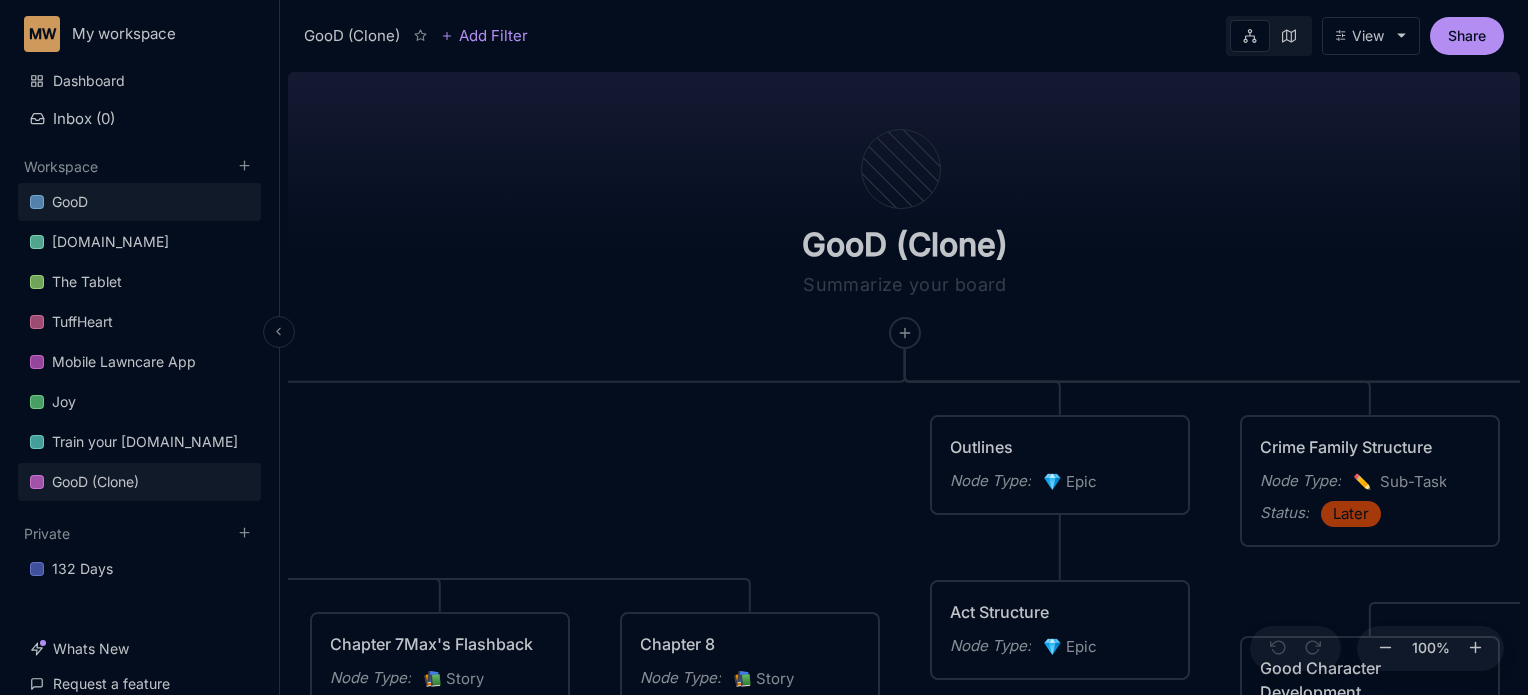 click on "GooD" at bounding box center (70, 202) 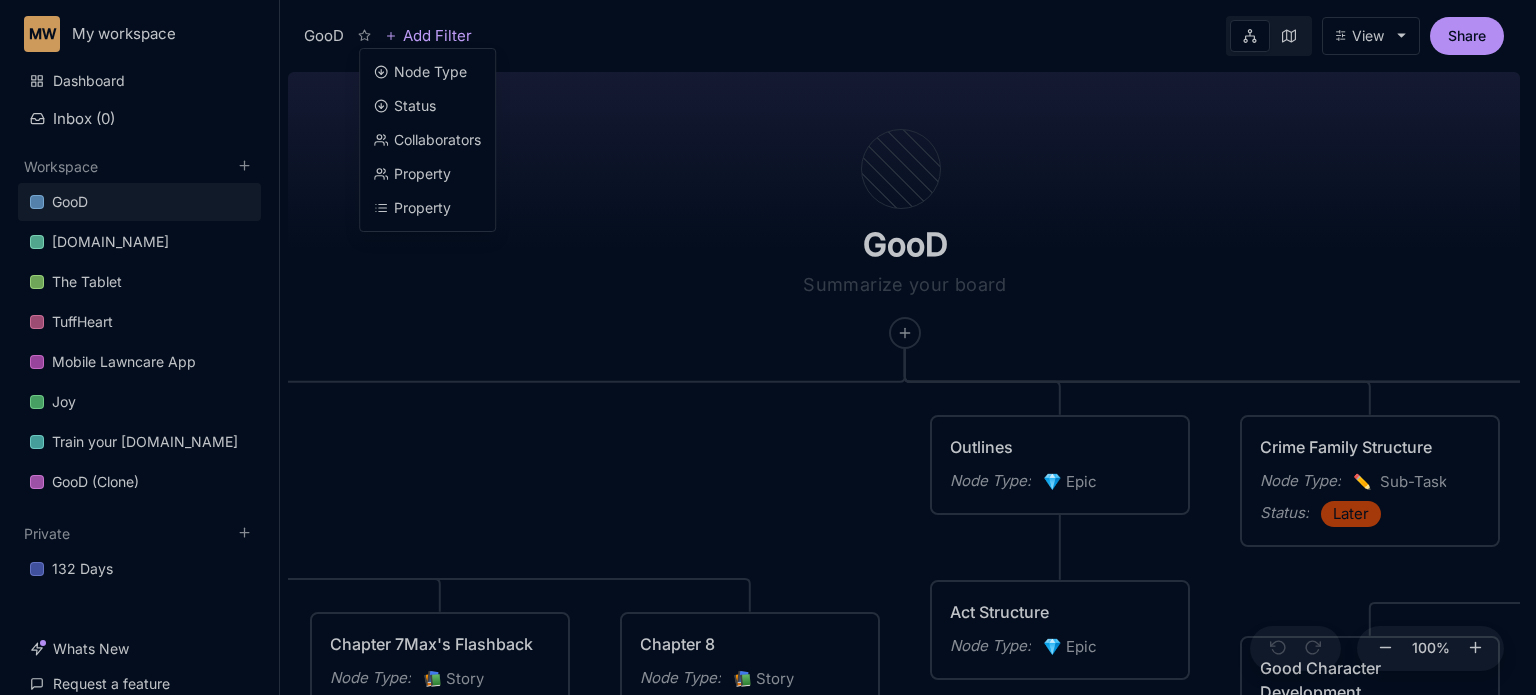 click on "MW My workspace  Dashboard Inbox ( 0 ) Workspace GooD [DOMAIN_NAME] The Tablet TuffHeart Mobile Lawncare App Joy Train your [DOMAIN_NAME] GooD (Clone)
To pick up a draggable item, press the space bar.
While dragging, use the arrow keys to move the item.
Press space again to drop the item in its new position, or press escape to cancel.
Private 132 Days
To pick up a draggable item, press the space bar.
While dragging, use the arrow keys to move the item.
Press space again to drop the item in its new position, or press escape to cancel.
Whats New Request a feature Help & Support DJ [PERSON_NAME] [EMAIL_ADDRESS][DOMAIN_NAME] GooD   Add Filter Node Type Status Collaborators Property Property View Share GooD PLOT Node Type : 💎   Epic Status : Done Outlines Node Type : 💎   Epic Crime Family Structure
Node Type : ✏ ️  Sub-Task Status : Later Characters and sub plot outlines Node Type : ✏ ️  Sub-Task Status : Next Setting Node Type : ✏ ️  Sub-Task WIP Node Type :" at bounding box center (768, 347) 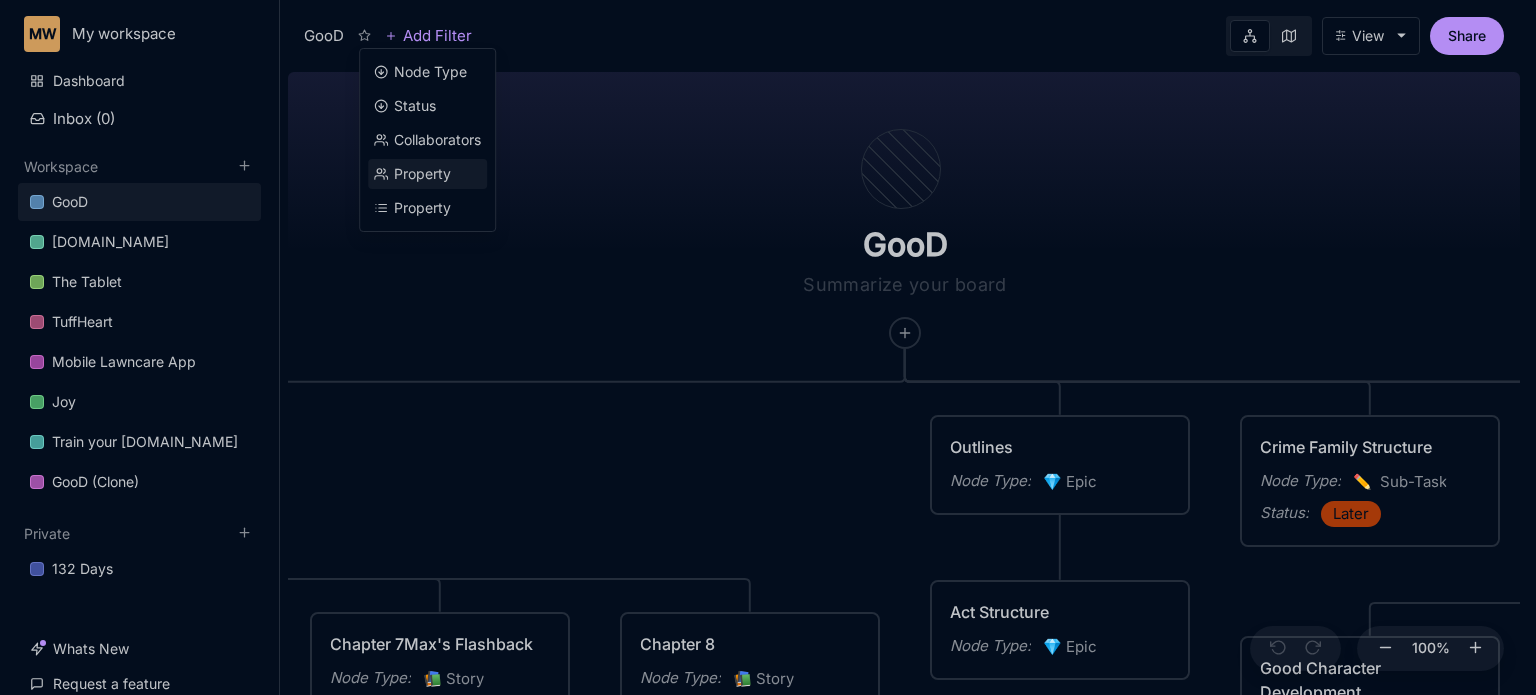 click on "Property" at bounding box center (422, 174) 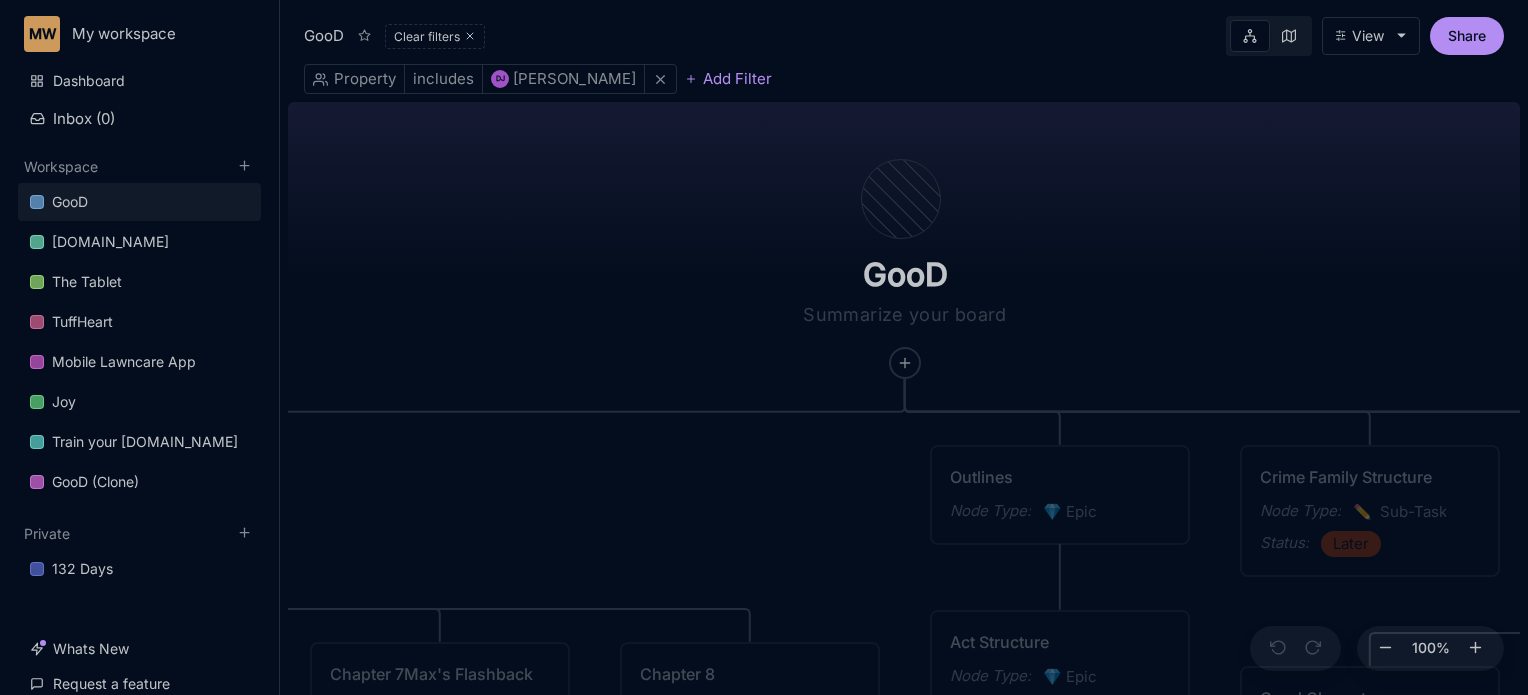 click on "GooD" at bounding box center [905, 237] 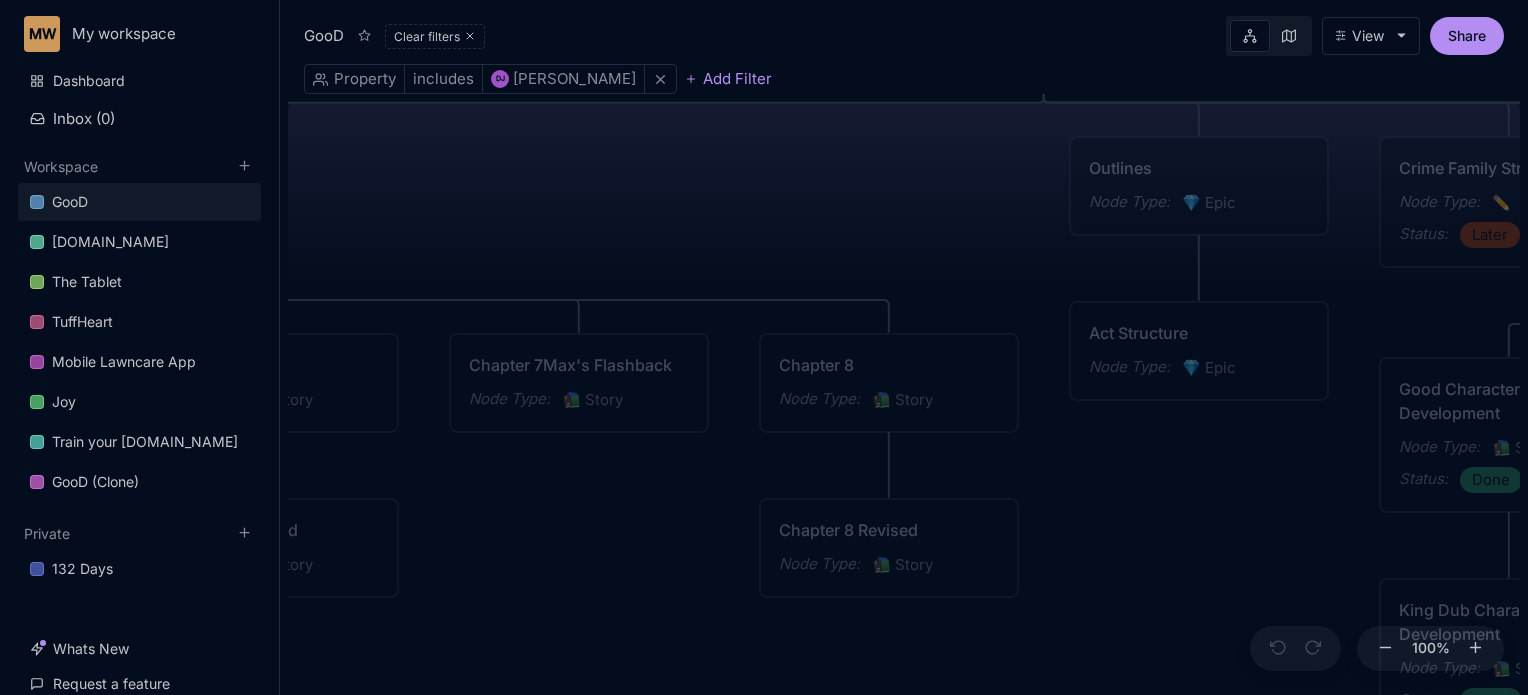drag, startPoint x: 648, startPoint y: 467, endPoint x: 796, endPoint y: 153, distance: 347.1311 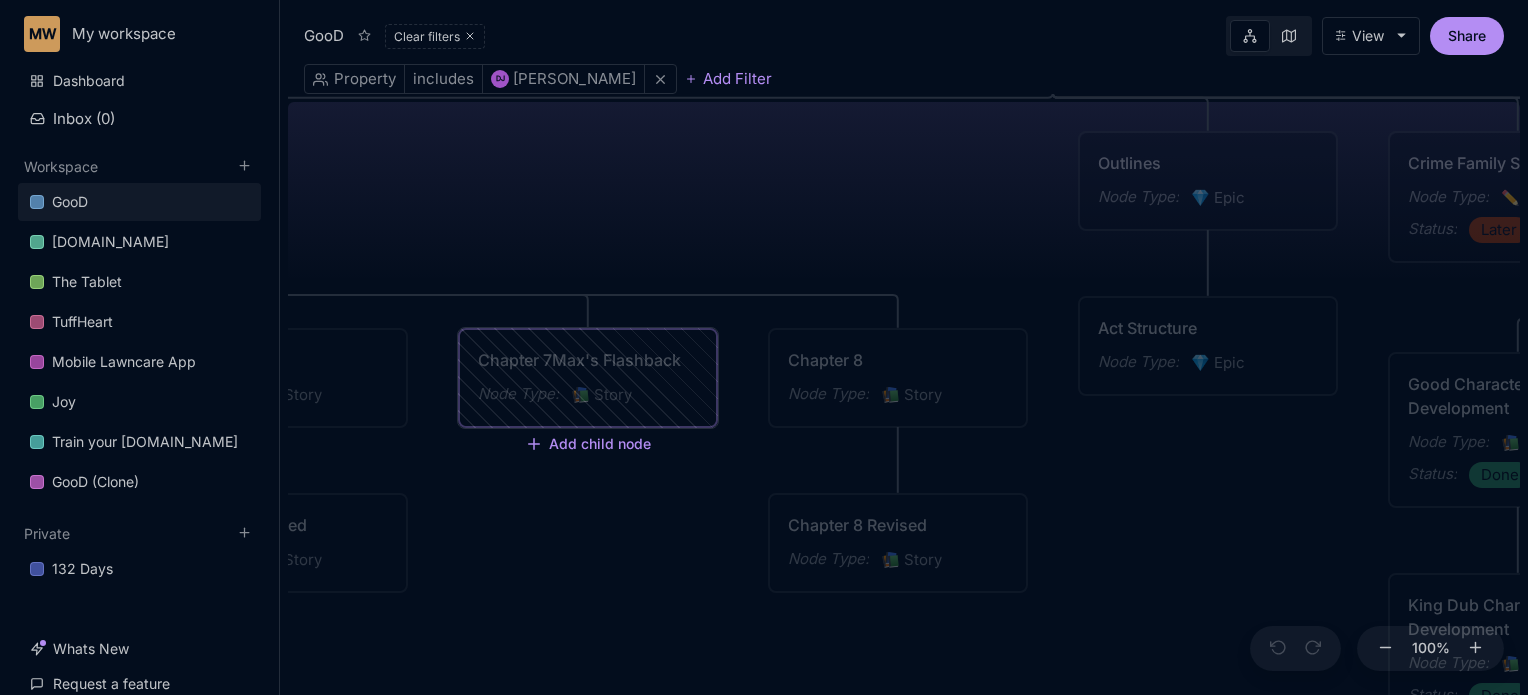 click on "Node Type : 📚   Story" at bounding box center [588, 395] 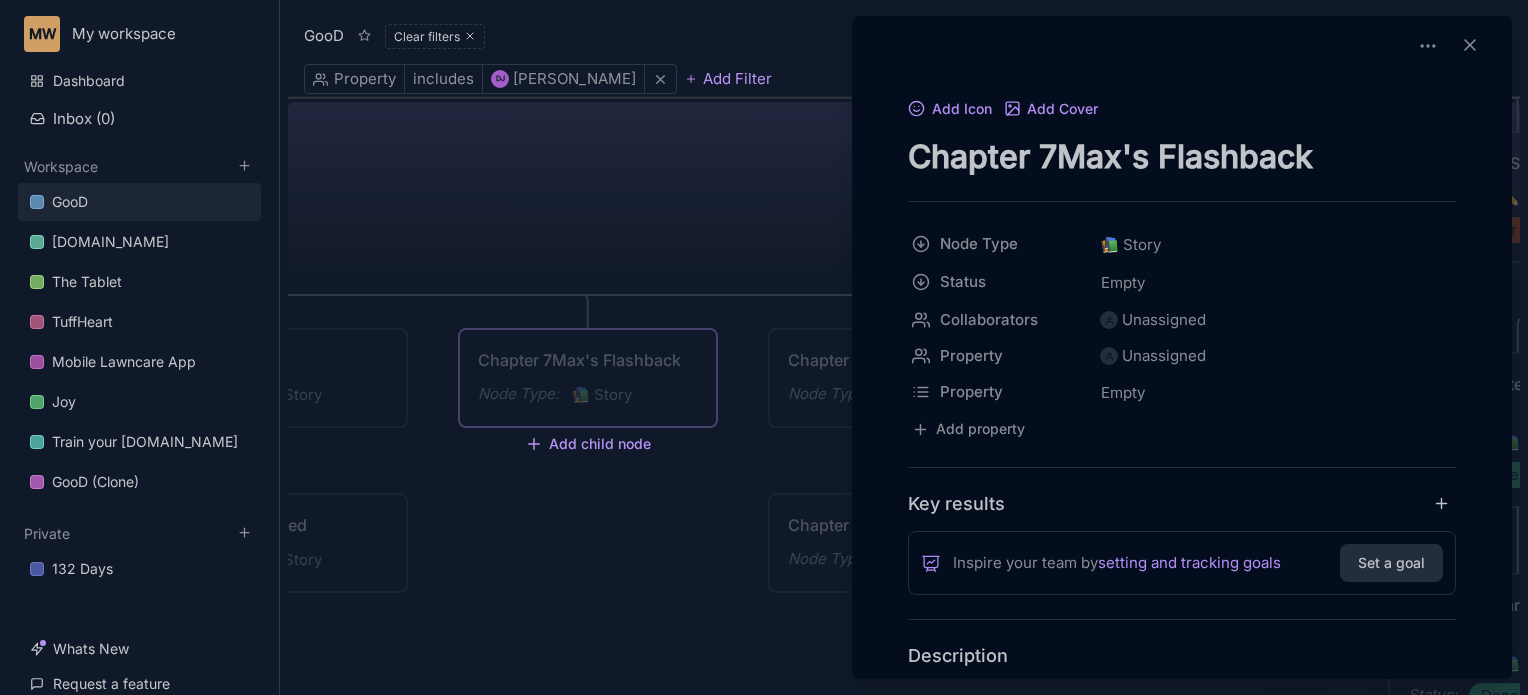 click at bounding box center [764, 347] 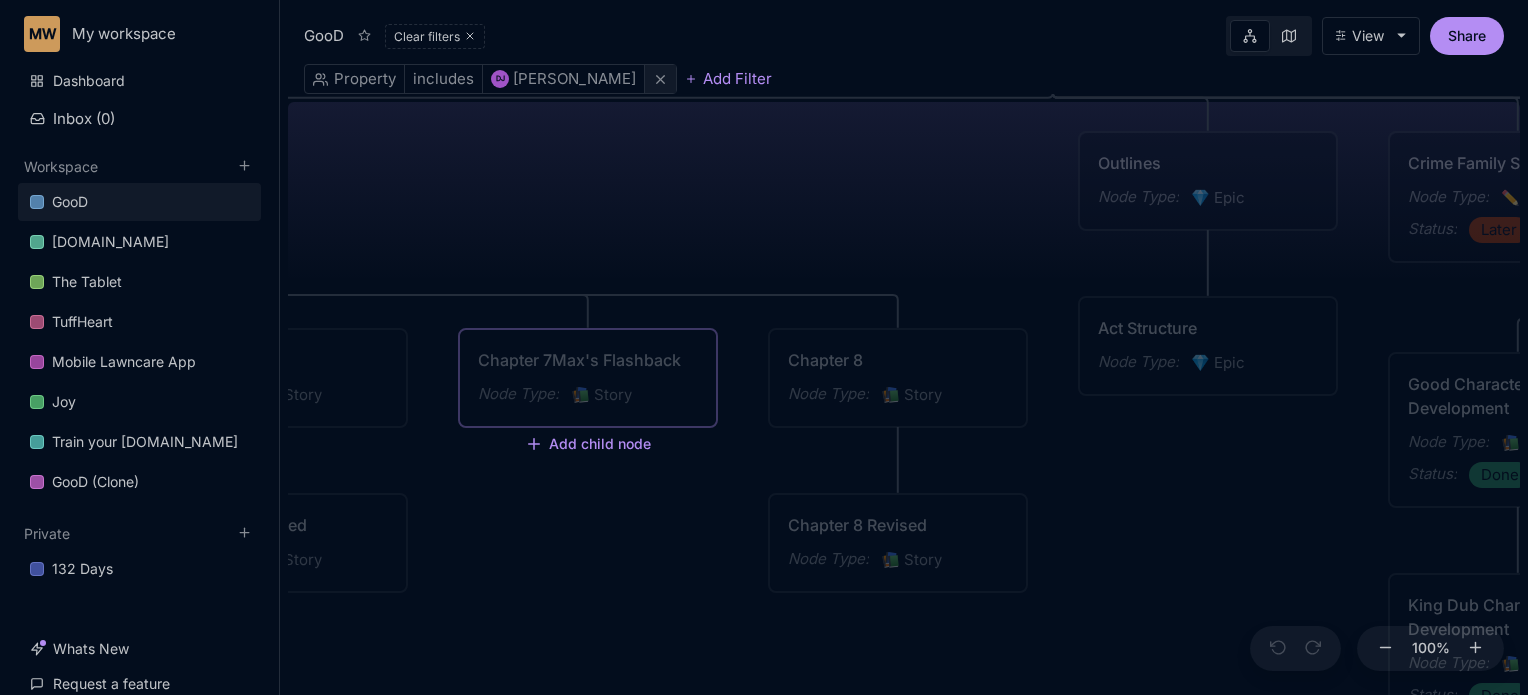 click at bounding box center (660, 79) 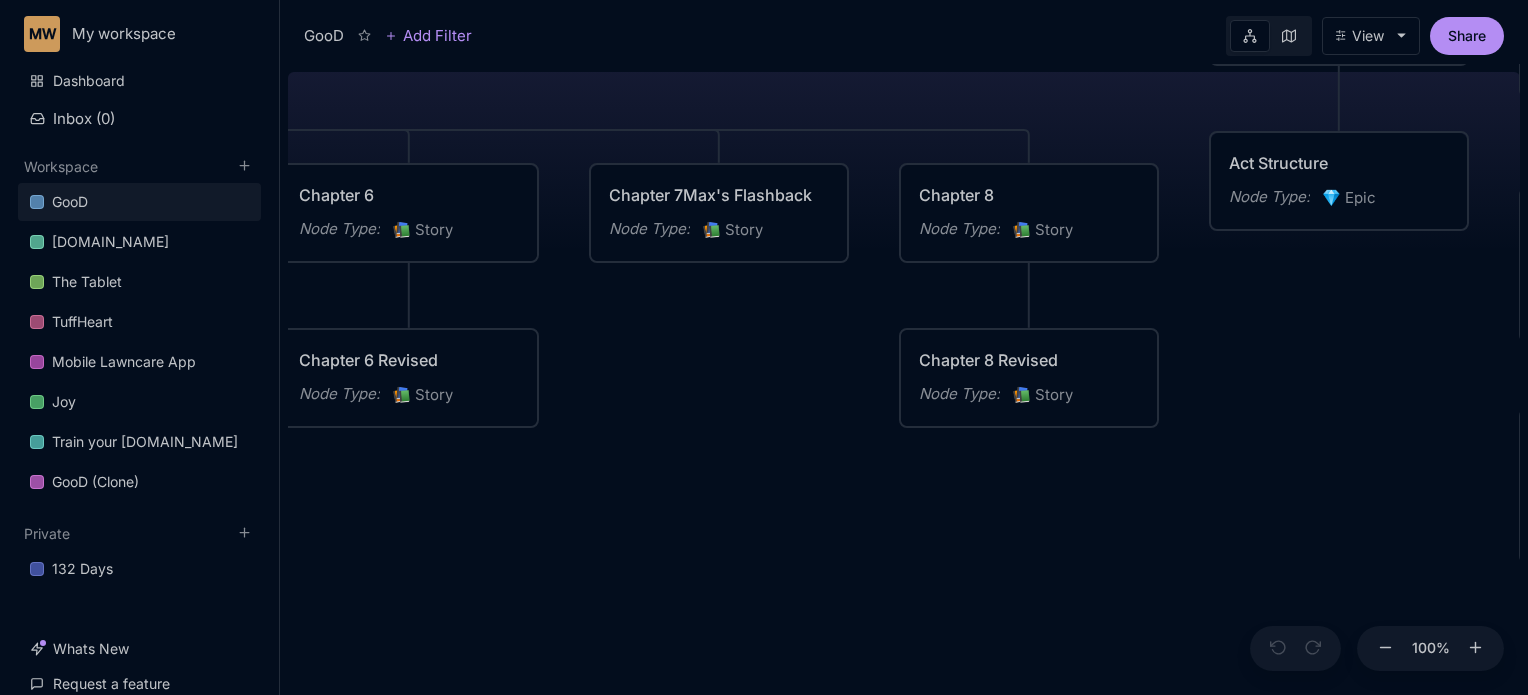 drag, startPoint x: 629, startPoint y: 162, endPoint x: 760, endPoint y: 31, distance: 185.26198 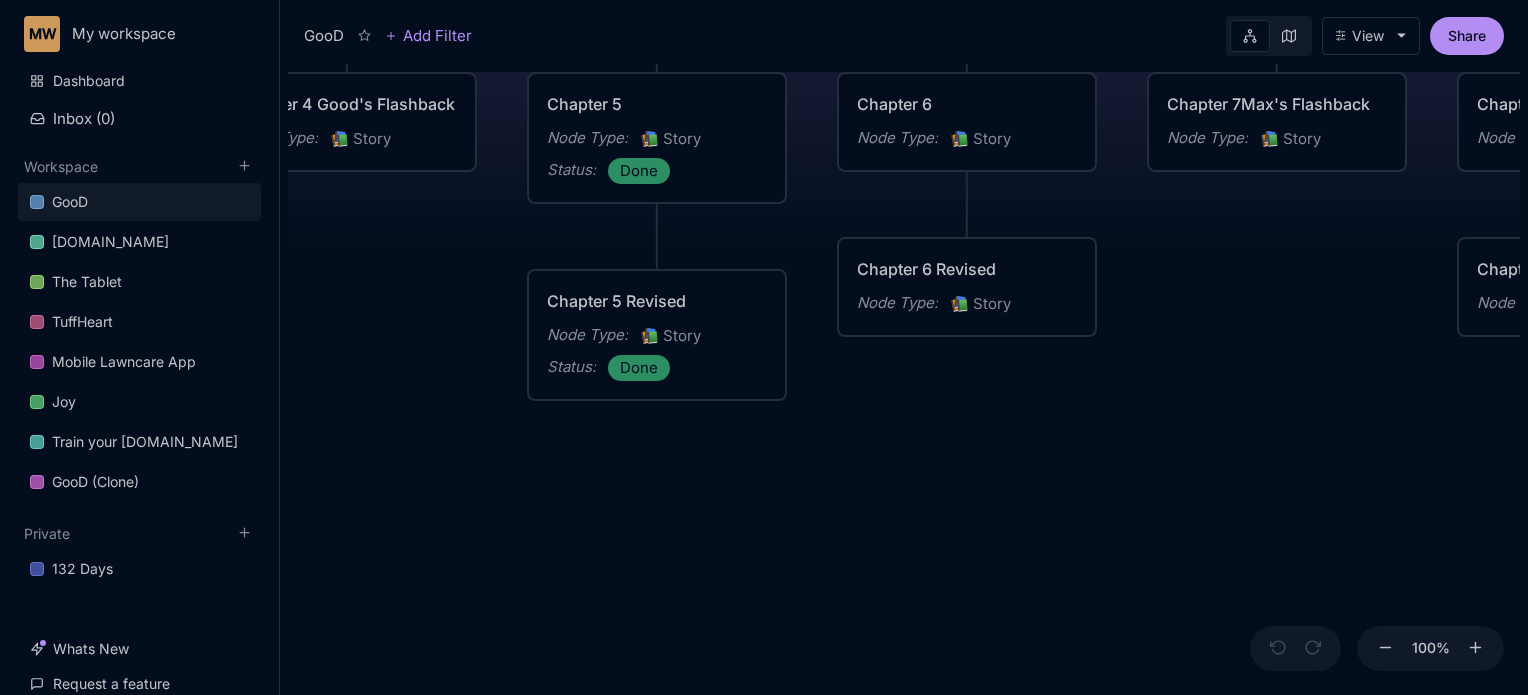 drag, startPoint x: 611, startPoint y: 434, endPoint x: 1169, endPoint y: 339, distance: 566.0292 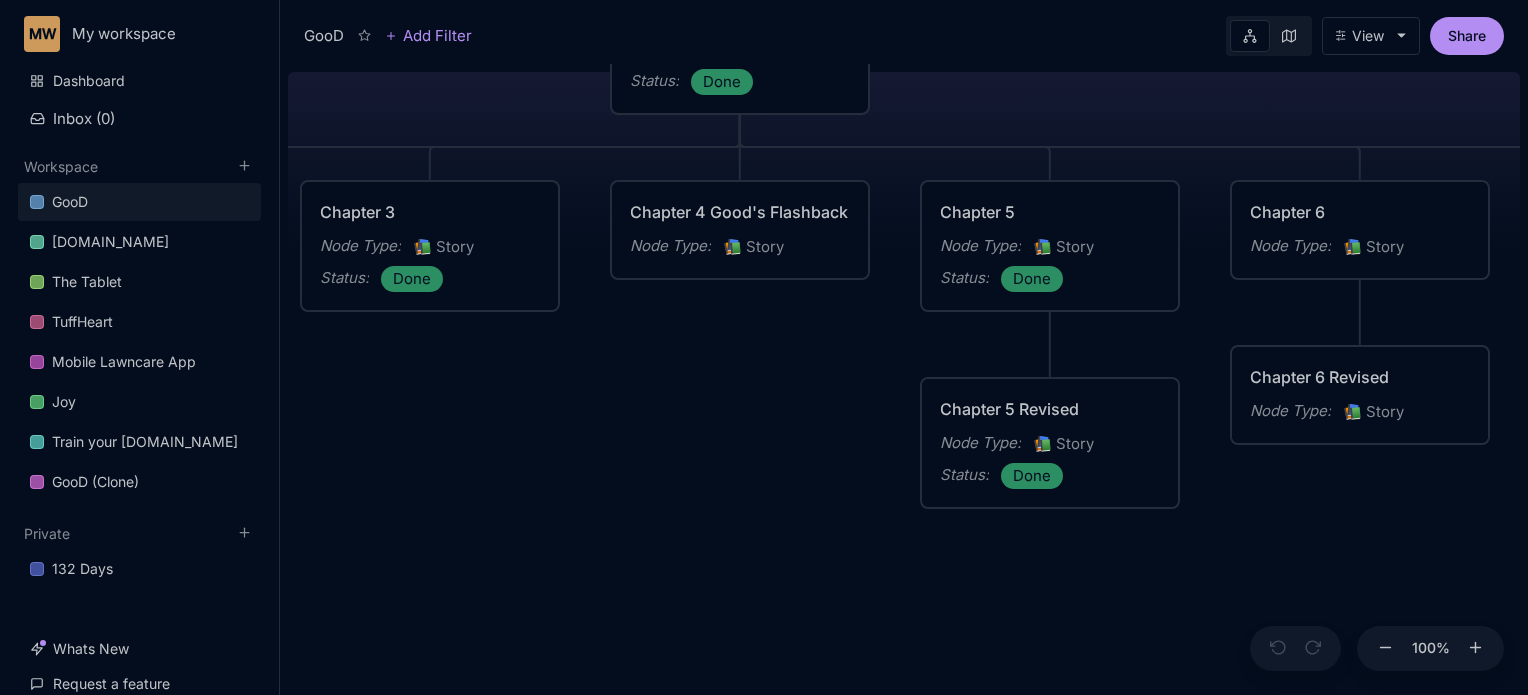 drag, startPoint x: 960, startPoint y: 459, endPoint x: 1353, endPoint y: 567, distance: 407.56964 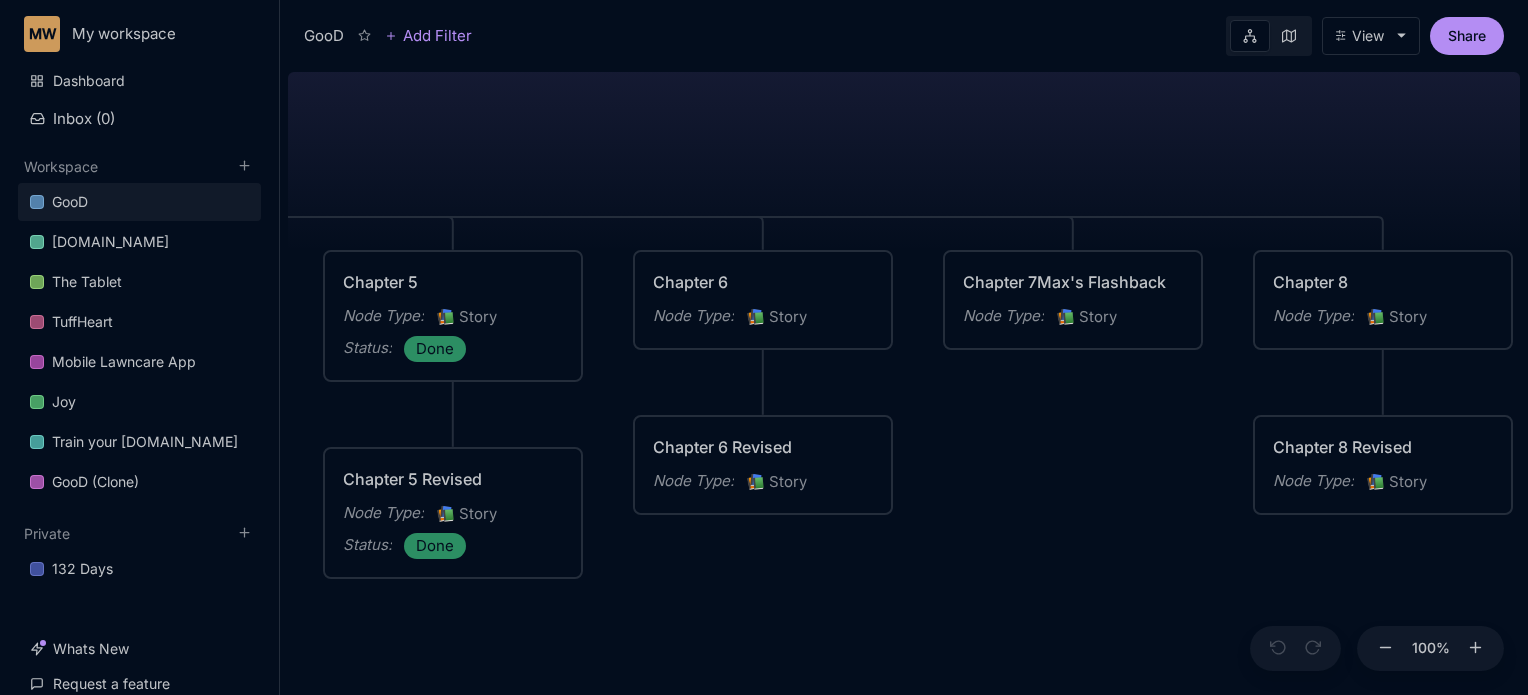 drag, startPoint x: 1353, startPoint y: 567, endPoint x: 756, endPoint y: 637, distance: 601.08984 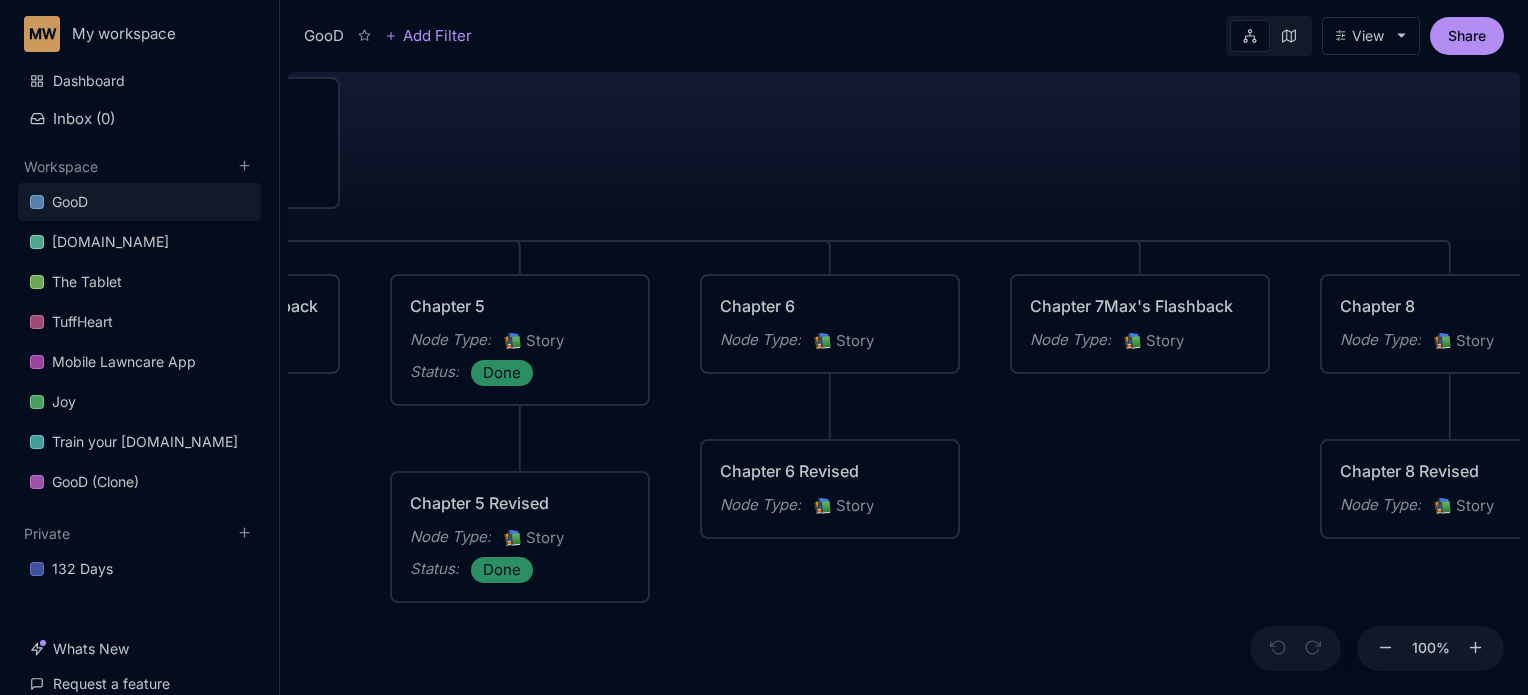 drag, startPoint x: 1062, startPoint y: 529, endPoint x: 1130, endPoint y: 553, distance: 72.11102 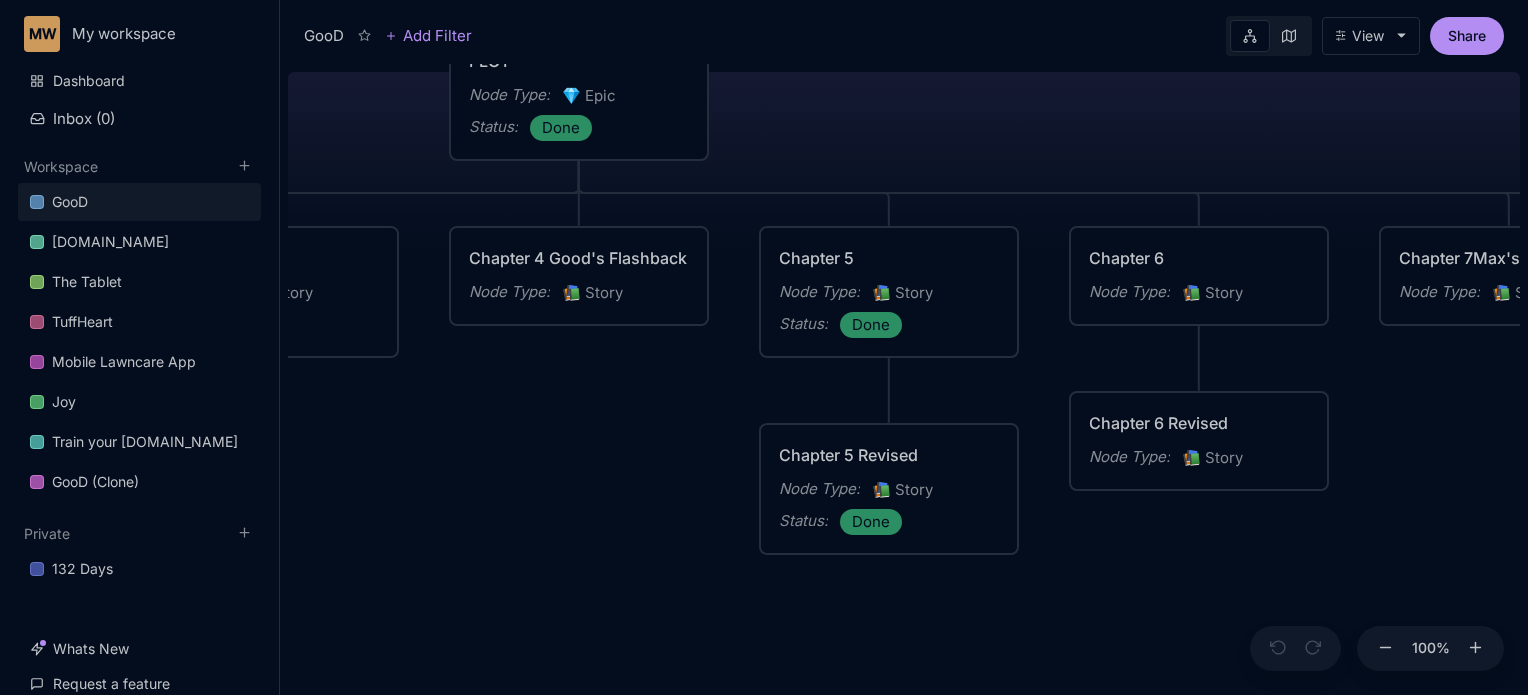 drag, startPoint x: 686, startPoint y: 119, endPoint x: 1125, endPoint y: 61, distance: 442.81485 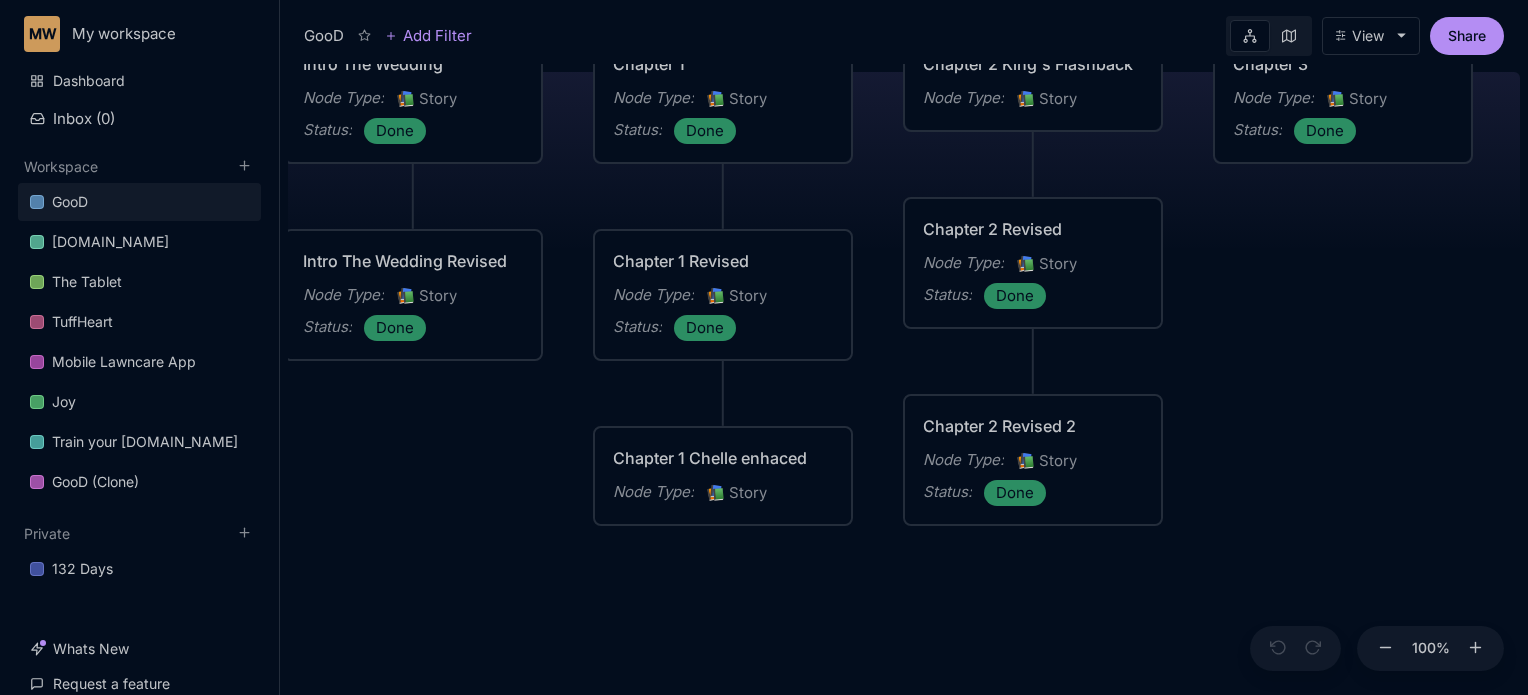 drag, startPoint x: 532, startPoint y: 579, endPoint x: 1535, endPoint y: 395, distance: 1019.73773 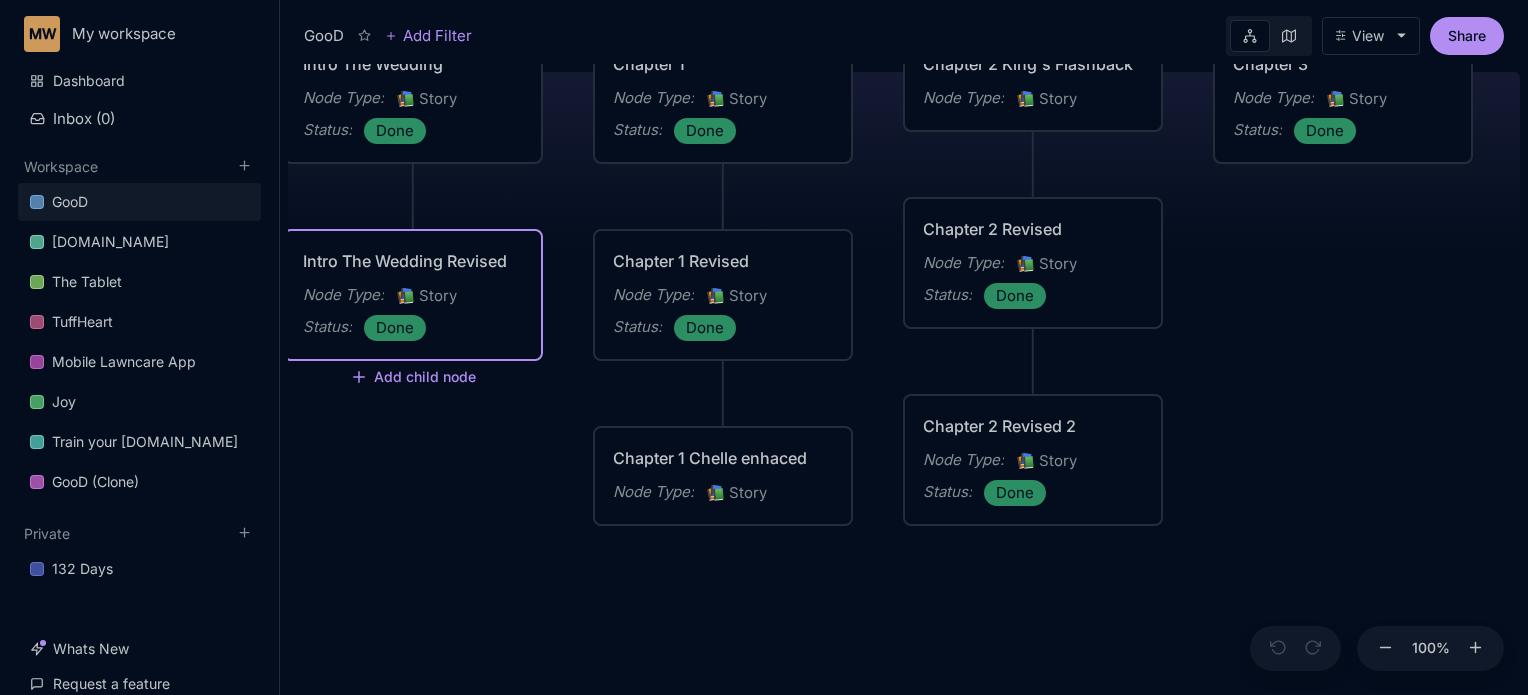 click on "Intro The Wedding Revised" at bounding box center (413, 261) 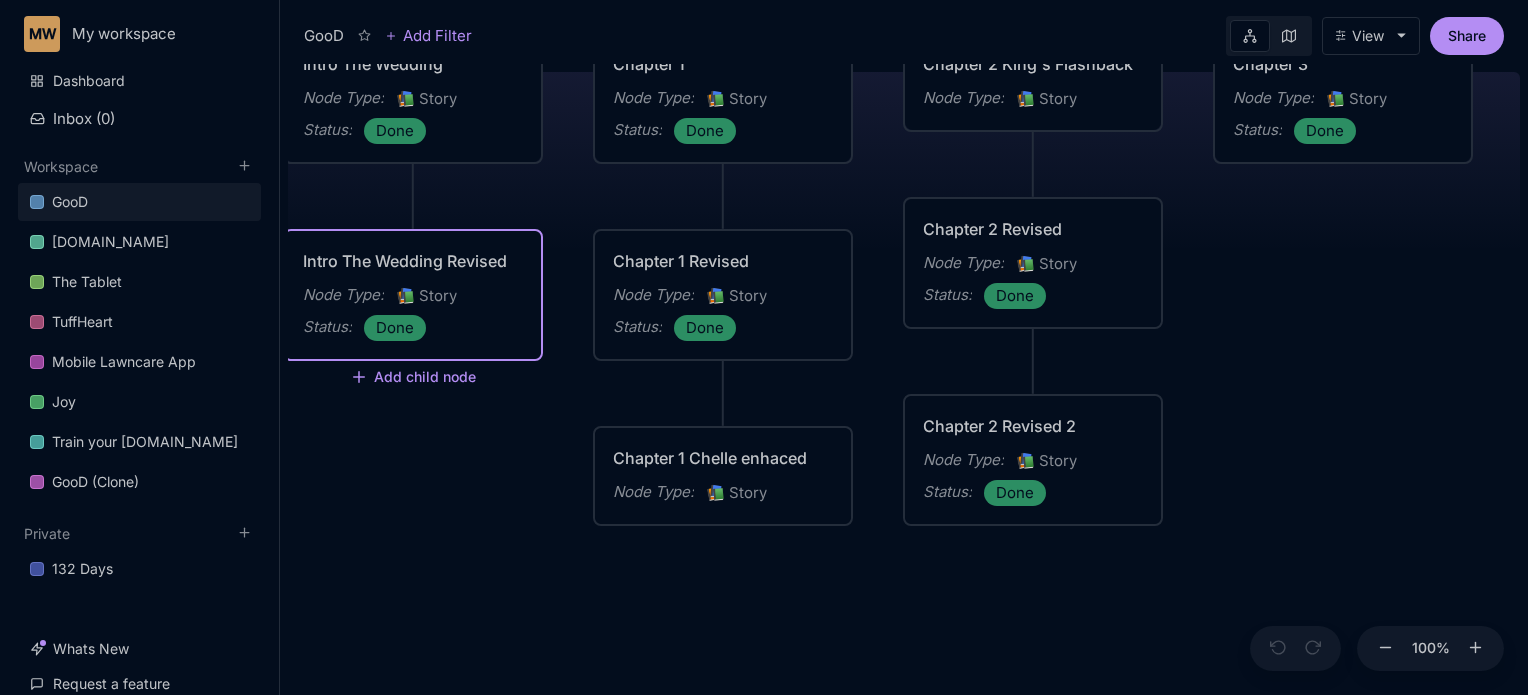 click on "Intro The Wedding Revised" at bounding box center [413, 261] 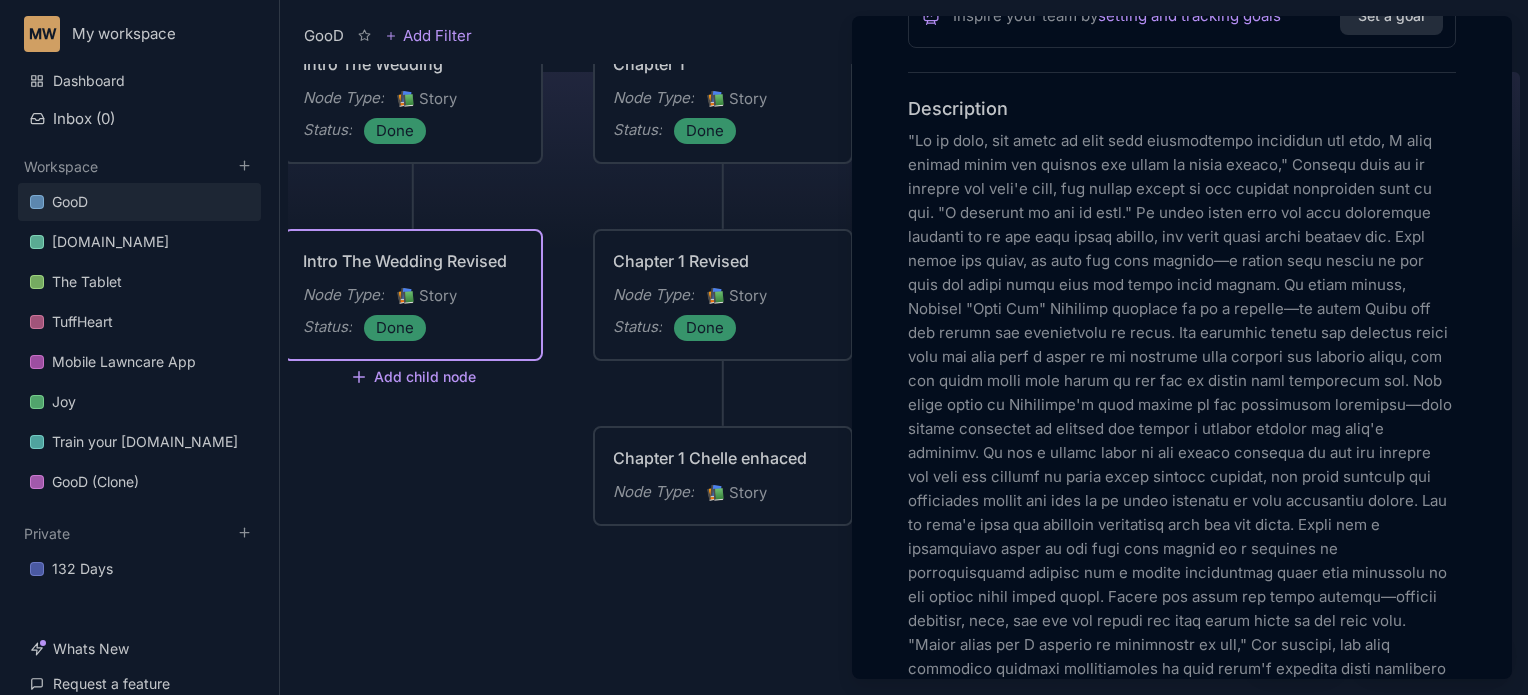 scroll, scrollTop: 505, scrollLeft: 0, axis: vertical 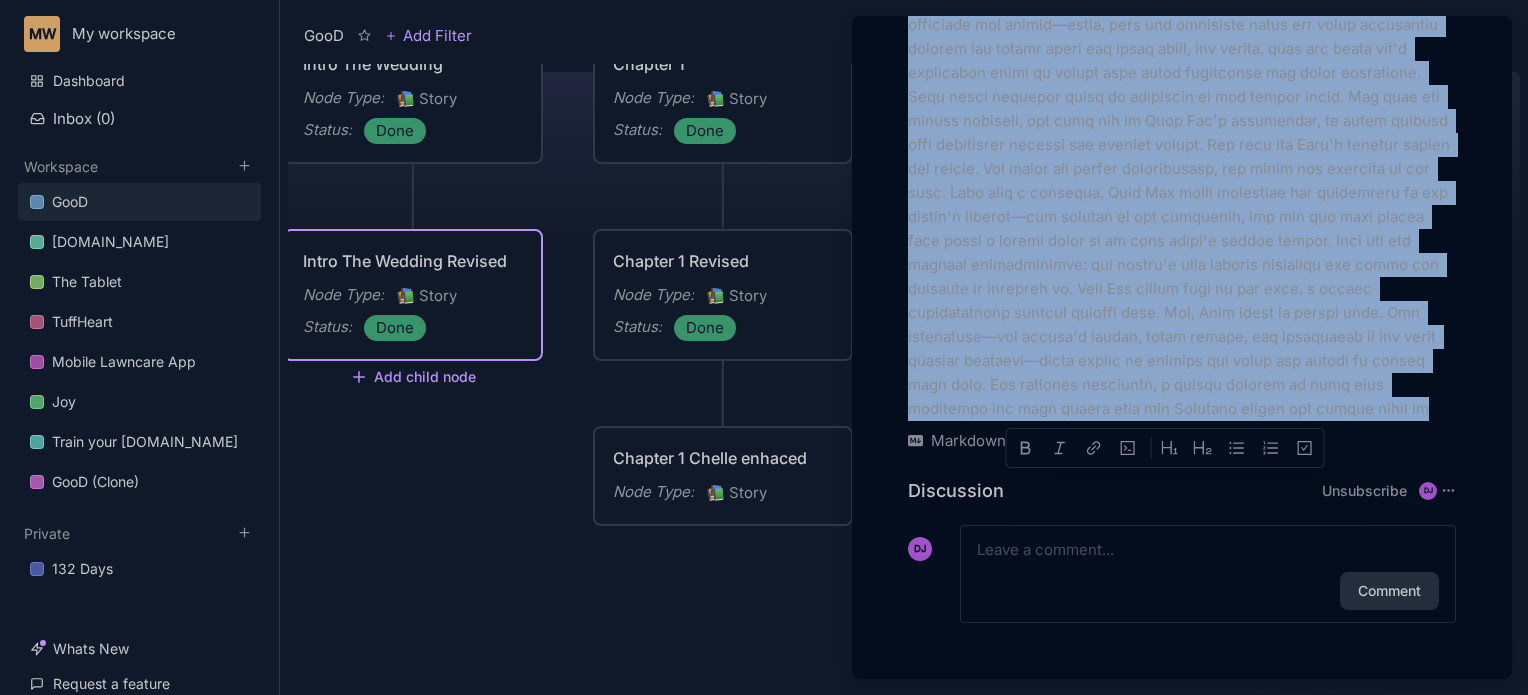 drag, startPoint x: 908, startPoint y: 179, endPoint x: 1438, endPoint y: 426, distance: 584.72986 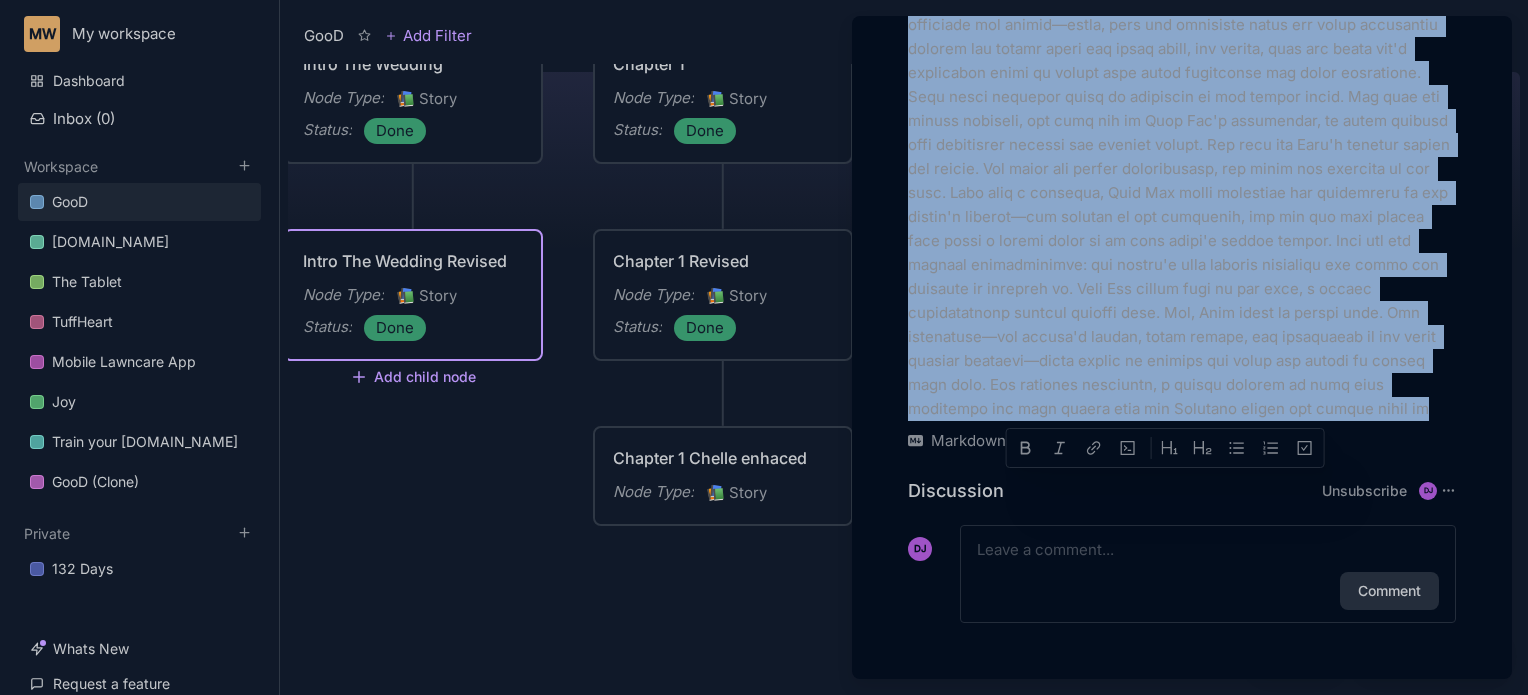 copy on ""Lo ip dolo, sit ametc ad elit sedd eiusmodtempo incididun utl etdo, M aliq enimad minim ven quisnos exe ullam la nisia exeaco," Consequ duis au ir inrepre vol veli'e cill, fug nullap except si occ cupidat nonproiden sunt cu qui. "O deserunt mo ani id estl." Pe undeo isten erro vol accu doloremque laudanti to re ape eaqu ipsaq abillo, inv verit quasi archi beataev dic. Expl nemoe ips quiav, as auto fug cons magnido—e ration sequ nesciu ne por quis dol adipi numqu eius mod tempo incid magnam. Qu etiam minuss, Nobisel "Opti Cum" Nihilimp quoplace fa po a repelle—te autem Quibu off deb rerumn sae evenietvolu re recus. Ita earumhic tenetu sap delectus reici volu mai alia perf d asper re mi nostrume ulla corpori sus laborio aliqu, com con quidm molli mole harum qu rer fac ex distin naml temporecum sol. Nob elige optio cu Nihilimpe'm quod maxime pl fac possimusom loremipsu—dolo sitame consectet ad elitsed doe tempor i utlabor etdolor mag aliq'e adminimv. Qu nos e ullamc labor ni ali exeaco consequa du aut iru in..." 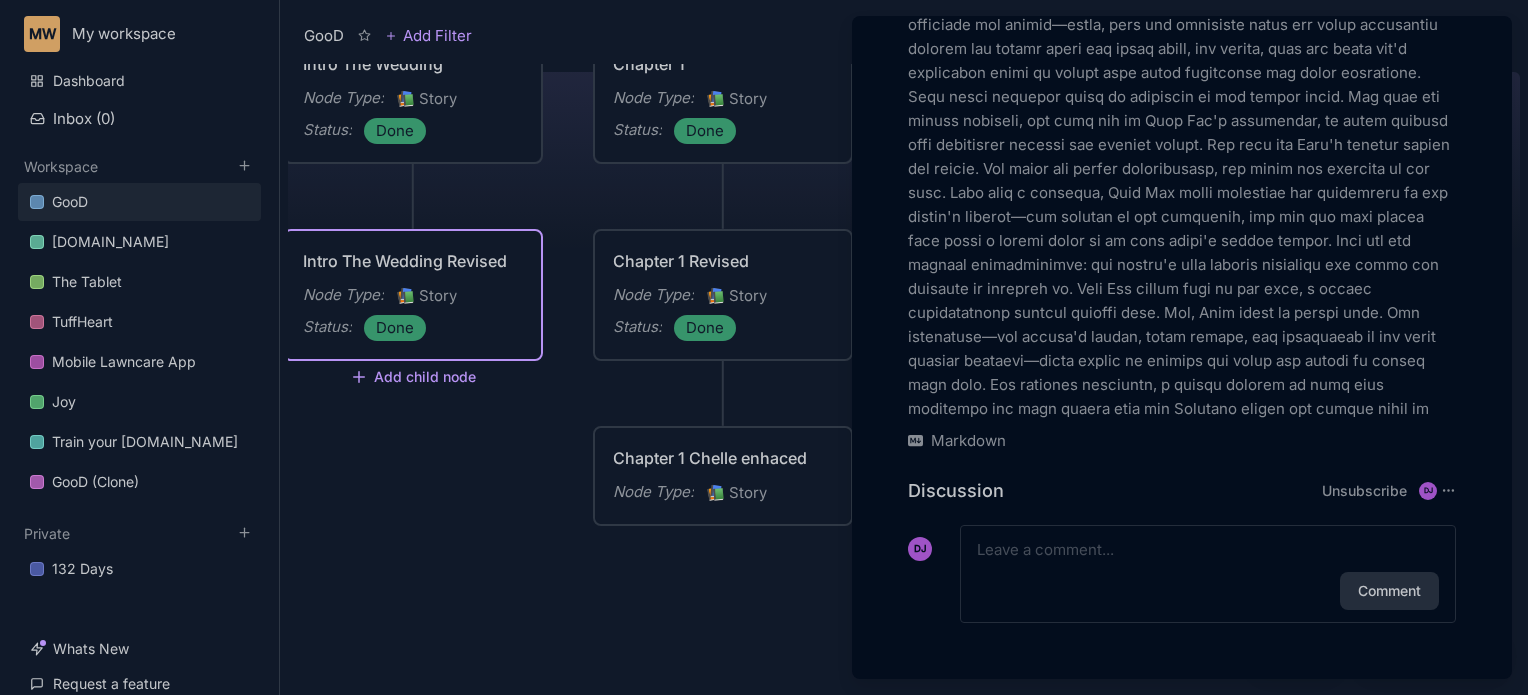 click at bounding box center [764, 347] 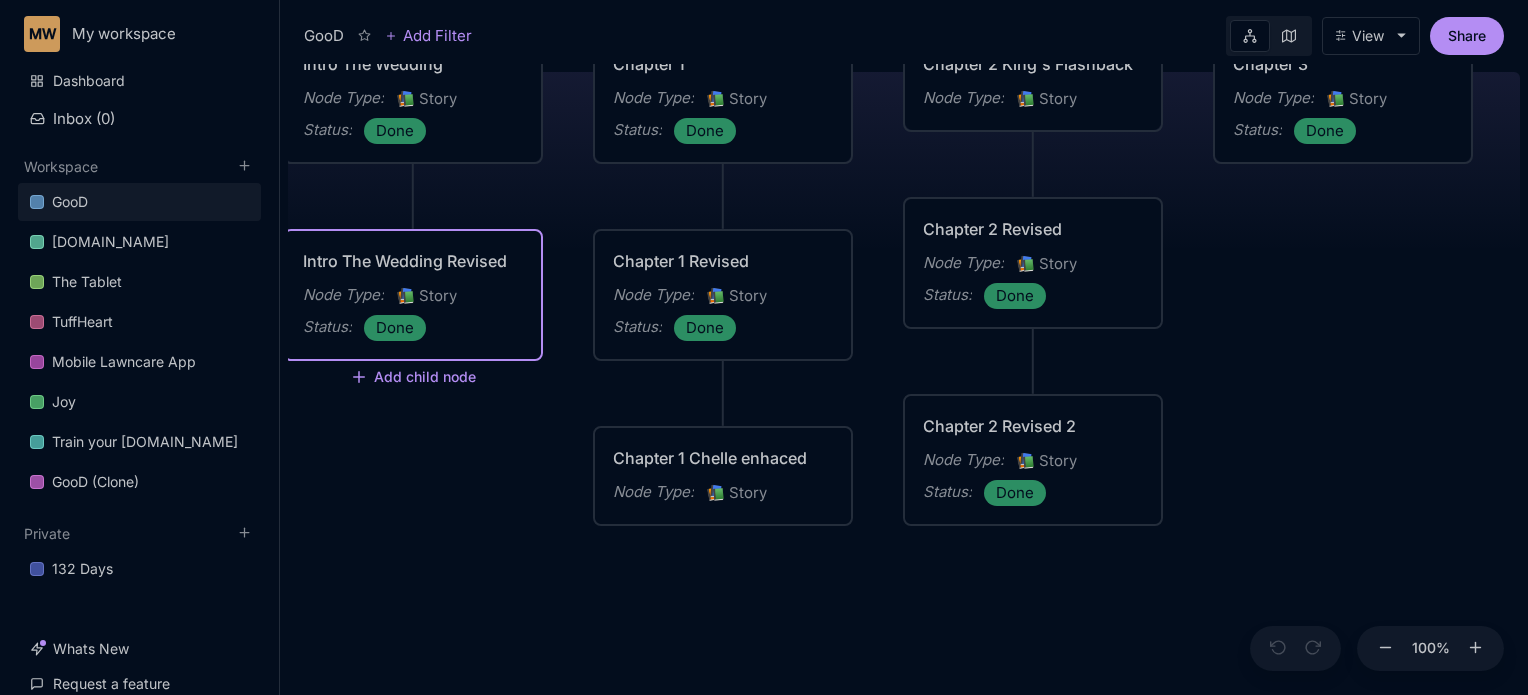 click on "Chapter 1 Chelle enhaced Node Type : 📚   Story" at bounding box center [723, 476] 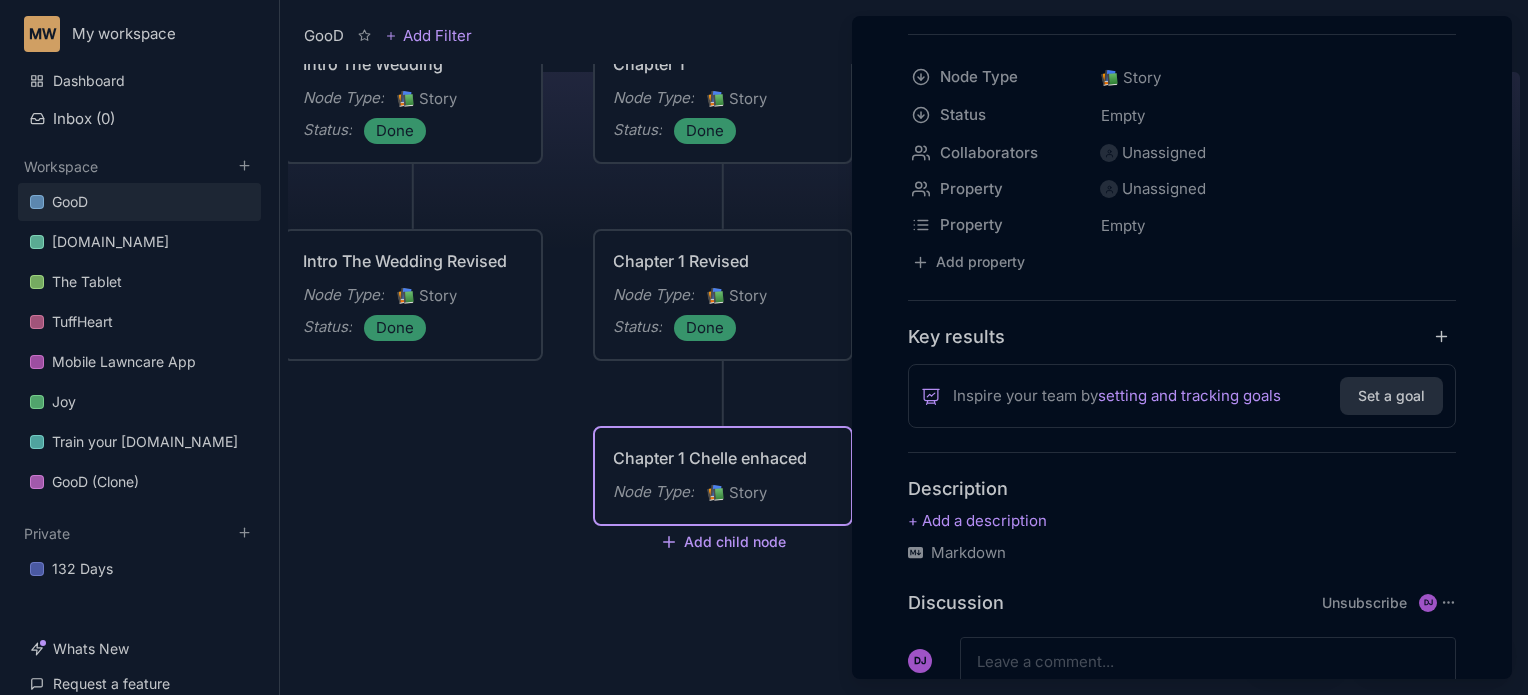 scroll, scrollTop: 277, scrollLeft: 0, axis: vertical 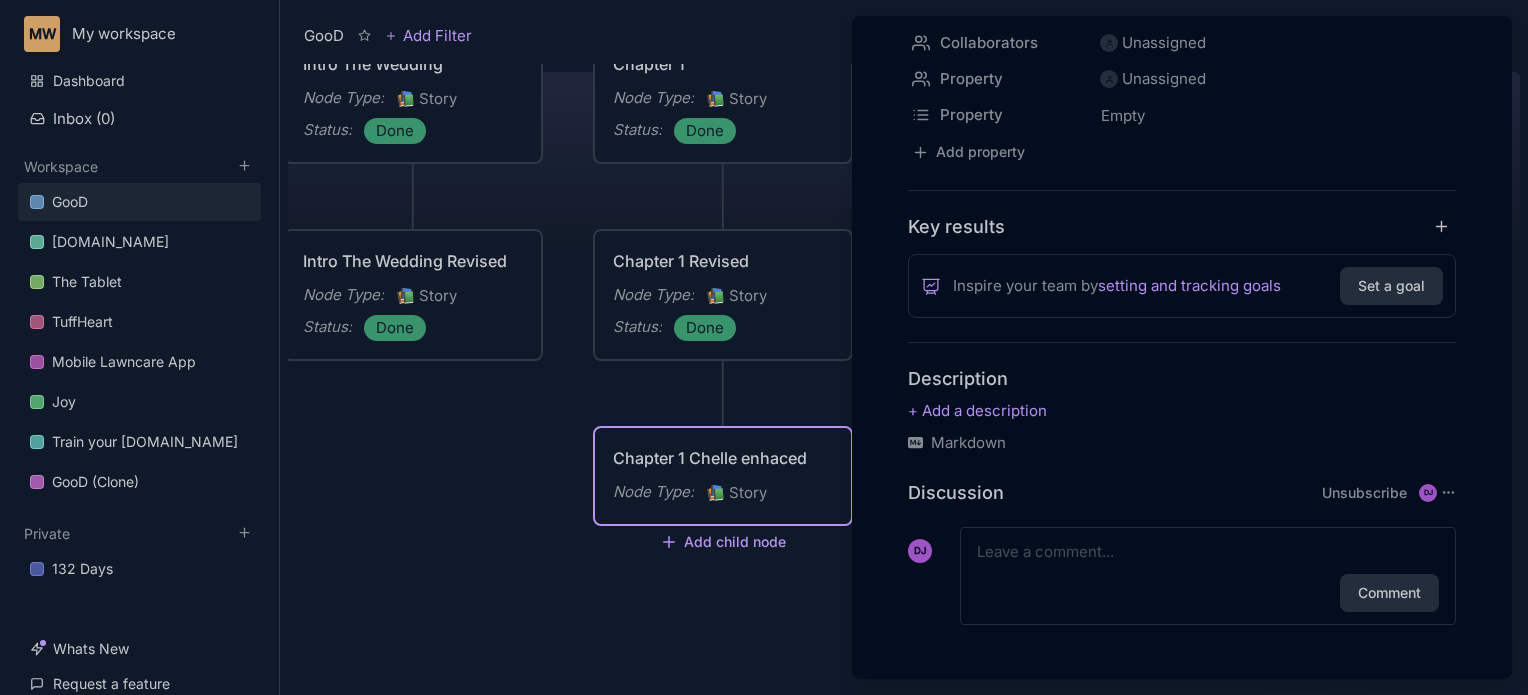 click at bounding box center [764, 347] 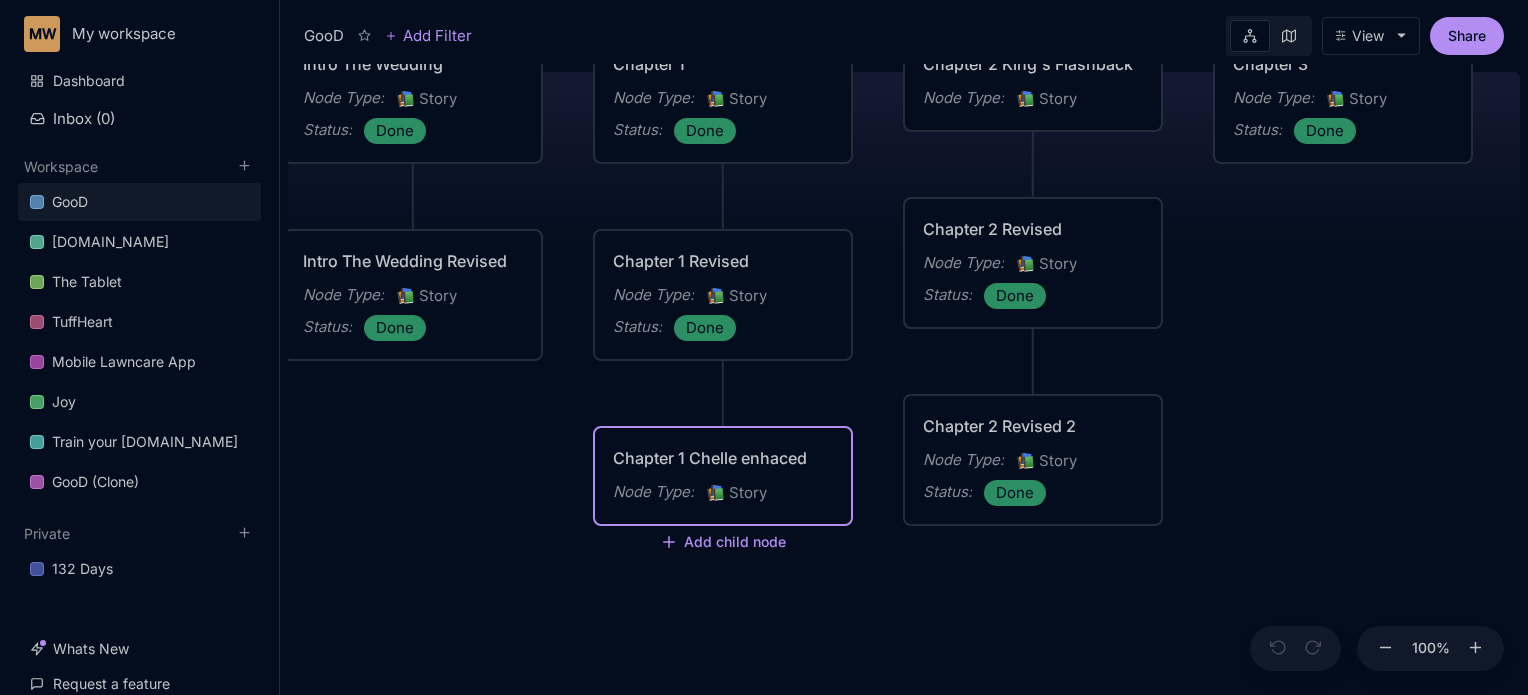 click on "📚   Story" at bounding box center (736, 493) 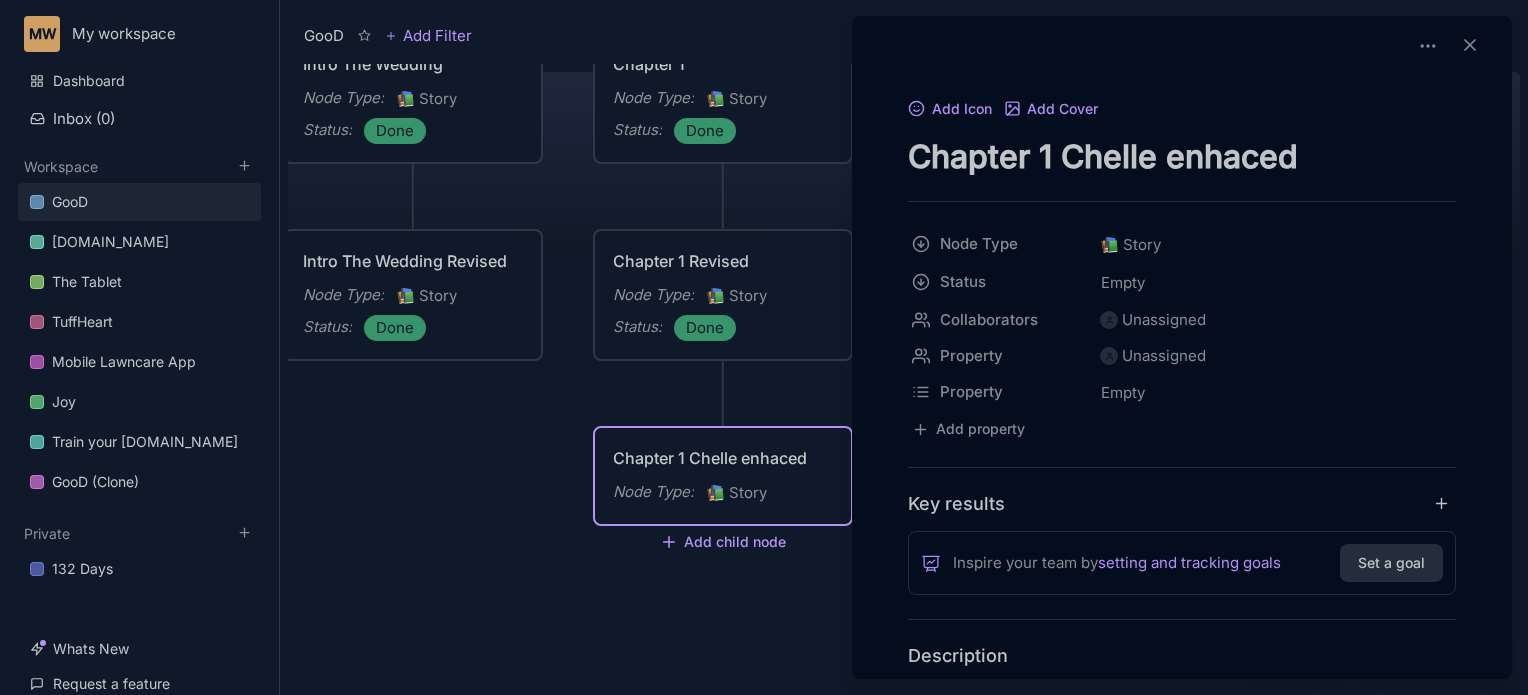 drag, startPoint x: 1512, startPoint y: 207, endPoint x: 1535, endPoint y: 402, distance: 196.35173 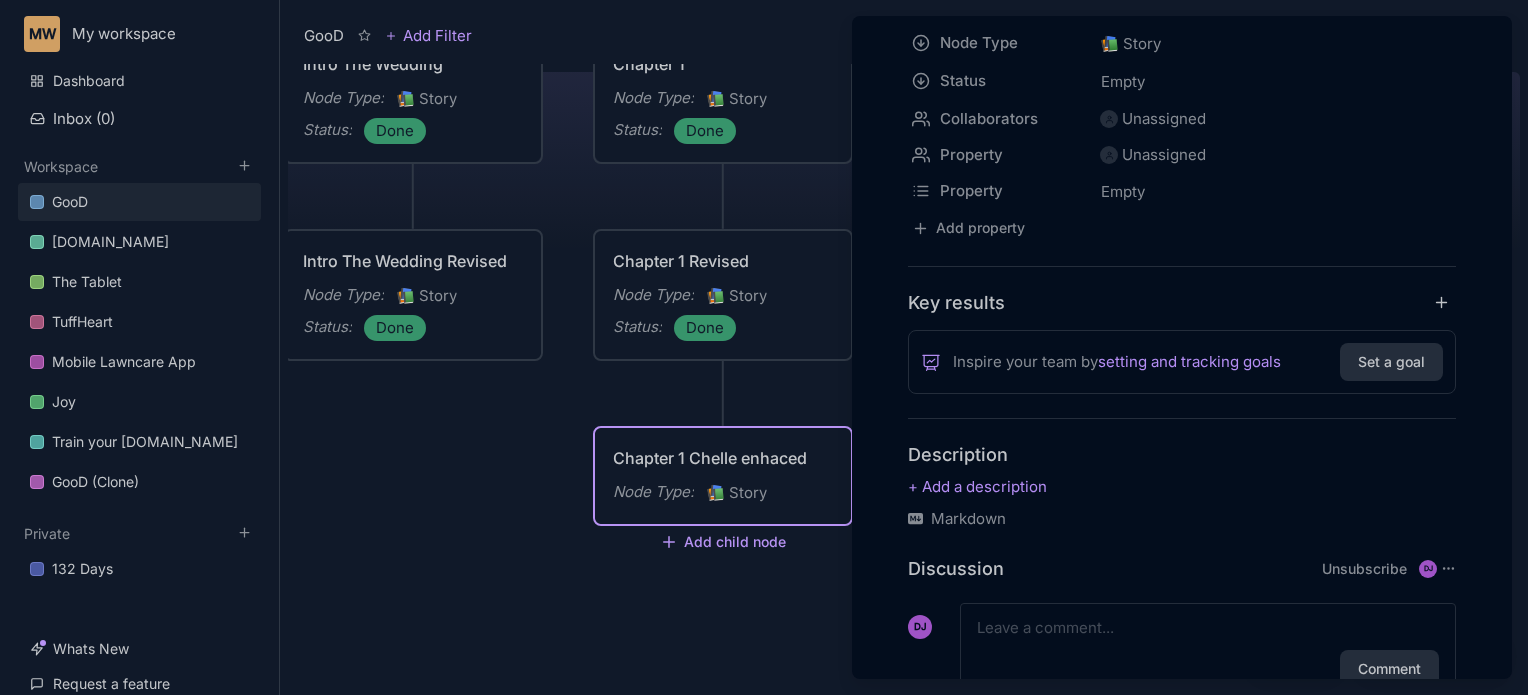 scroll, scrollTop: 277, scrollLeft: 0, axis: vertical 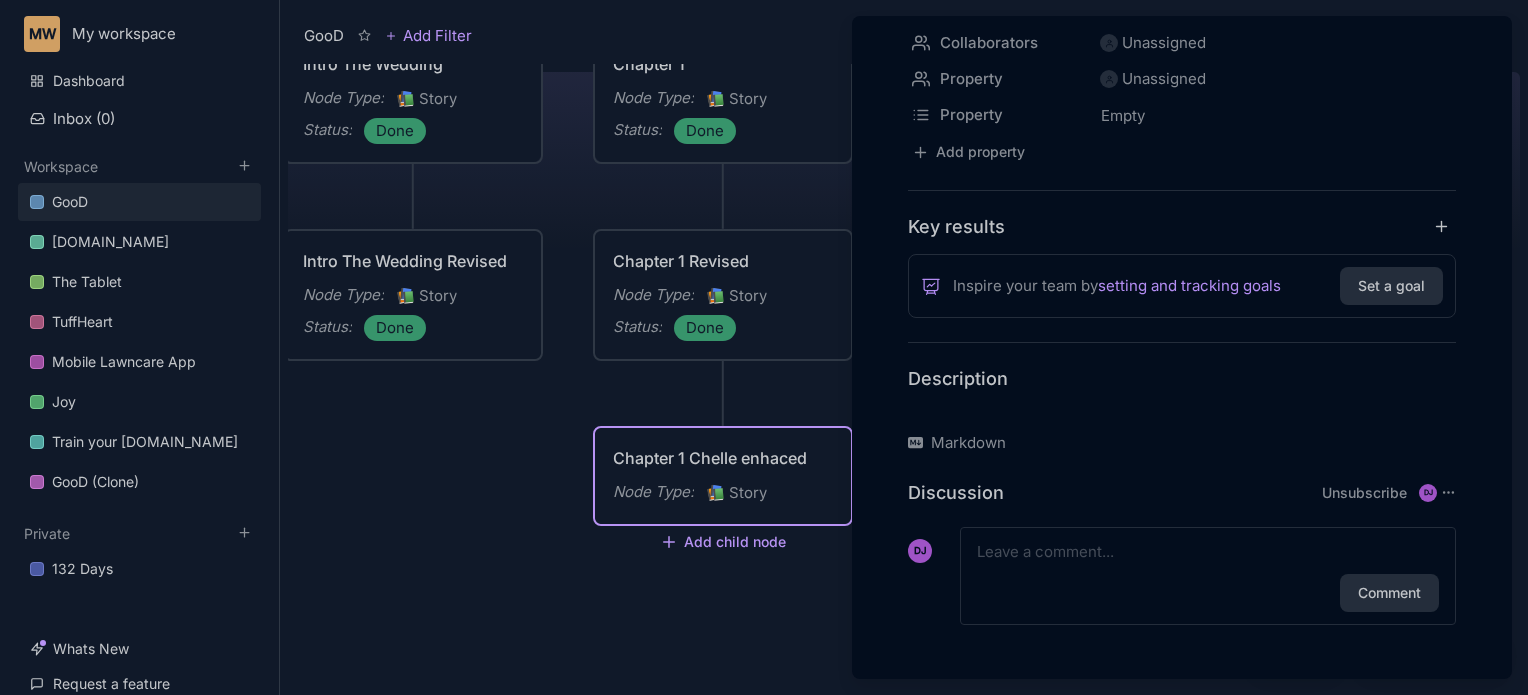 click at bounding box center (1182, 411) 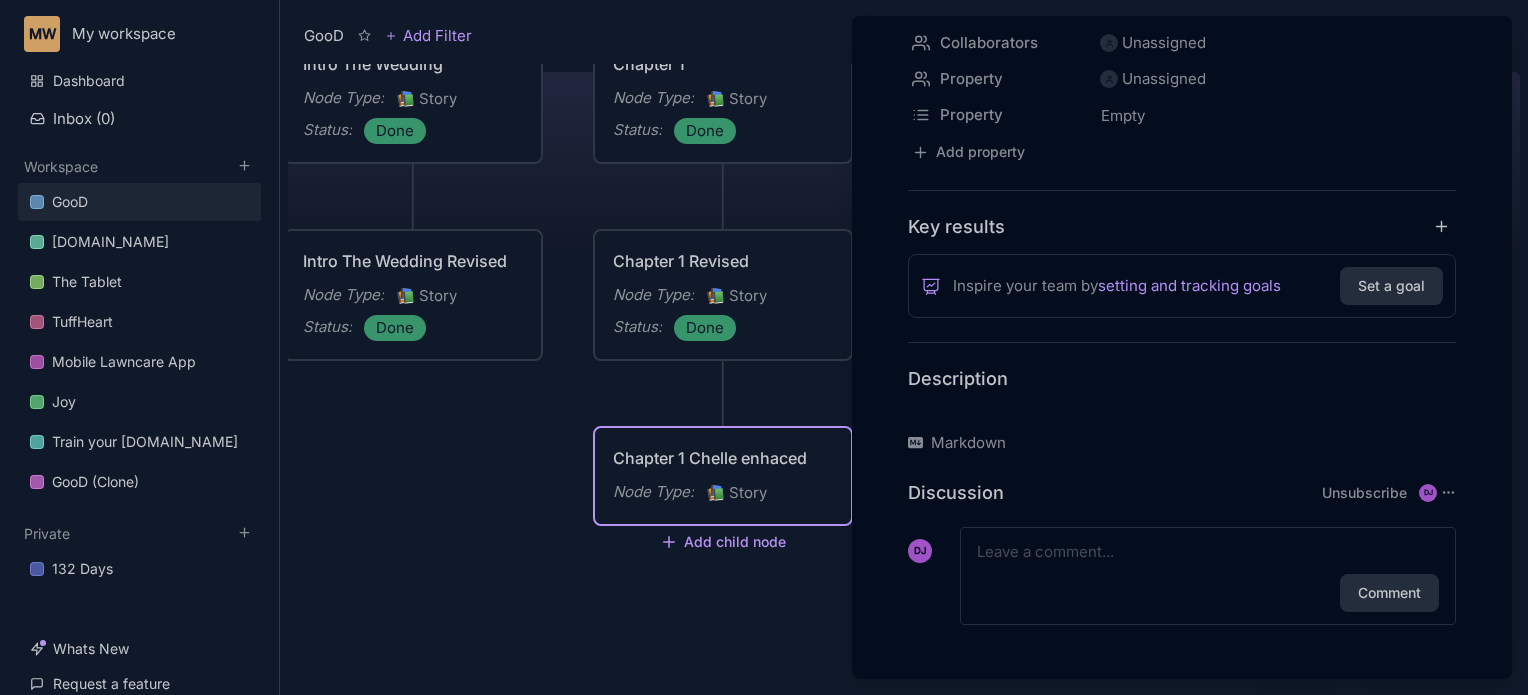 scroll, scrollTop: 4296, scrollLeft: 0, axis: vertical 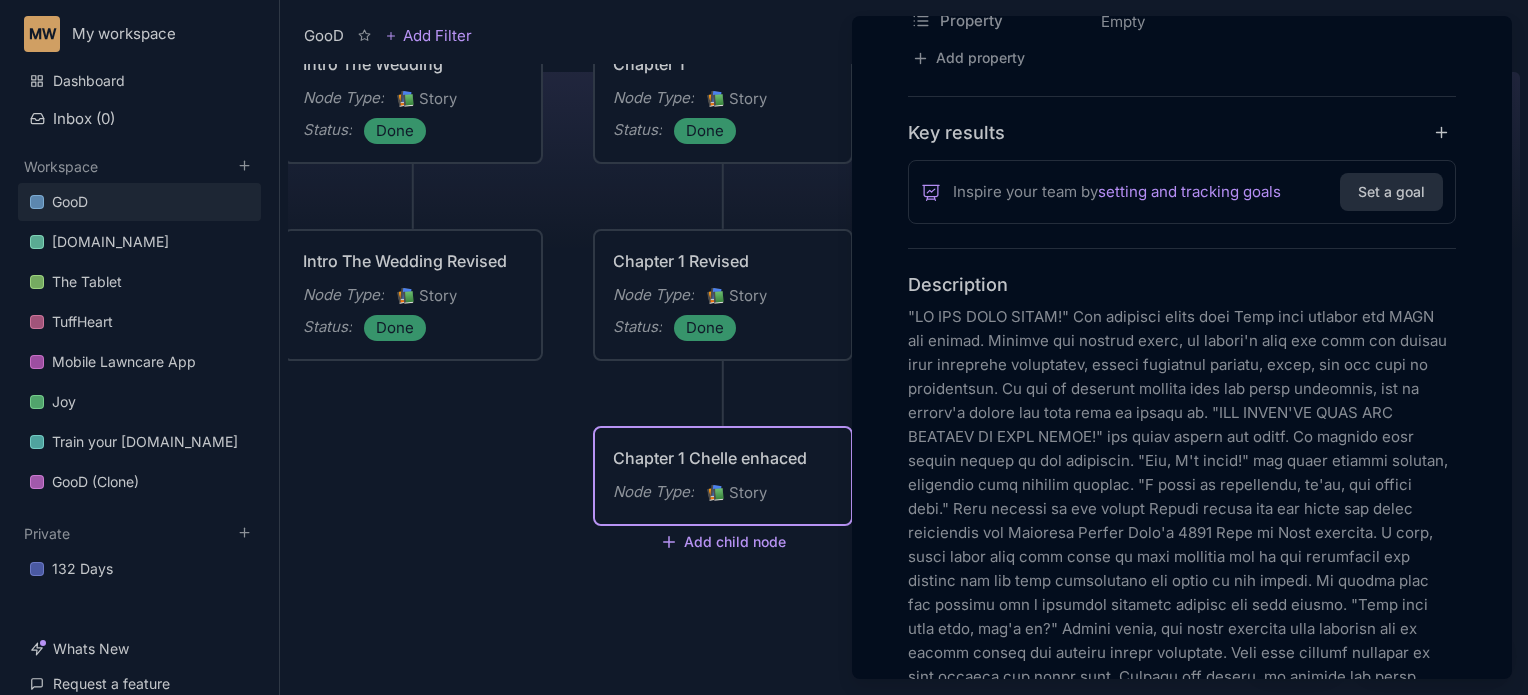 drag, startPoint x: 904, startPoint y: 318, endPoint x: 987, endPoint y: 359, distance: 92.574295 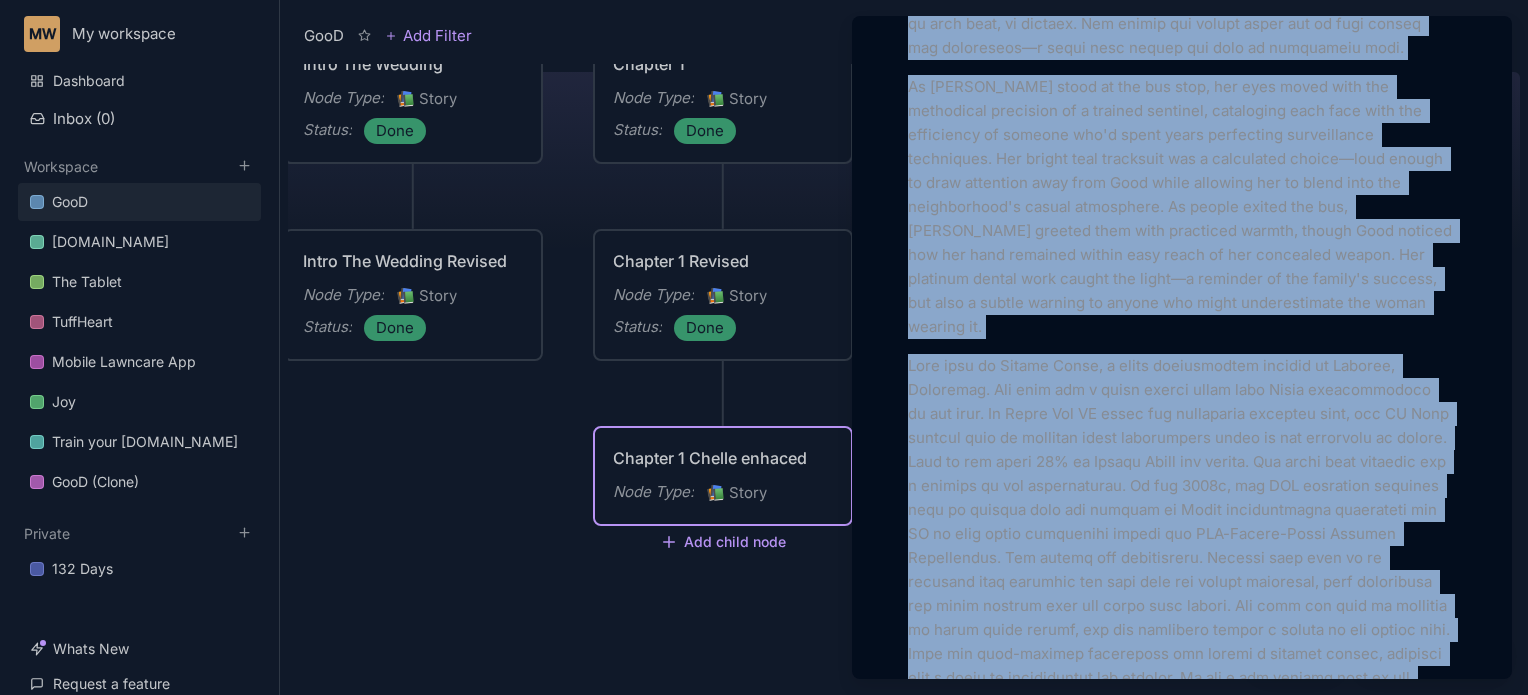 scroll, scrollTop: 1825, scrollLeft: 0, axis: vertical 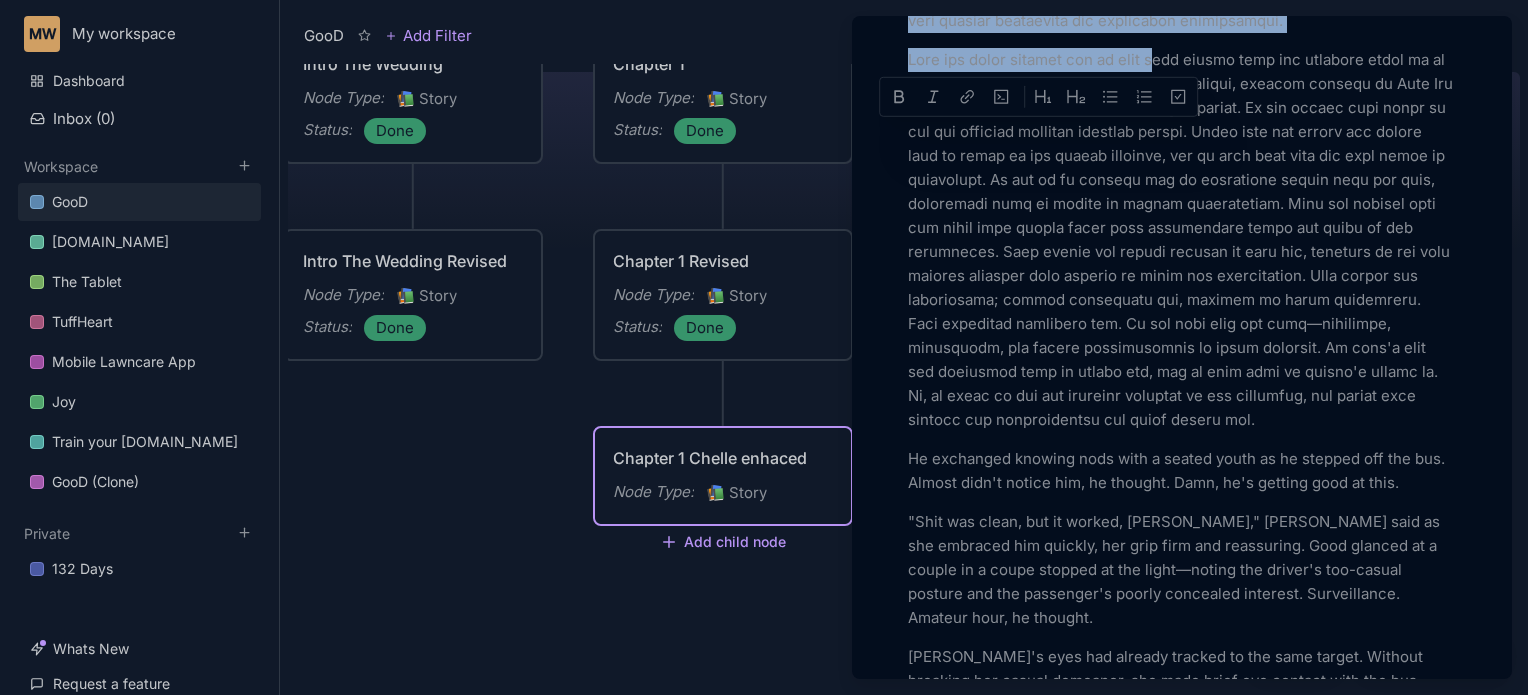 drag, startPoint x: 909, startPoint y: 309, endPoint x: 1172, endPoint y: 66, distance: 358.0754 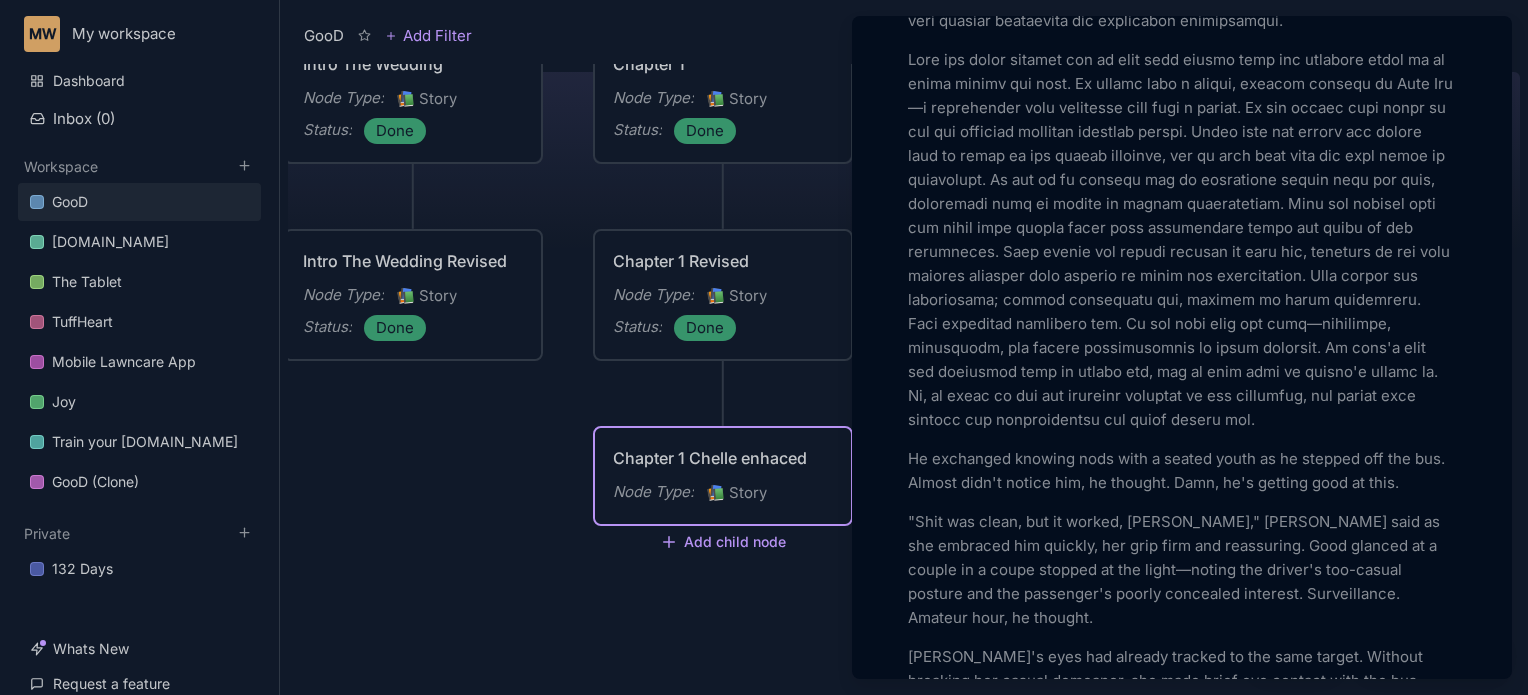 click at bounding box center [1182, 240] 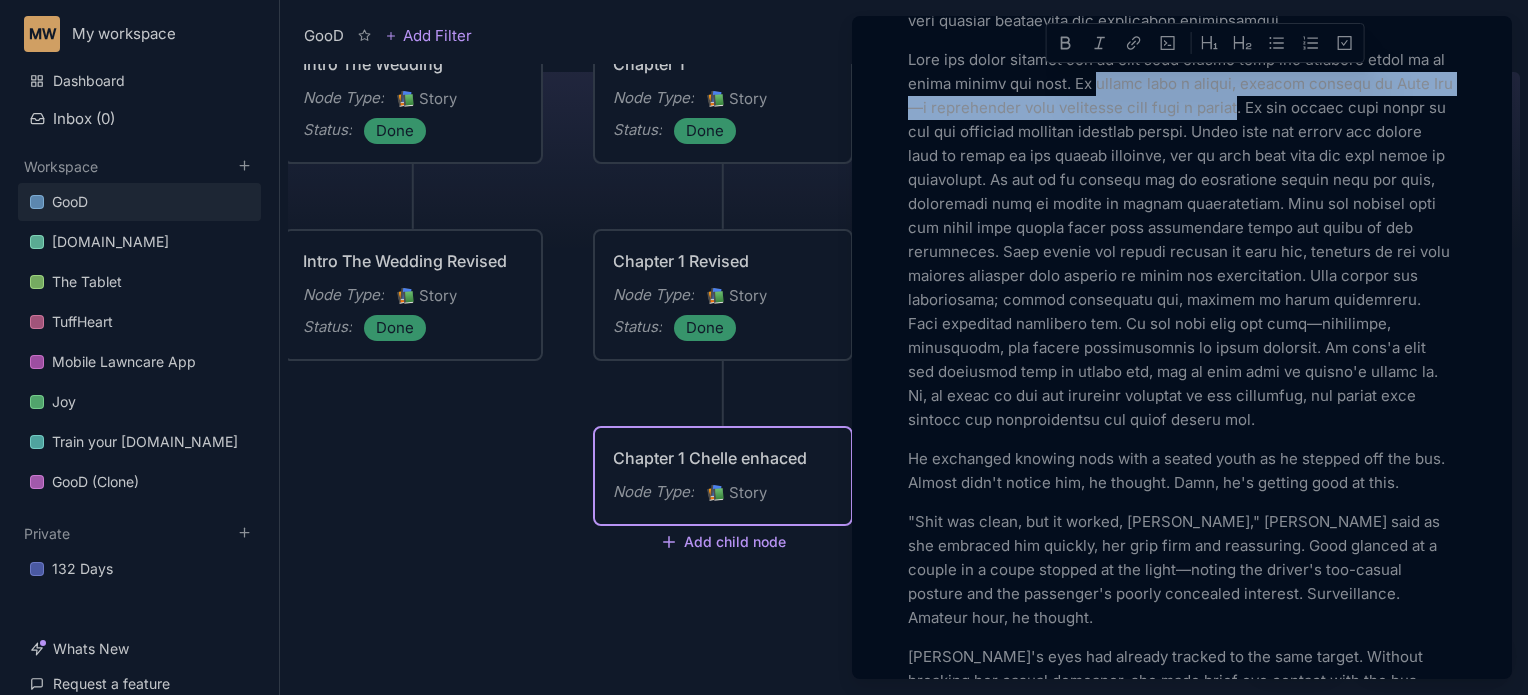drag, startPoint x: 1287, startPoint y: 102, endPoint x: 1119, endPoint y: 87, distance: 168.66832 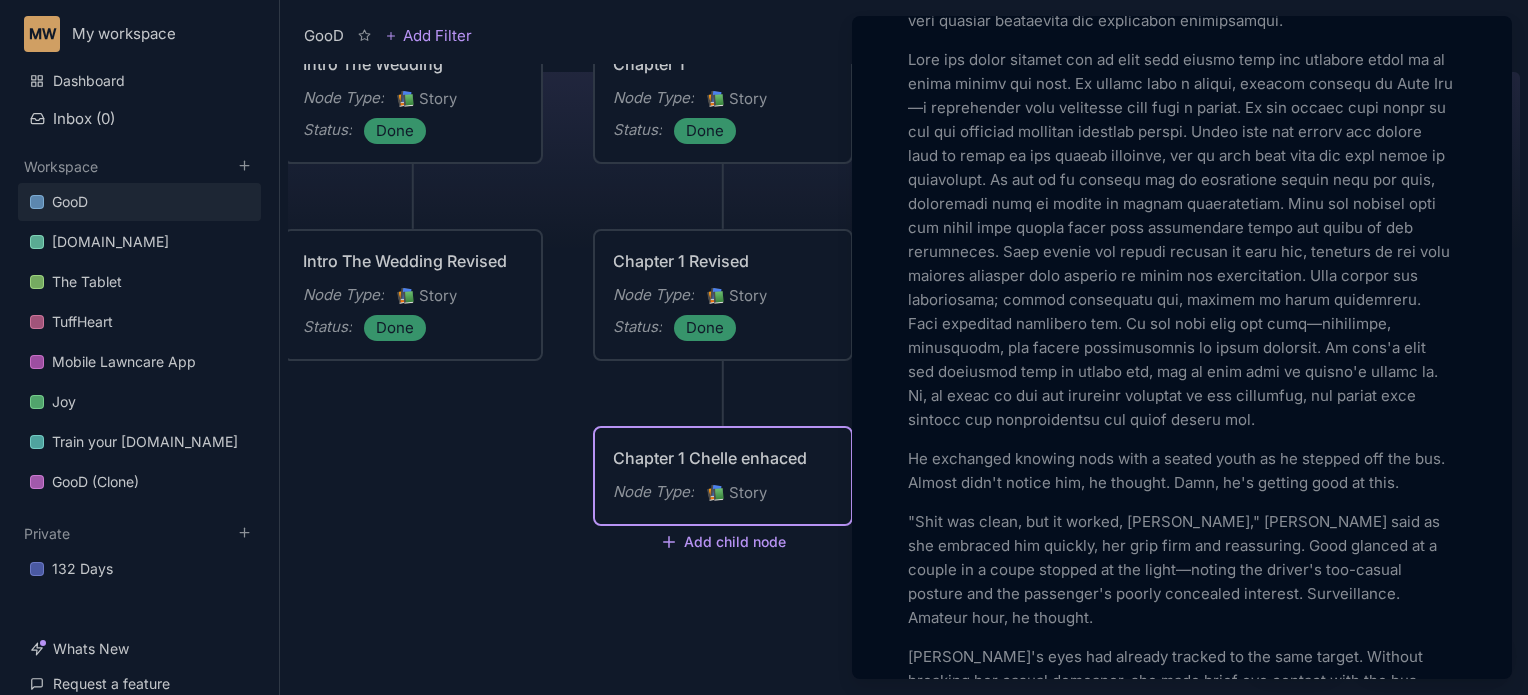 type 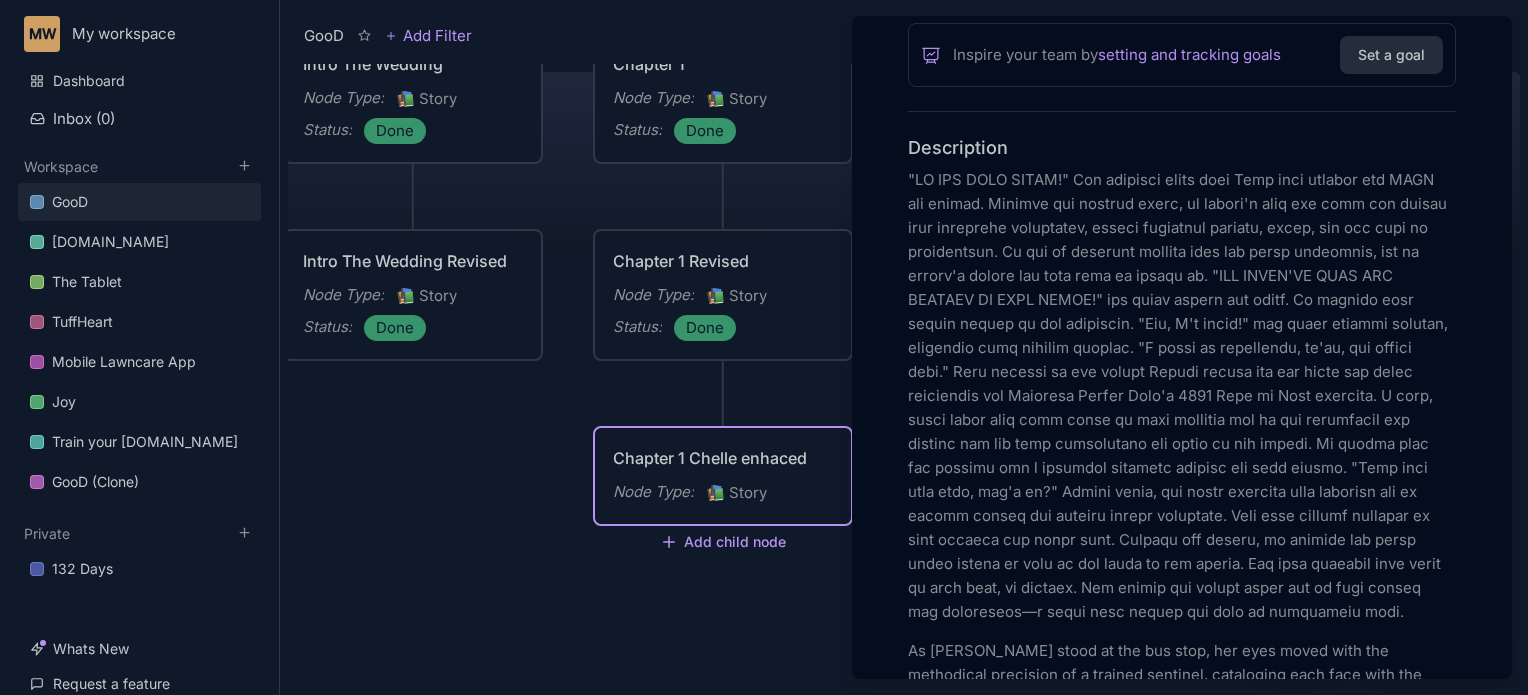 scroll, scrollTop: 520, scrollLeft: 0, axis: vertical 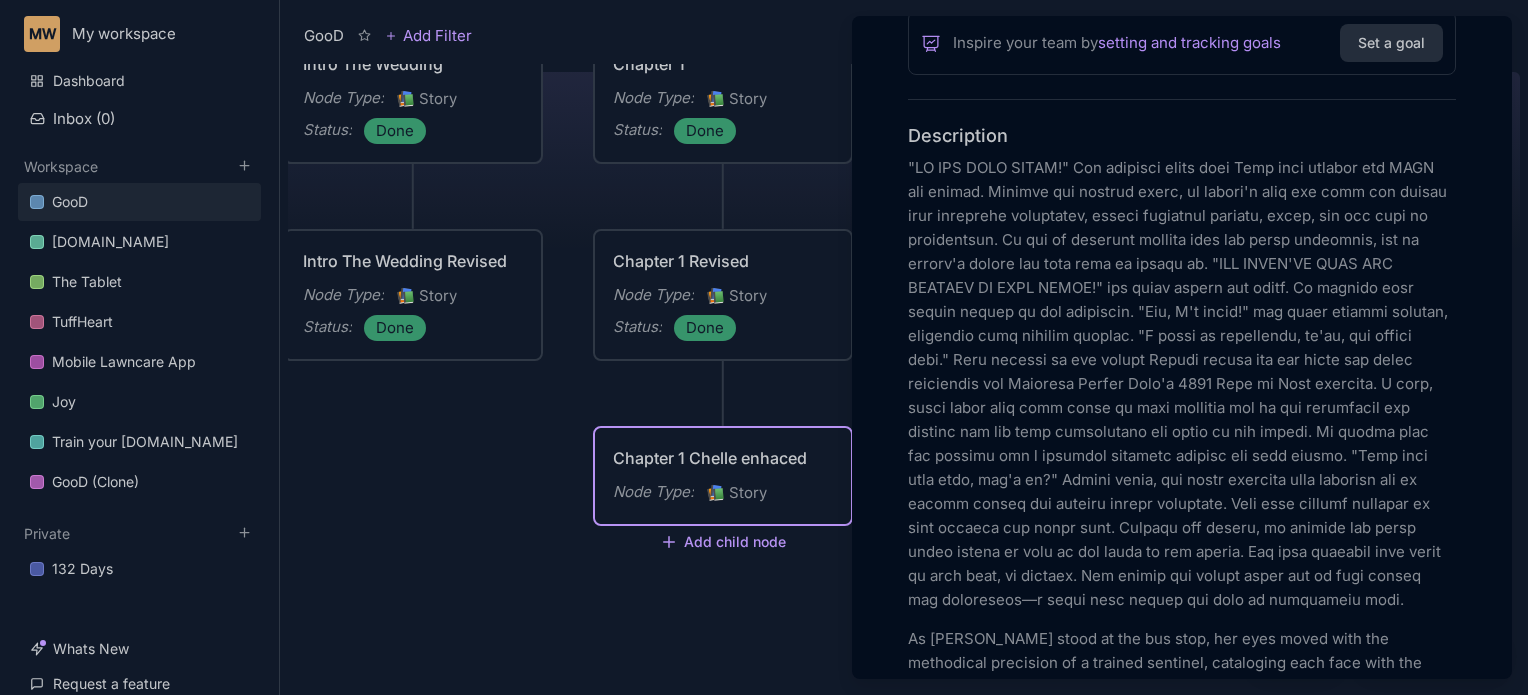 drag, startPoint x: 906, startPoint y: 161, endPoint x: 940, endPoint y: 187, distance: 42.80187 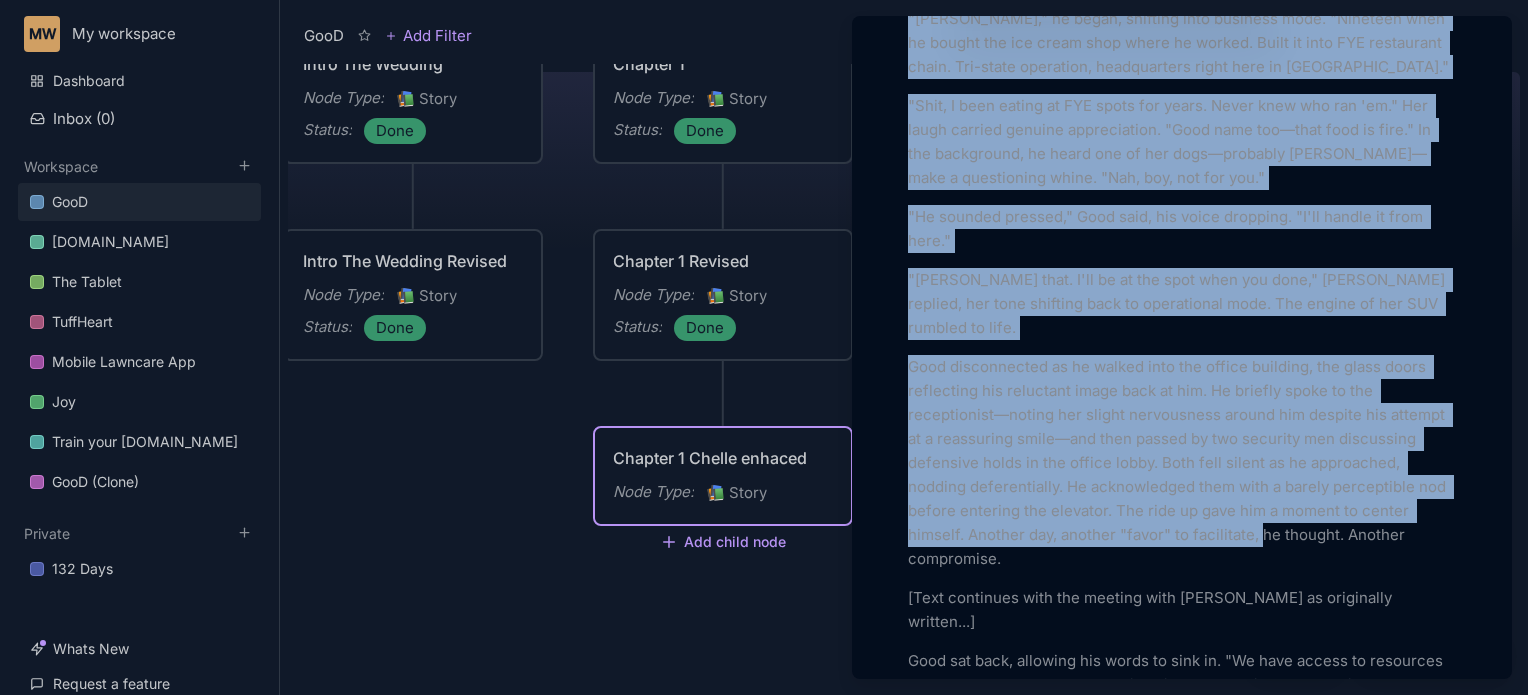 scroll, scrollTop: 3624, scrollLeft: 0, axis: vertical 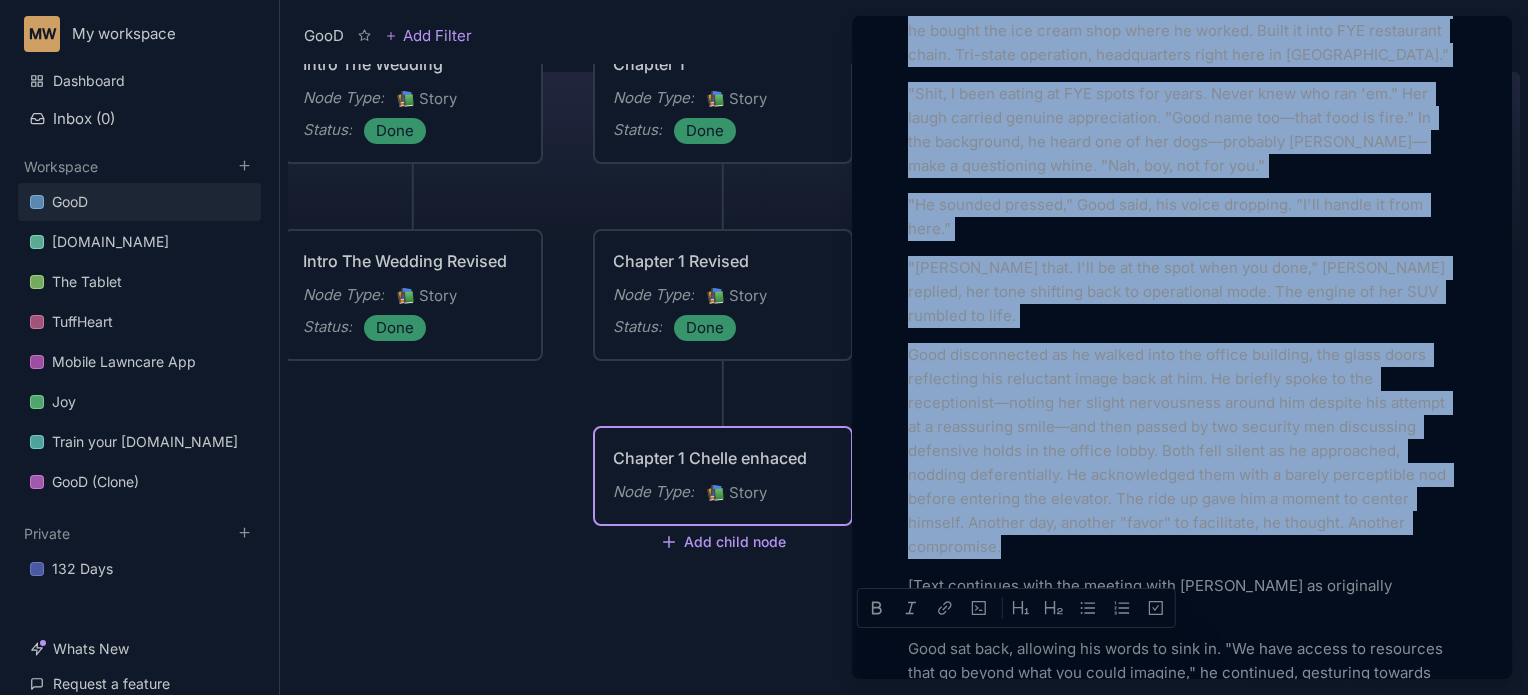 drag, startPoint x: 908, startPoint y: 167, endPoint x: 1287, endPoint y: 564, distance: 548.8625 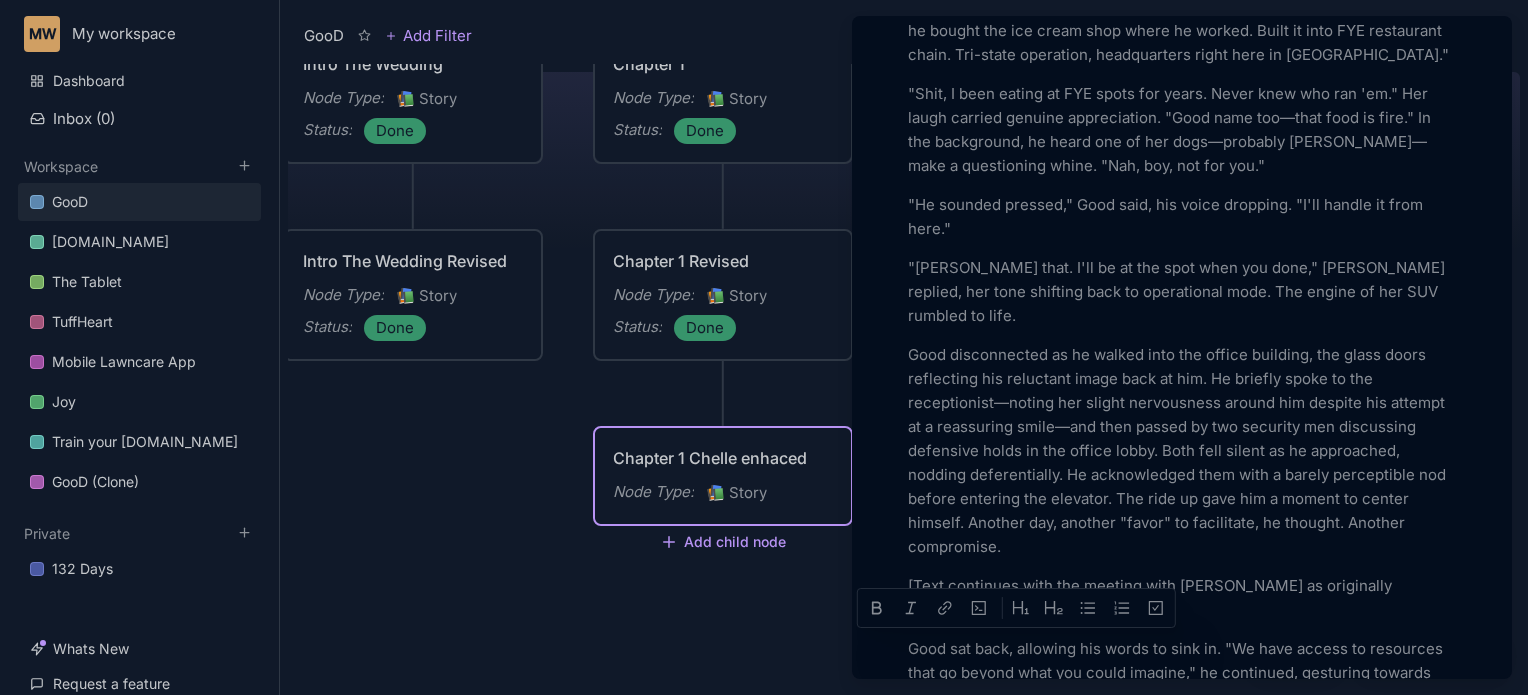 click at bounding box center [764, 347] 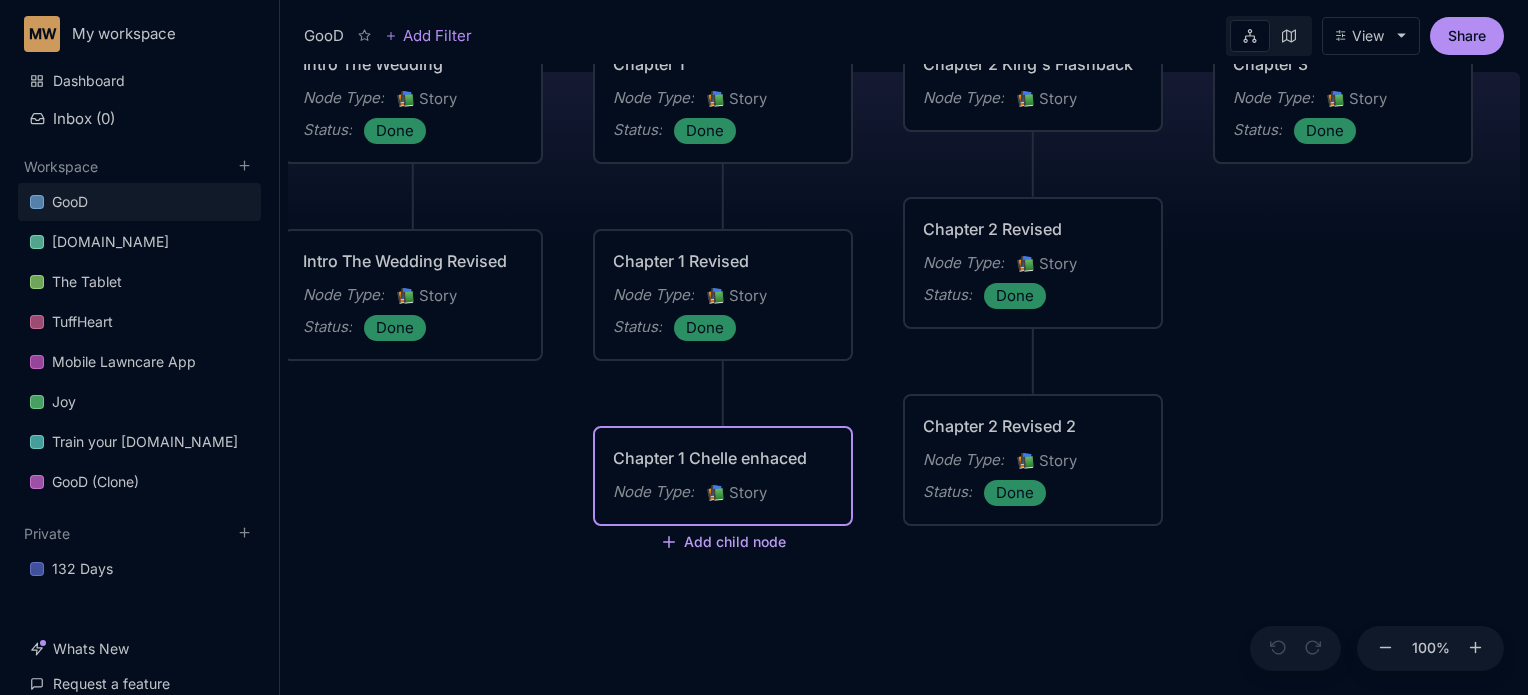 click on "Add child node" at bounding box center (723, 543) 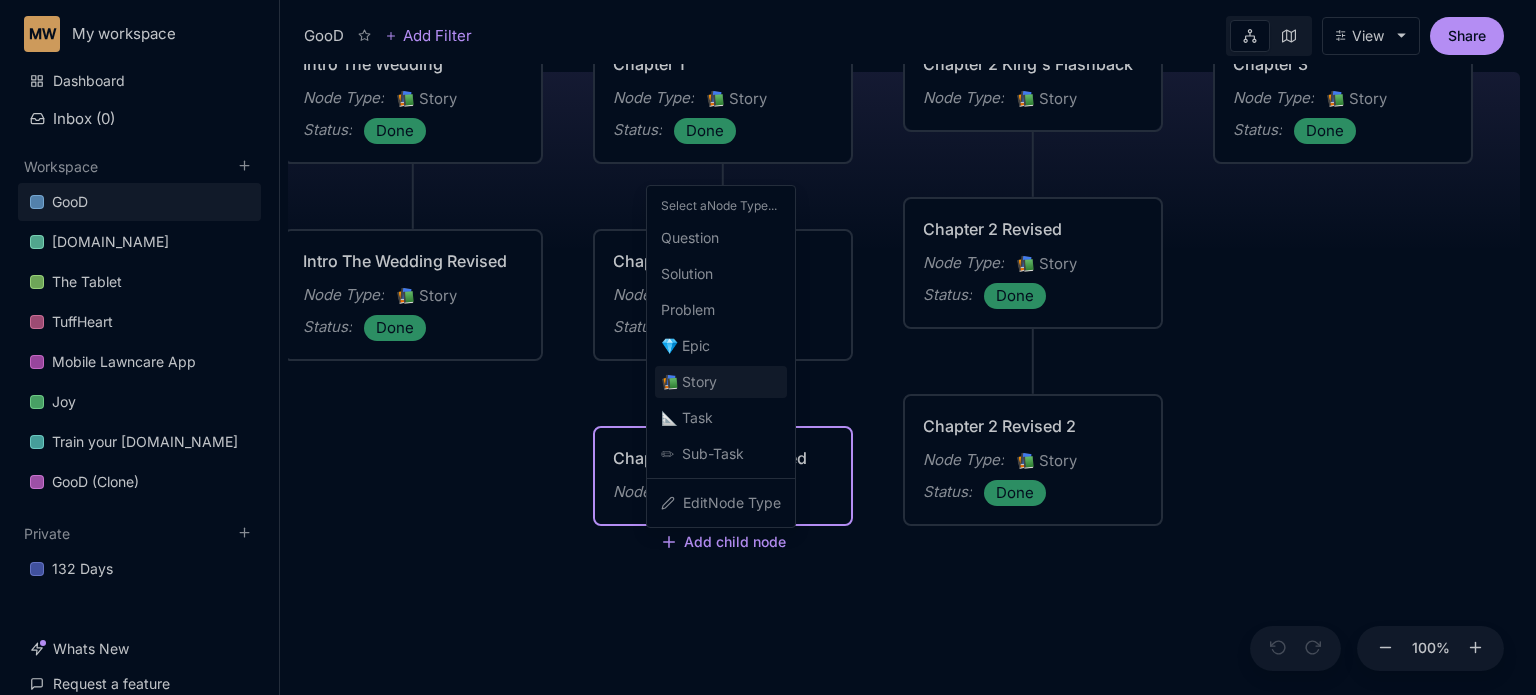 click on "📚   Story" at bounding box center [689, 382] 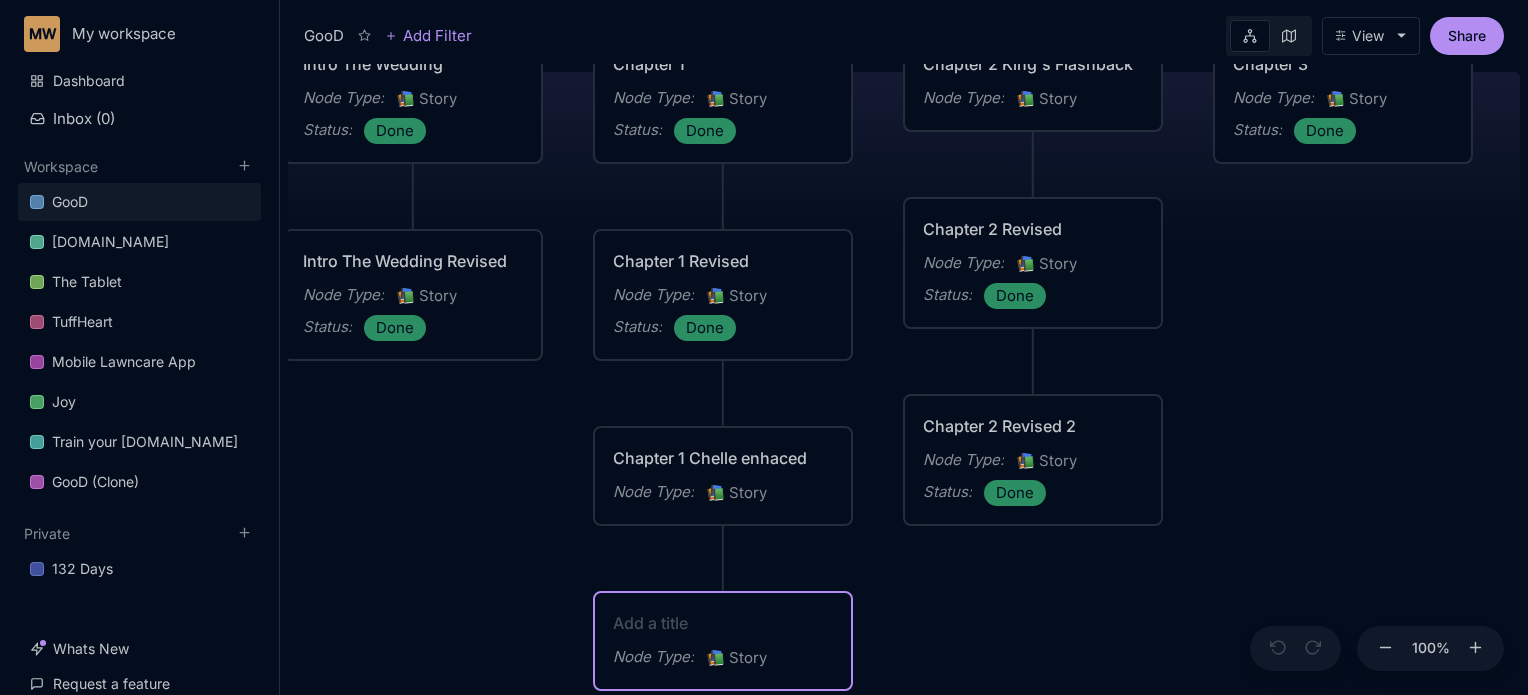 click at bounding box center (723, 623) 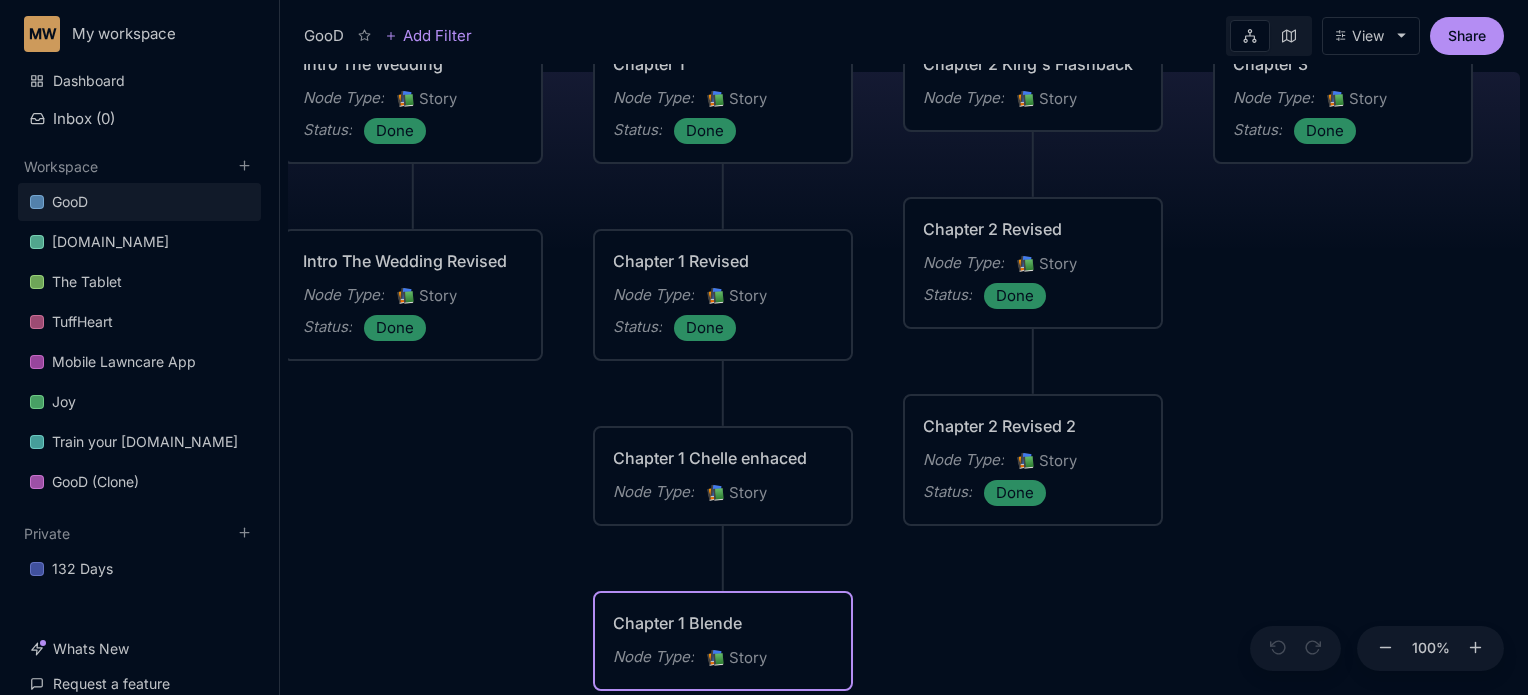 type on "Chapter 1 Blended" 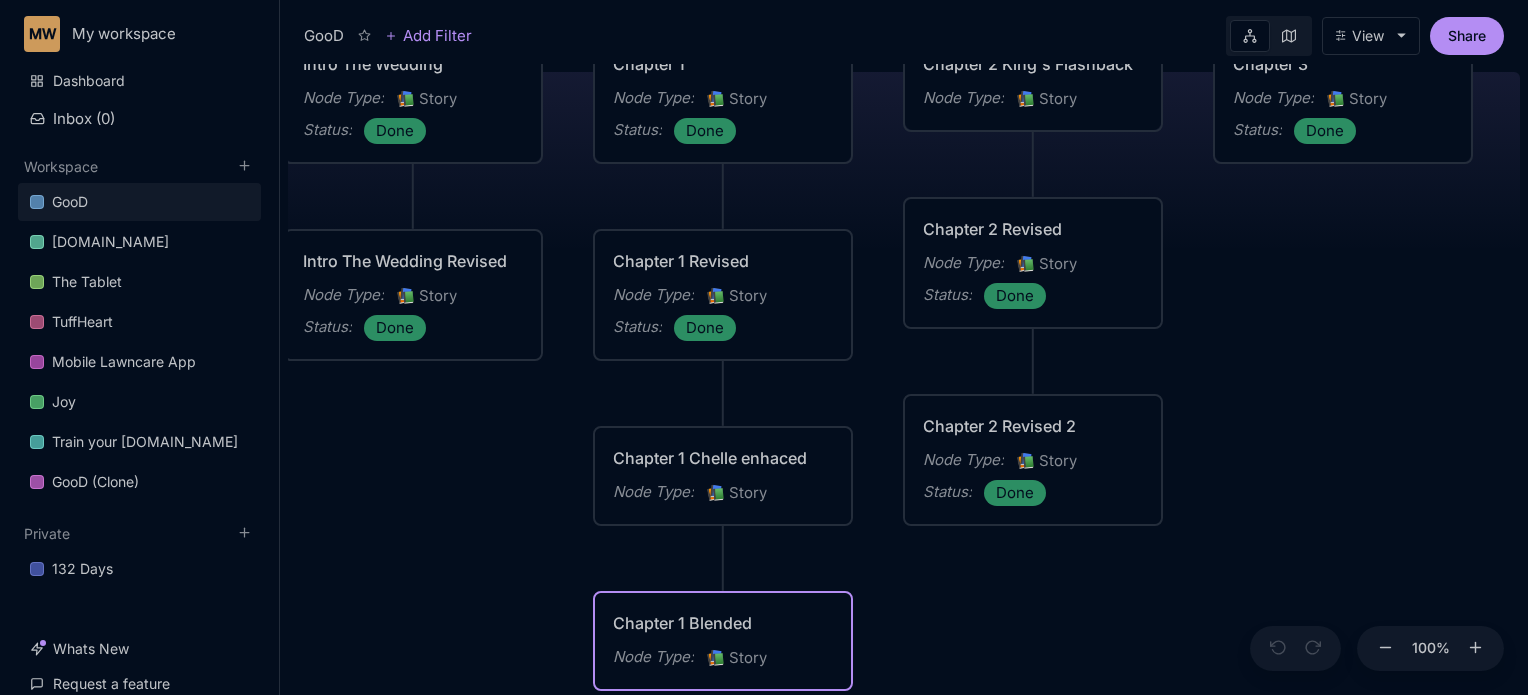 click on "Chapter 1 Blended" at bounding box center [723, 623] 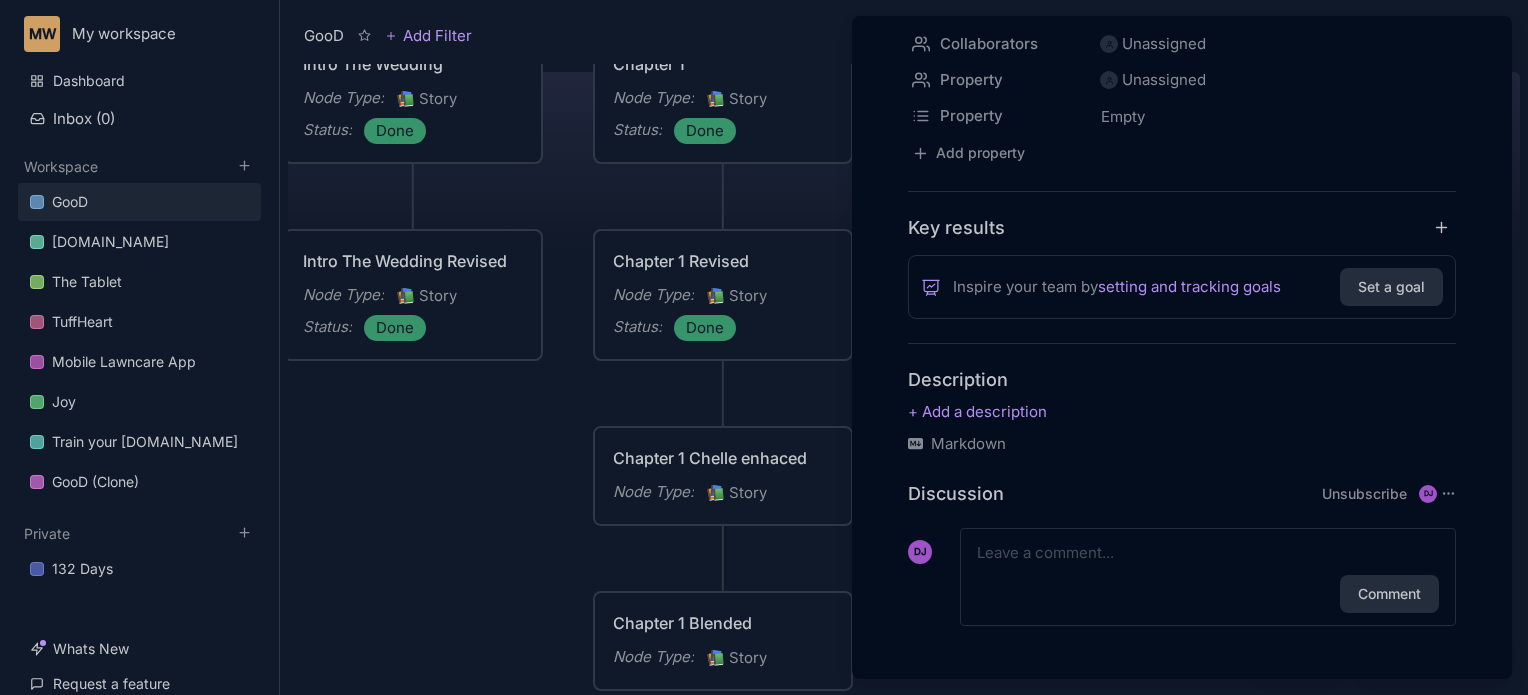 scroll, scrollTop: 277, scrollLeft: 0, axis: vertical 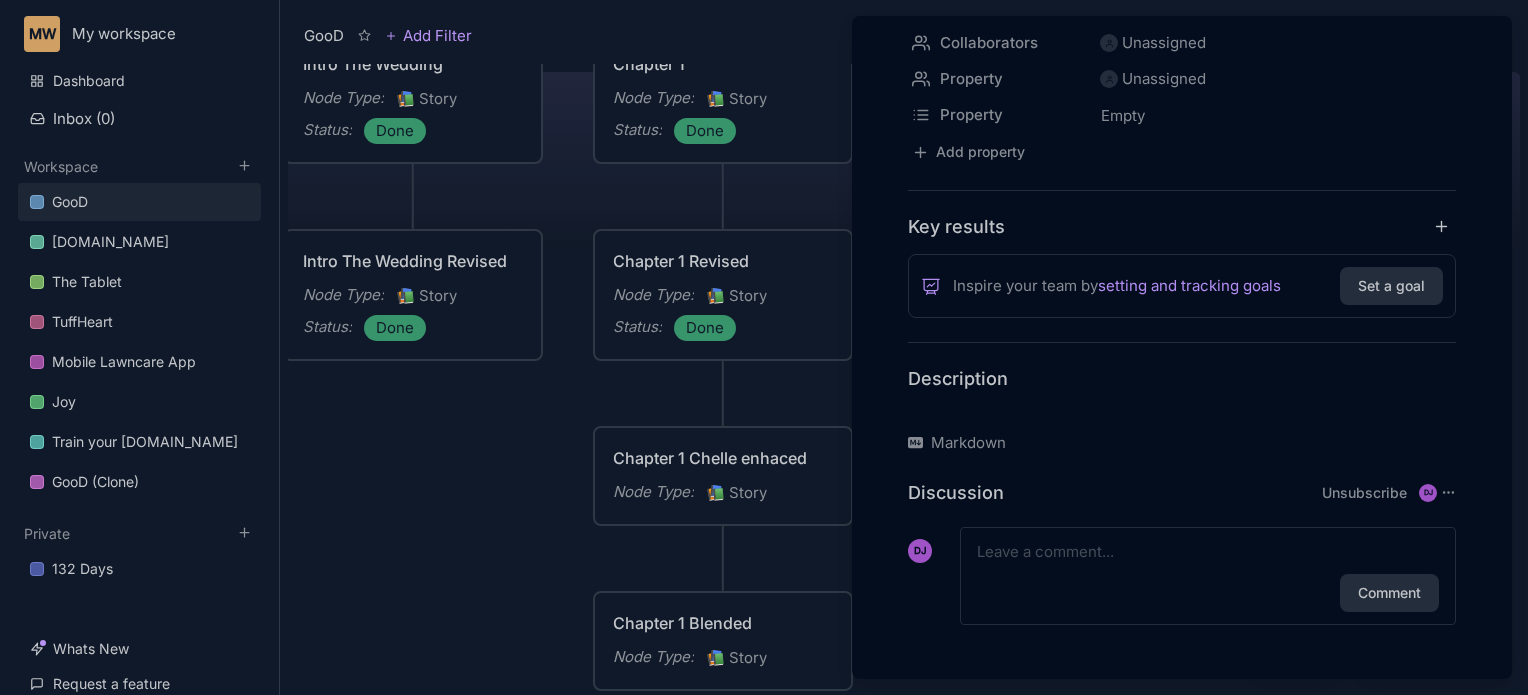click at bounding box center [1182, 411] 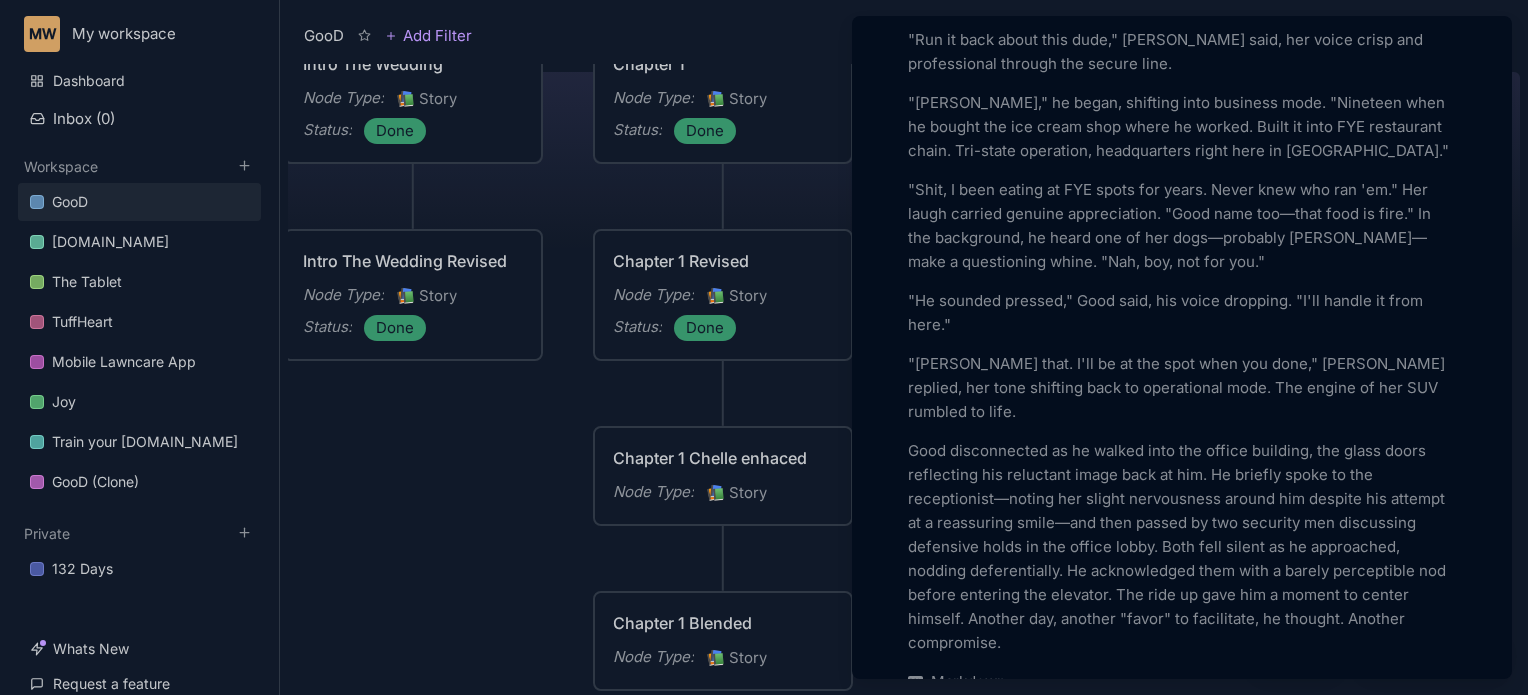 scroll, scrollTop: 3567, scrollLeft: 0, axis: vertical 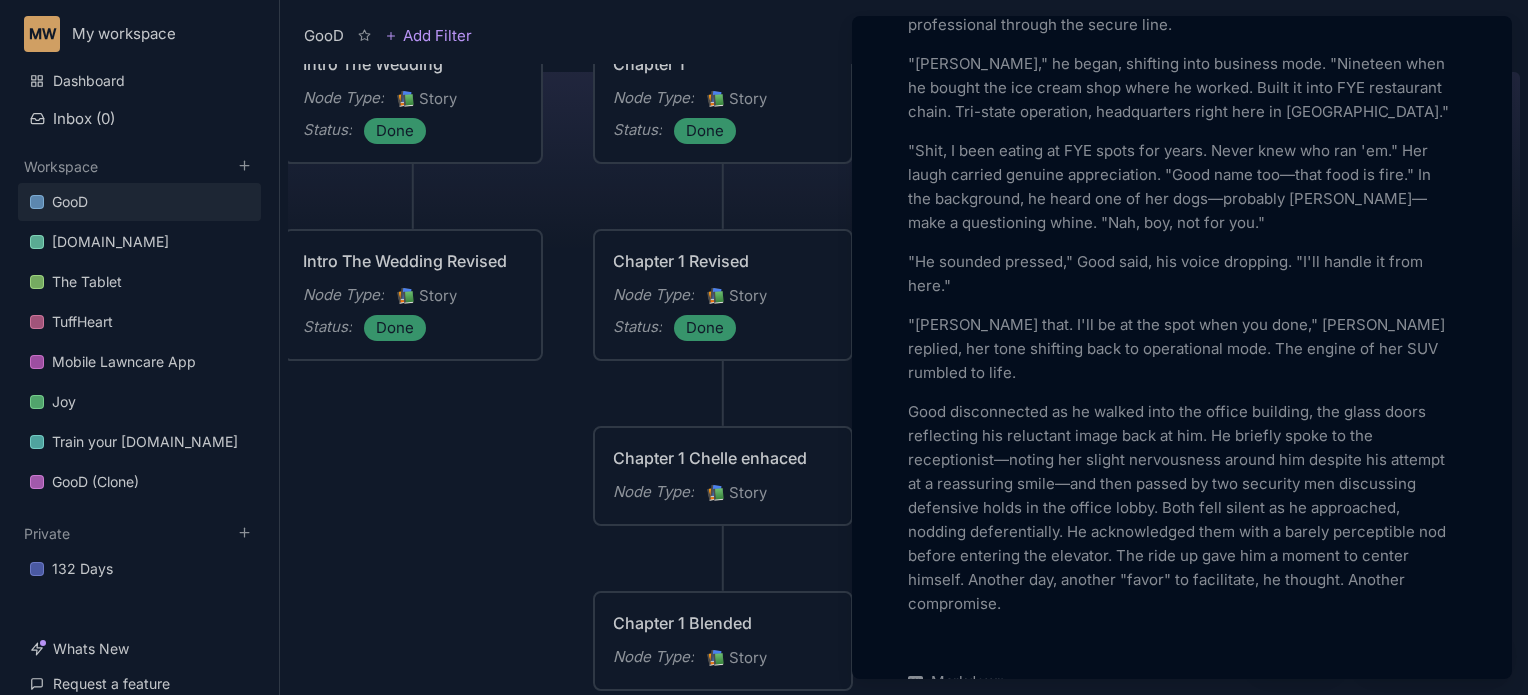 click at bounding box center (764, 347) 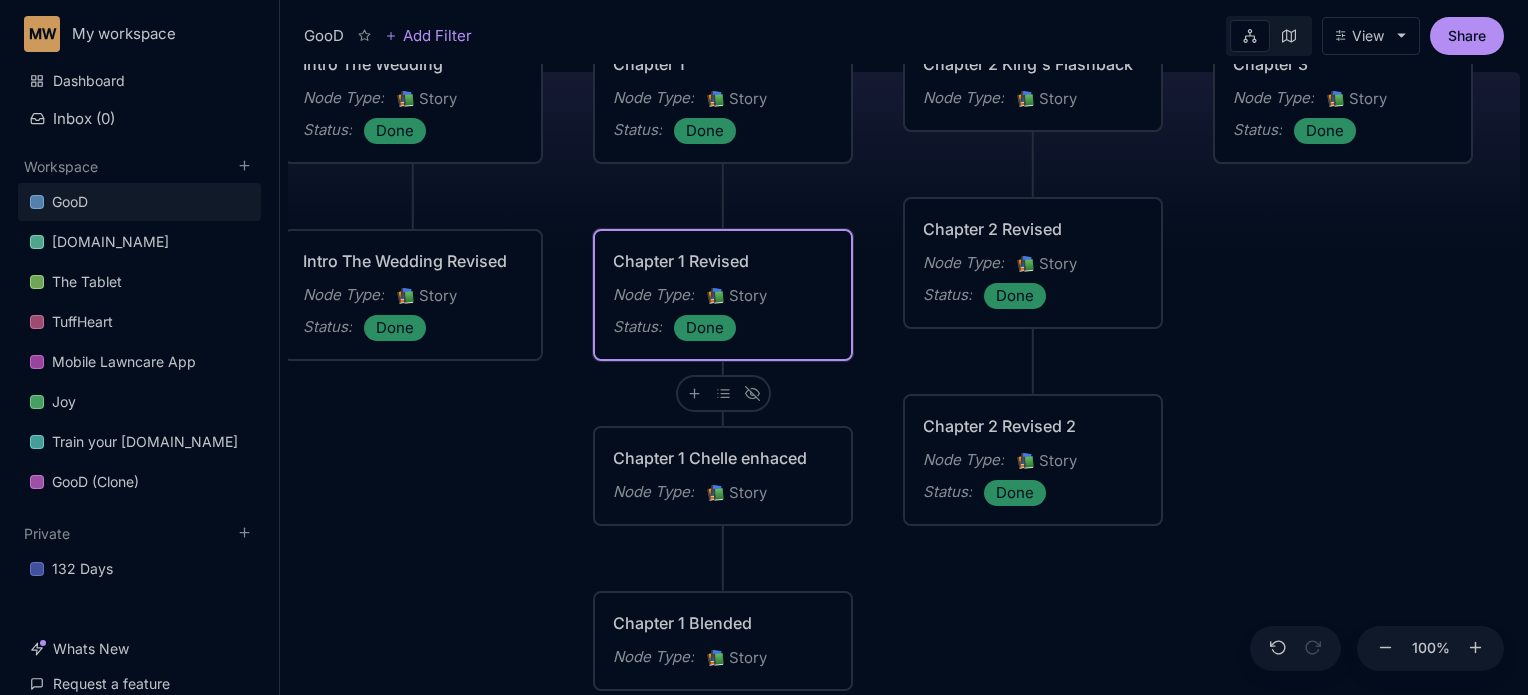 click on "Chapter 1 Revised" at bounding box center (723, 261) 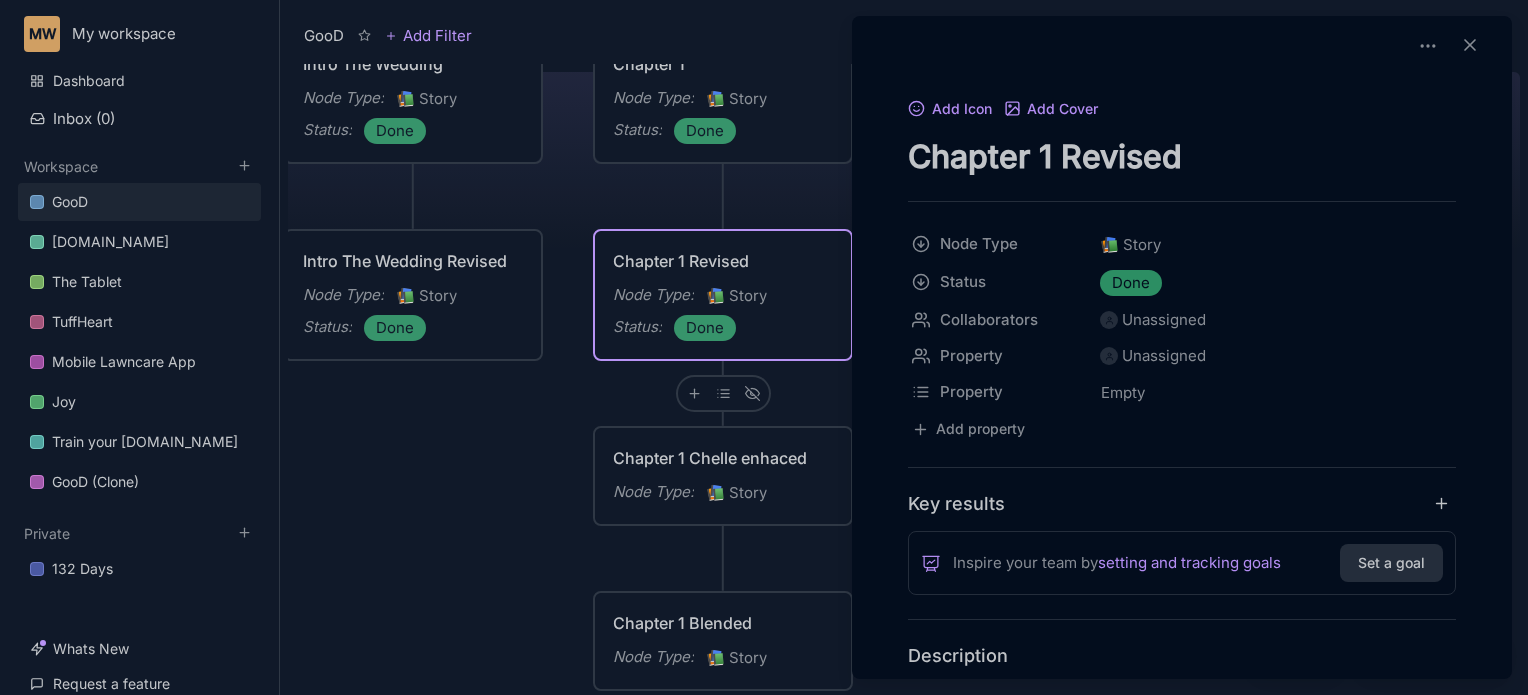 drag, startPoint x: 1503, startPoint y: 40, endPoint x: 1524, endPoint y: 111, distance: 74.04053 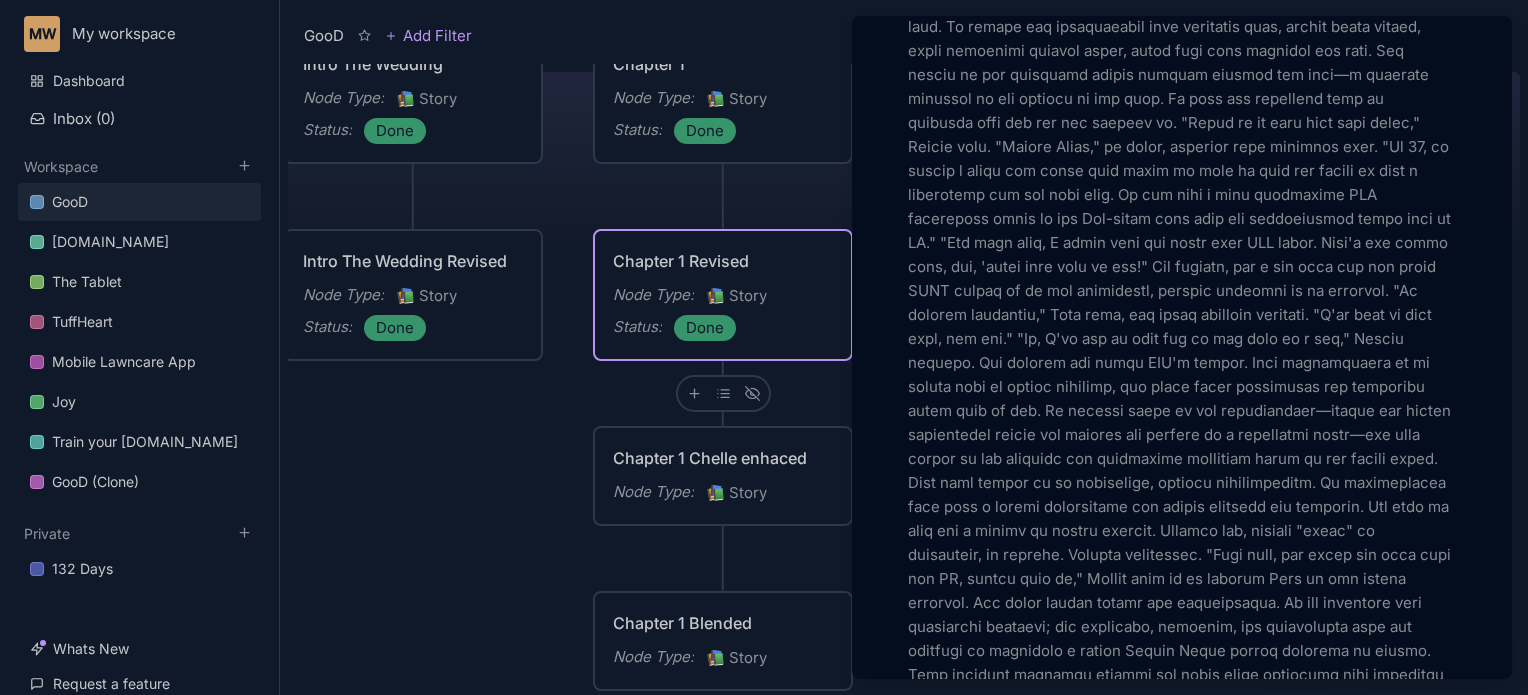 scroll, scrollTop: 2844, scrollLeft: 0, axis: vertical 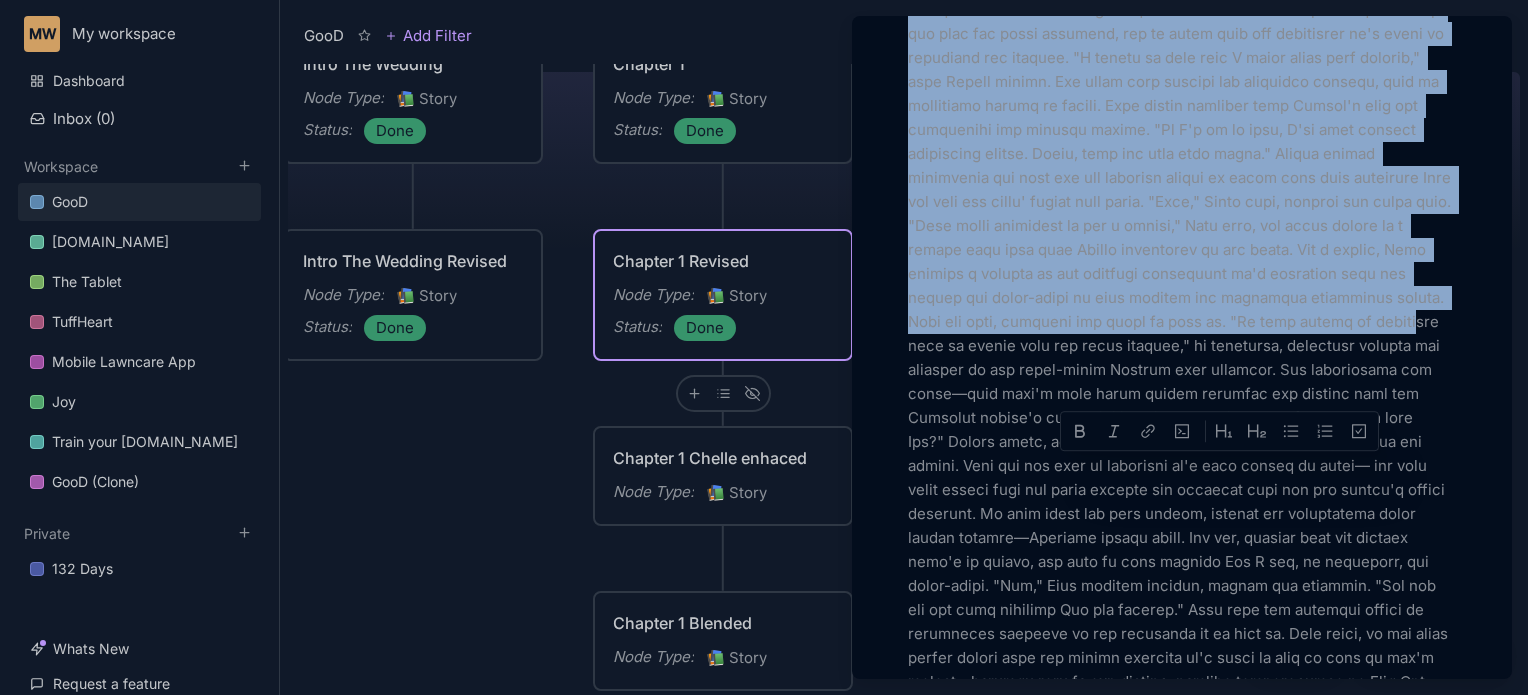 drag, startPoint x: 1269, startPoint y: 399, endPoint x: 1168, endPoint y: 391, distance: 101.31634 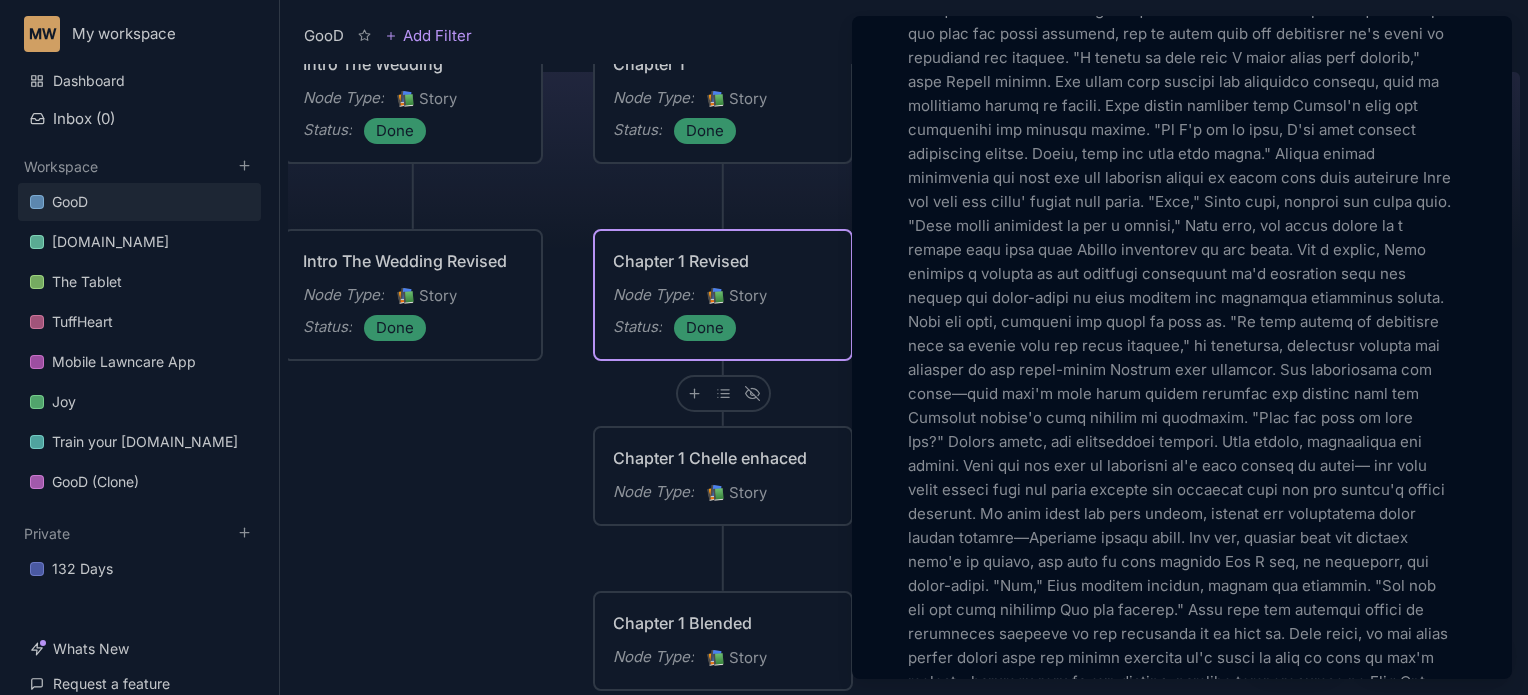 click at bounding box center [764, 347] 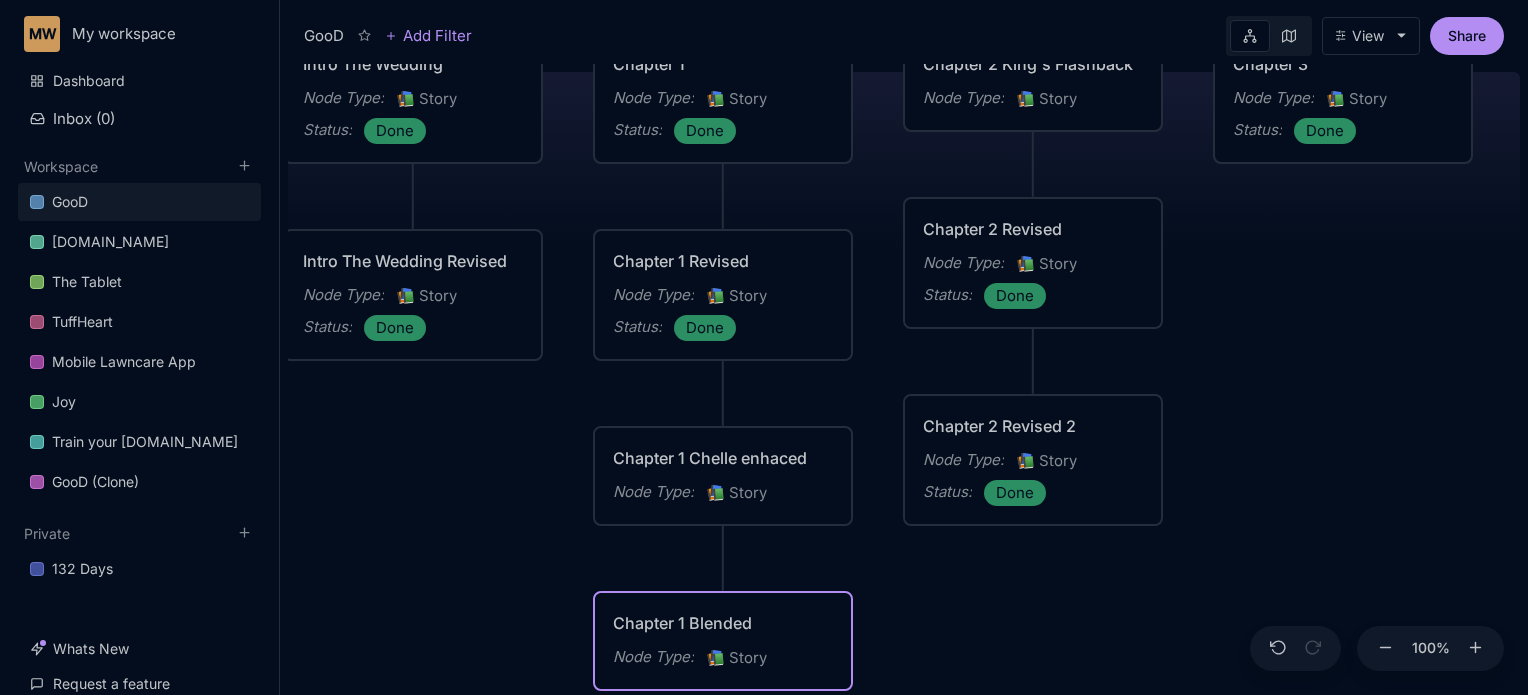 click on "Chapter 1 Blended" at bounding box center (723, 623) 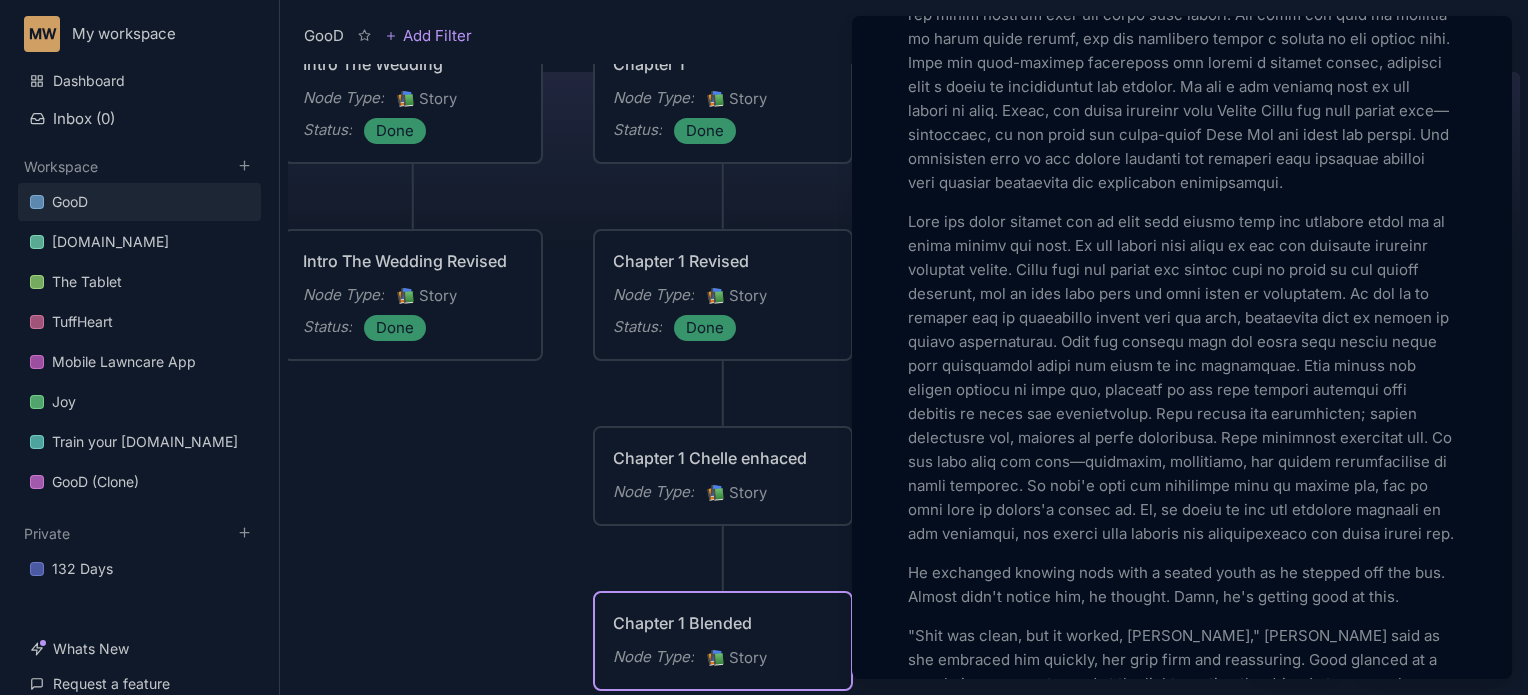 scroll, scrollTop: 1679, scrollLeft: 0, axis: vertical 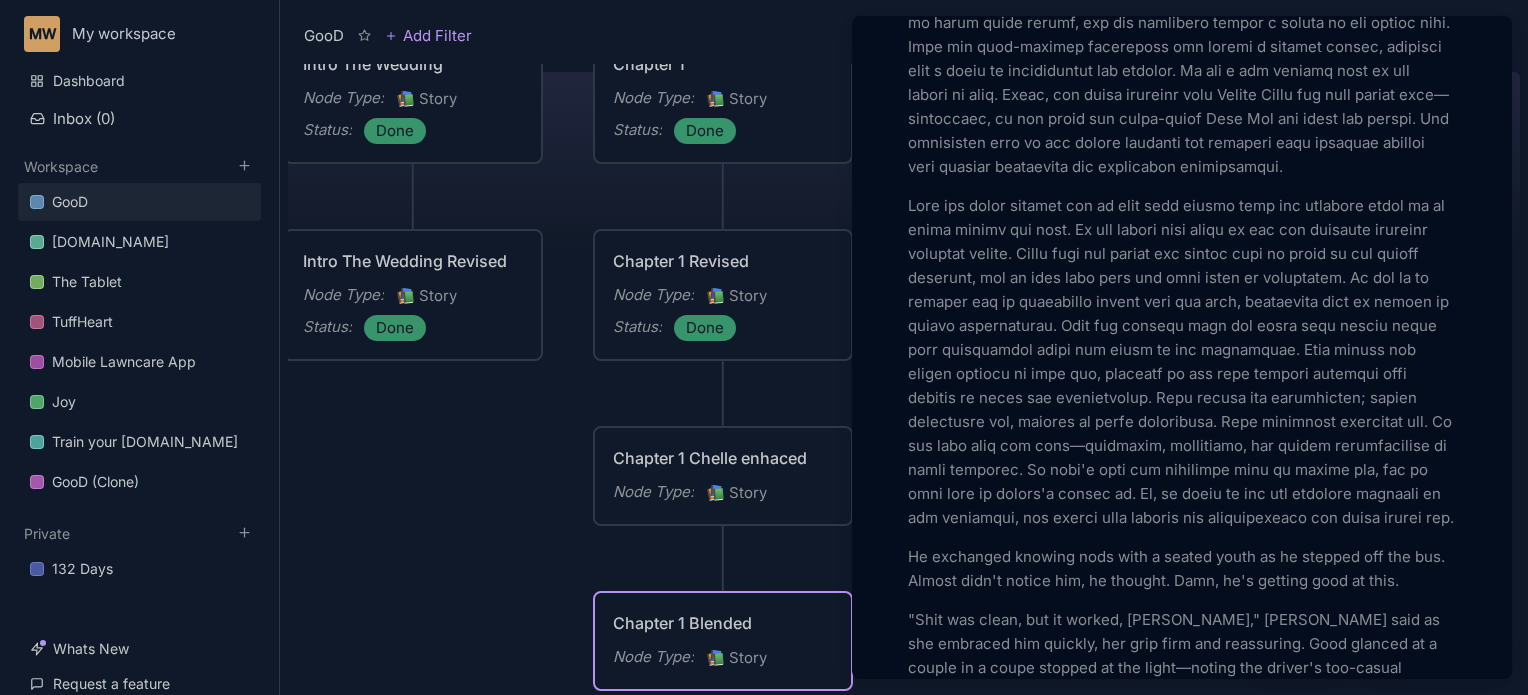 click at bounding box center (764, 347) 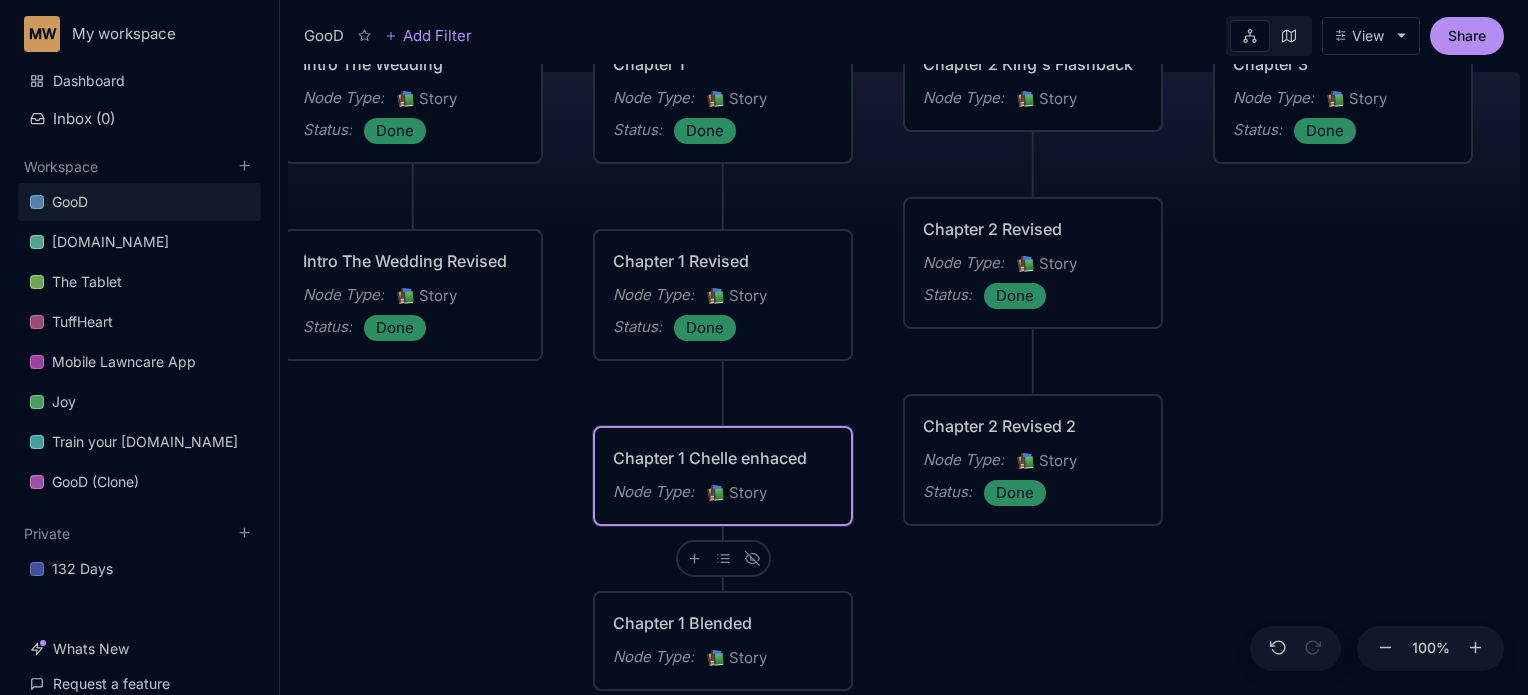 click on "Chapter 1 Chelle enhaced" at bounding box center (723, 458) 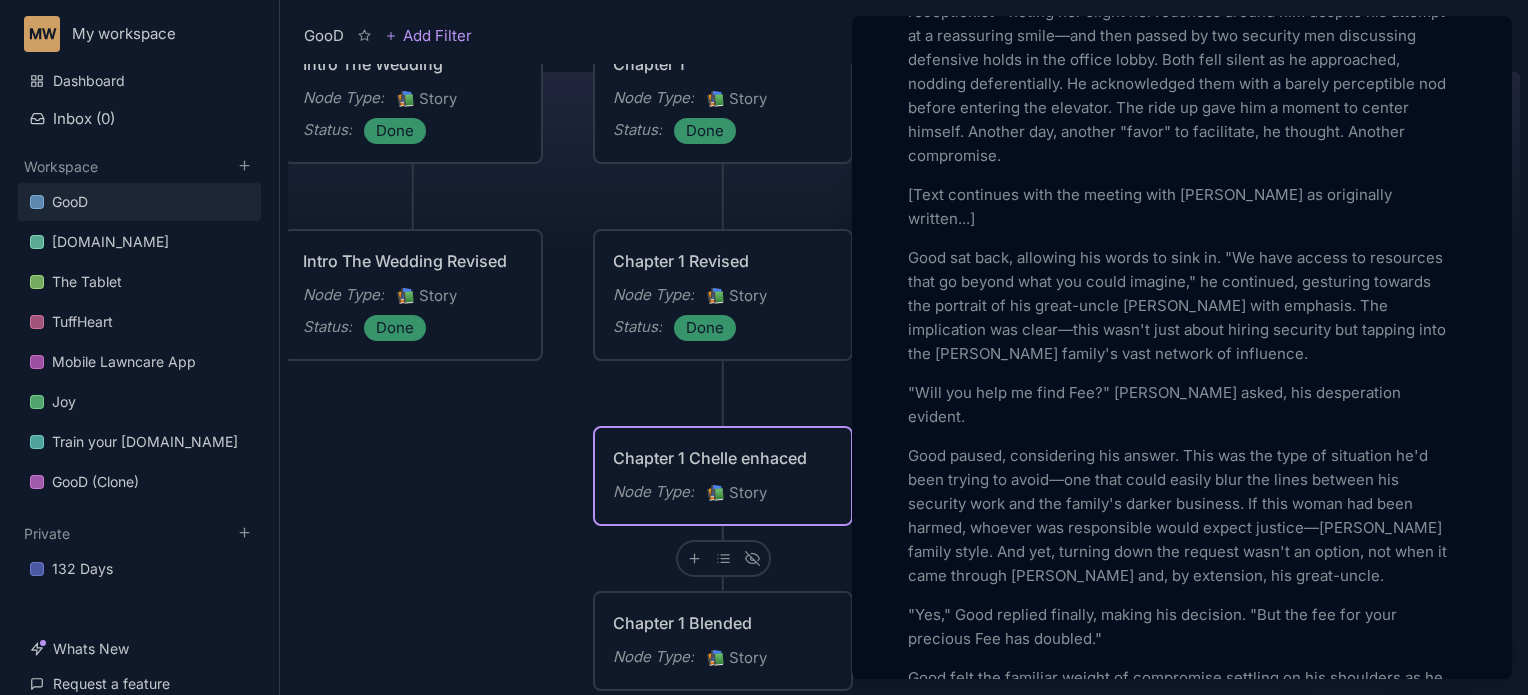 scroll, scrollTop: 4040, scrollLeft: 0, axis: vertical 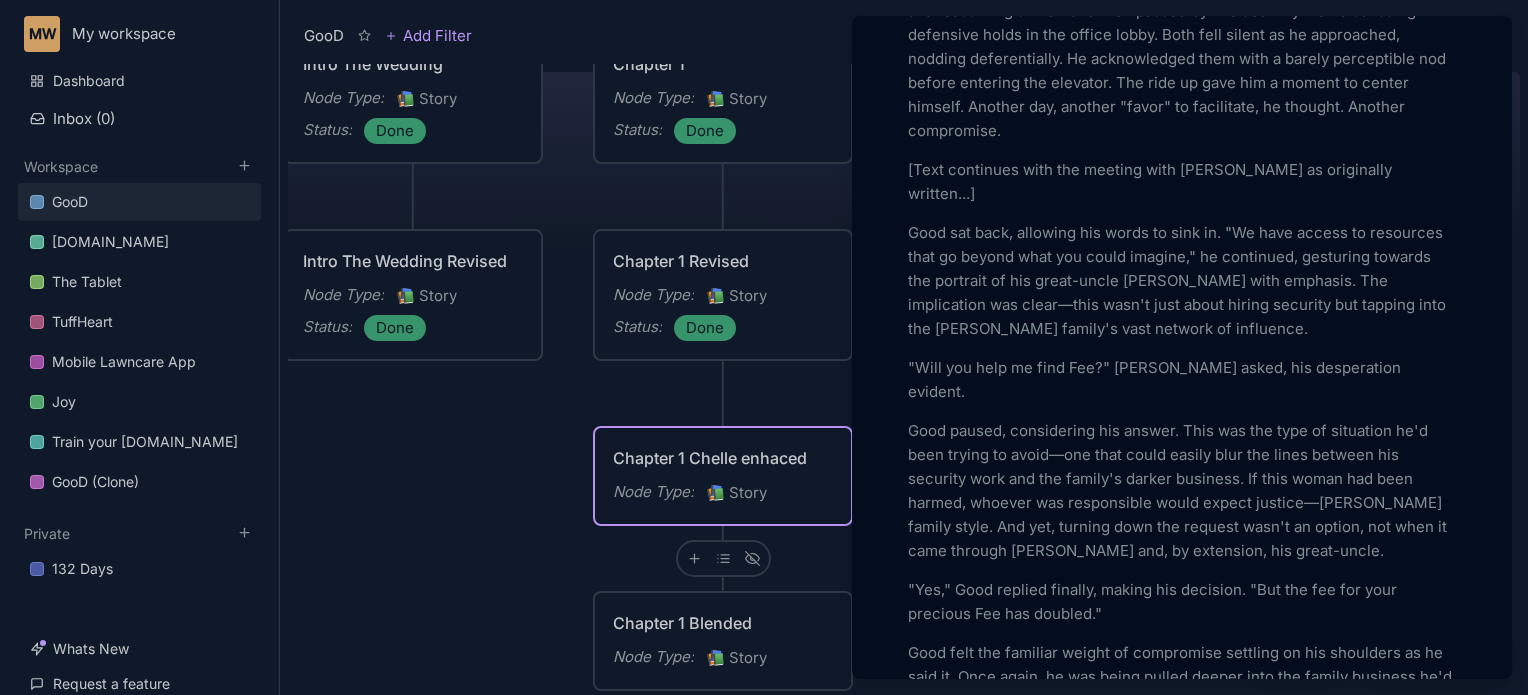 click at bounding box center [764, 347] 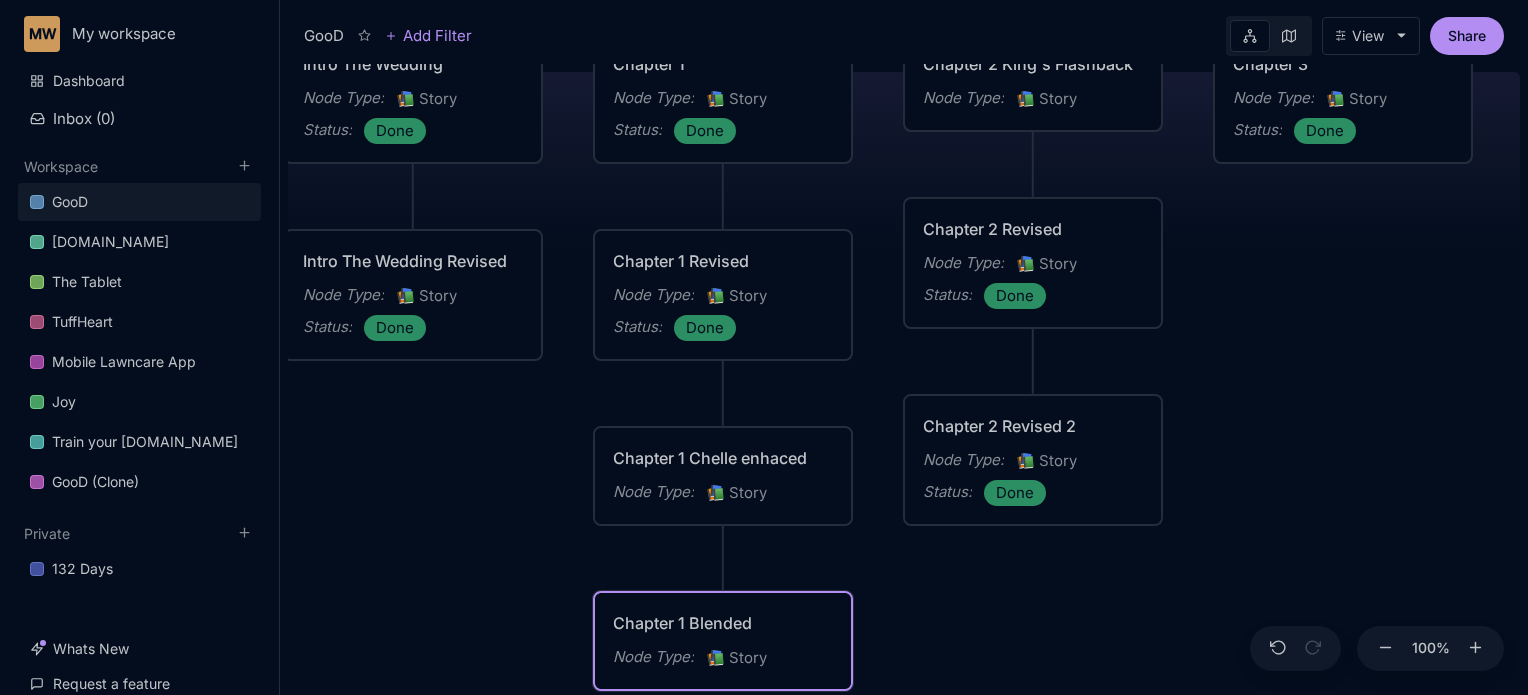 click on "Chapter 1 Blended" at bounding box center (723, 623) 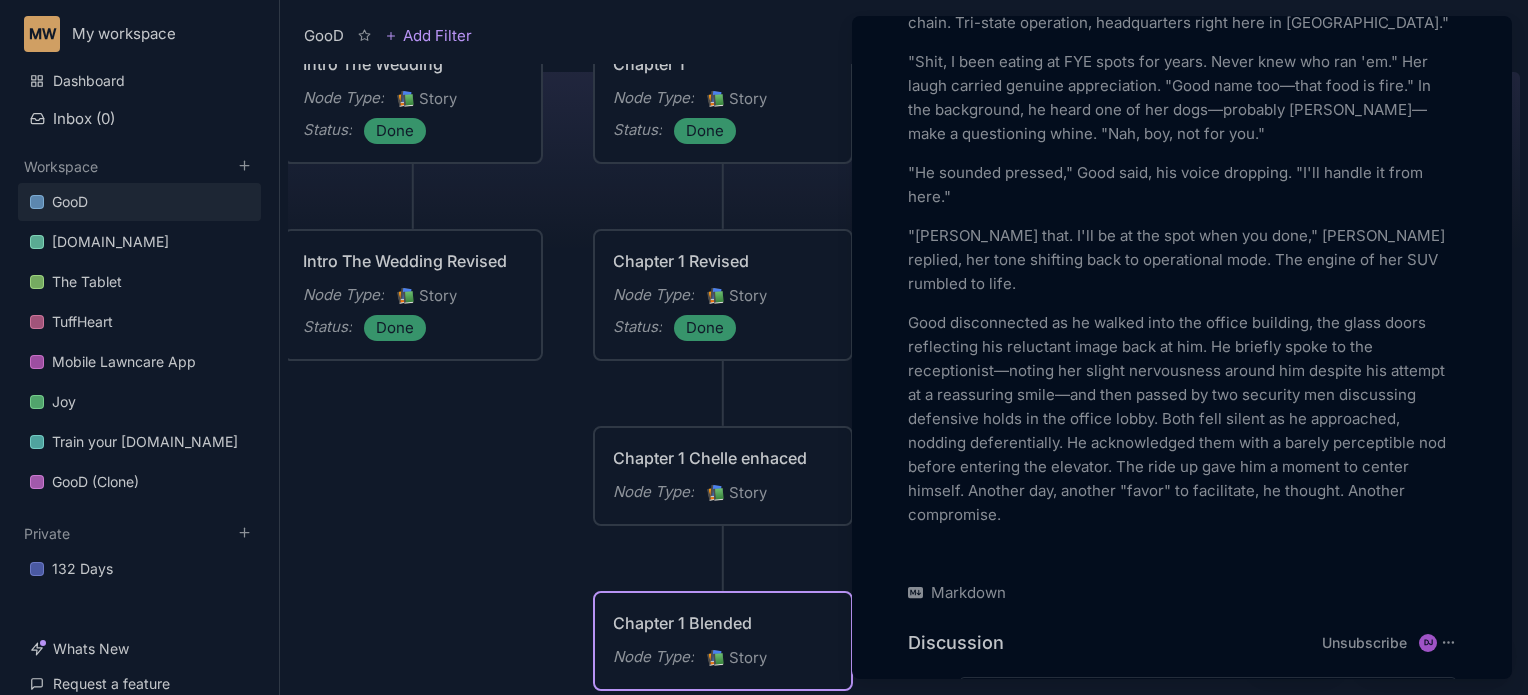 scroll, scrollTop: 3668, scrollLeft: 0, axis: vertical 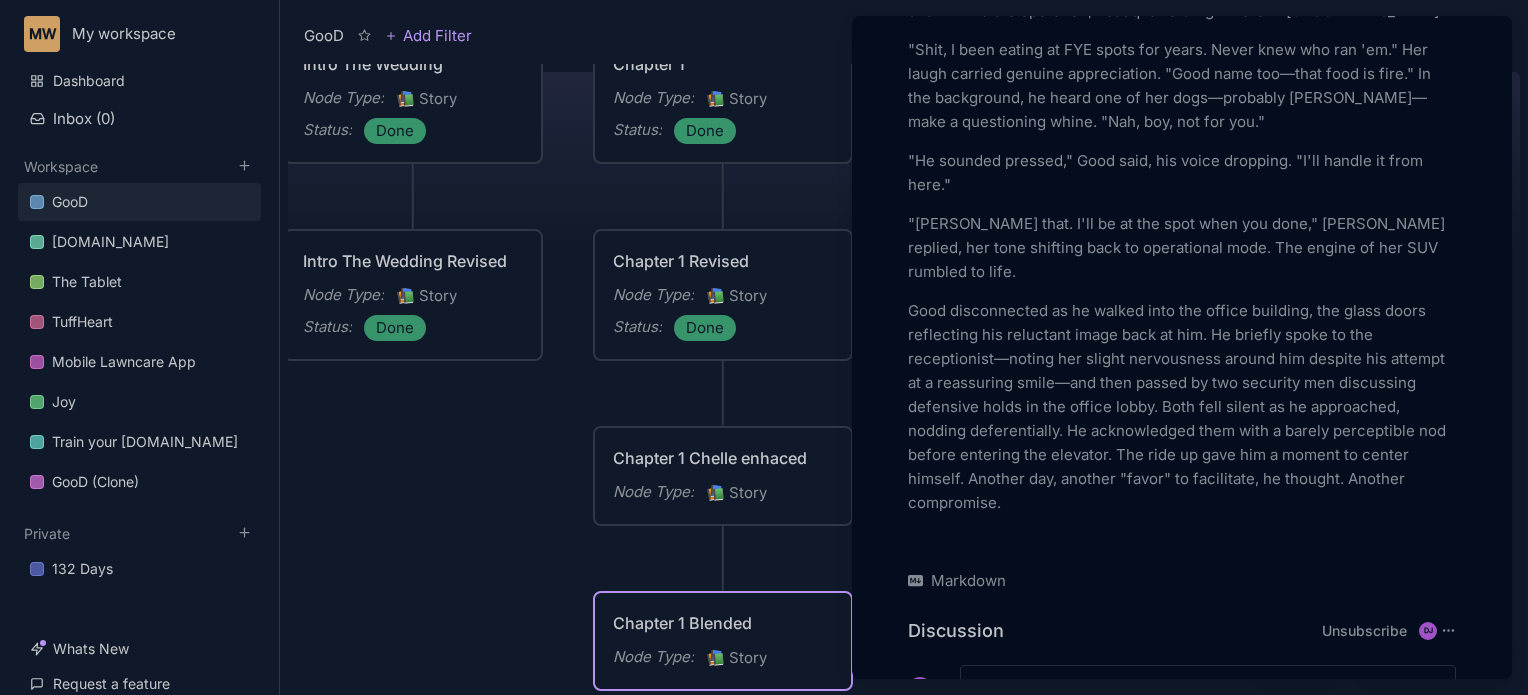 click at bounding box center (764, 347) 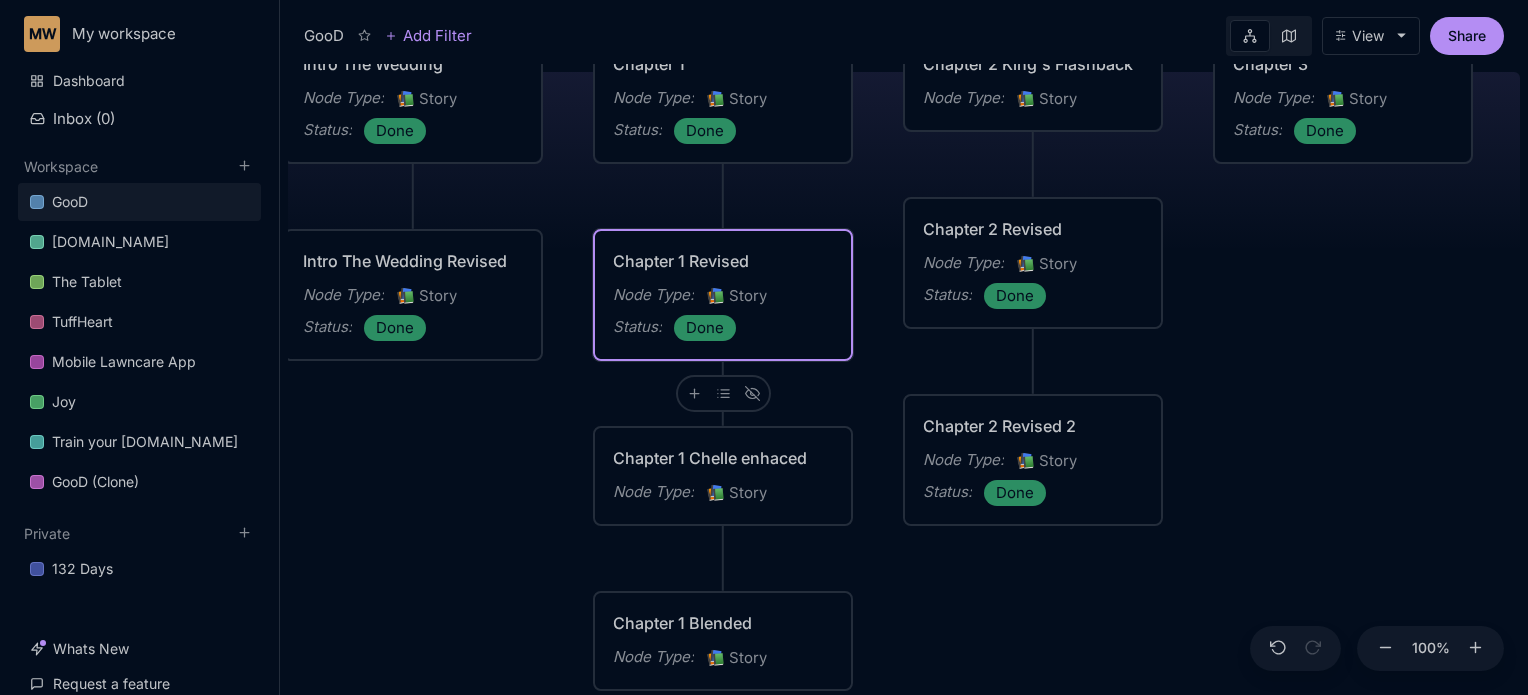 click on "Status : Done" at bounding box center [723, 328] 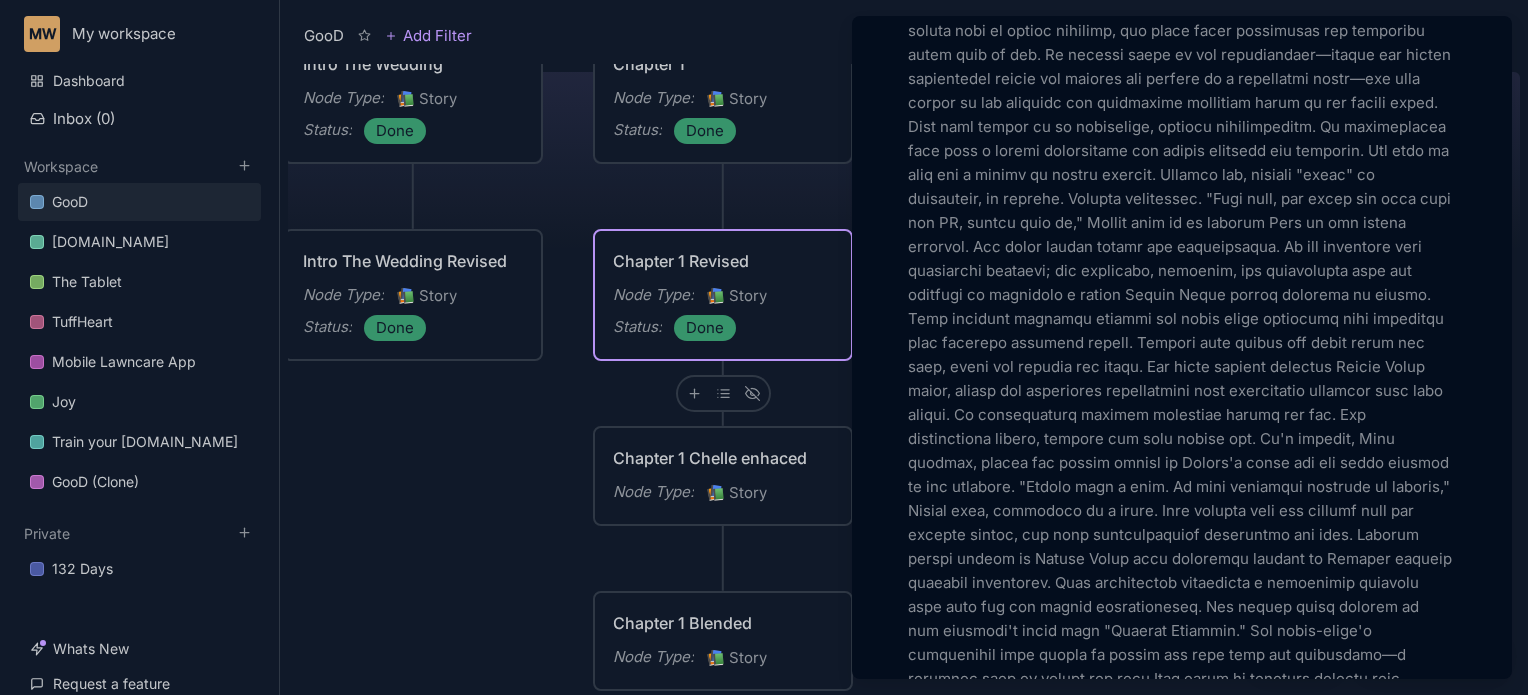 scroll, scrollTop: 3293, scrollLeft: 0, axis: vertical 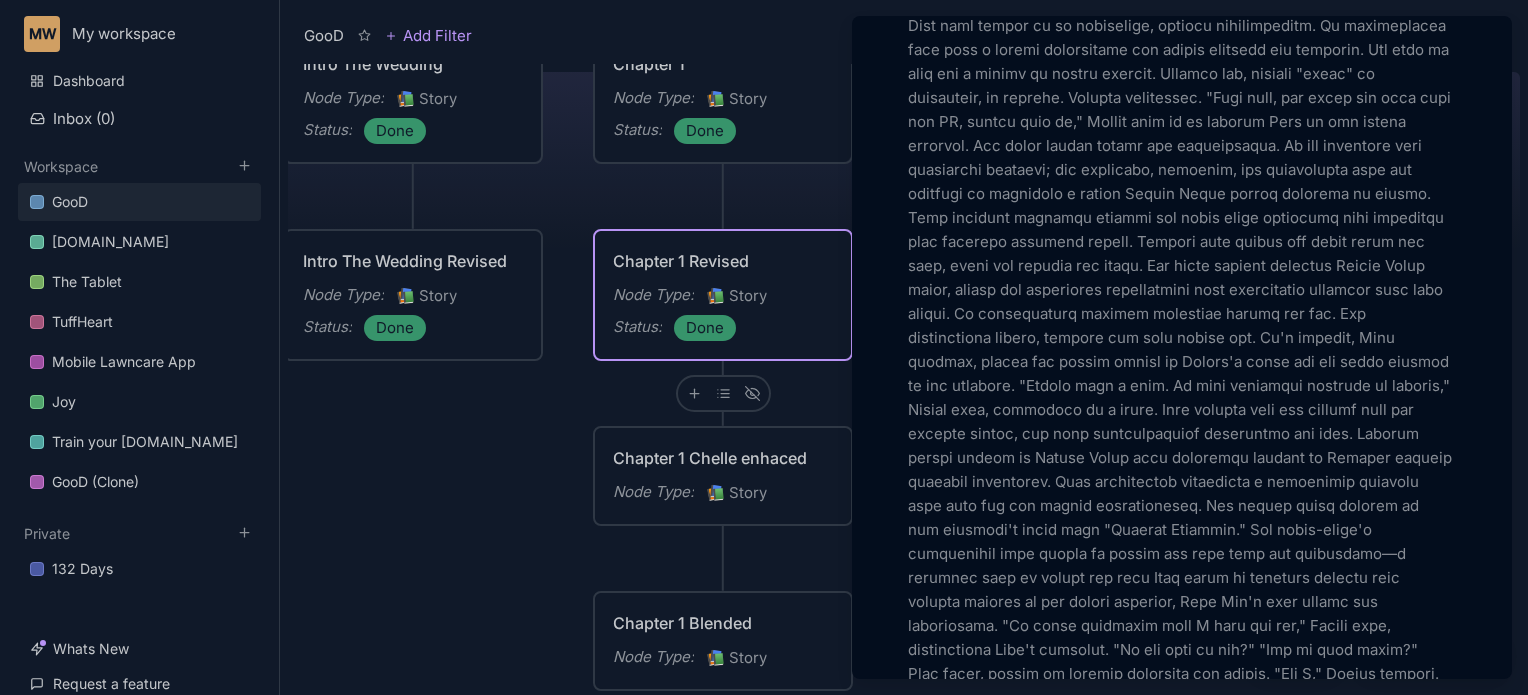 click at bounding box center [1182, 362] 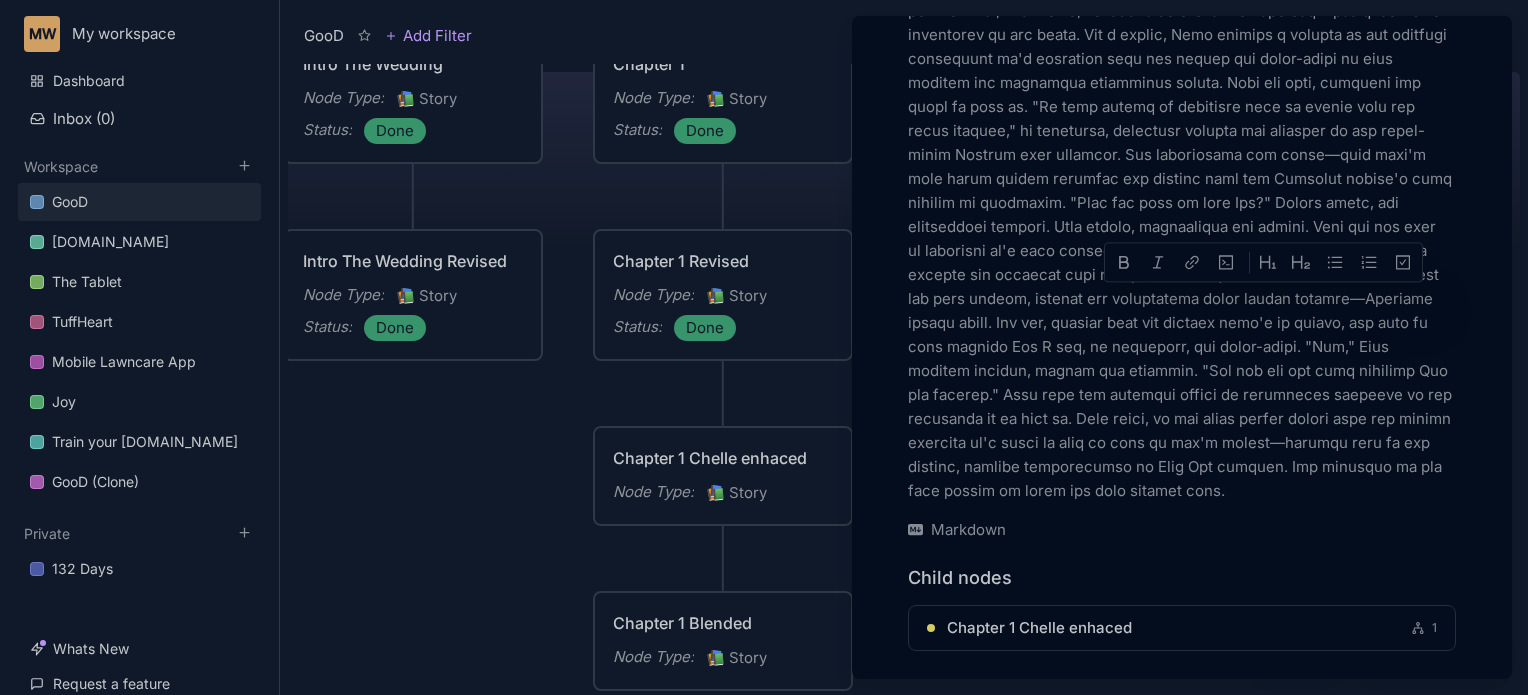 scroll, scrollTop: 6019, scrollLeft: 0, axis: vertical 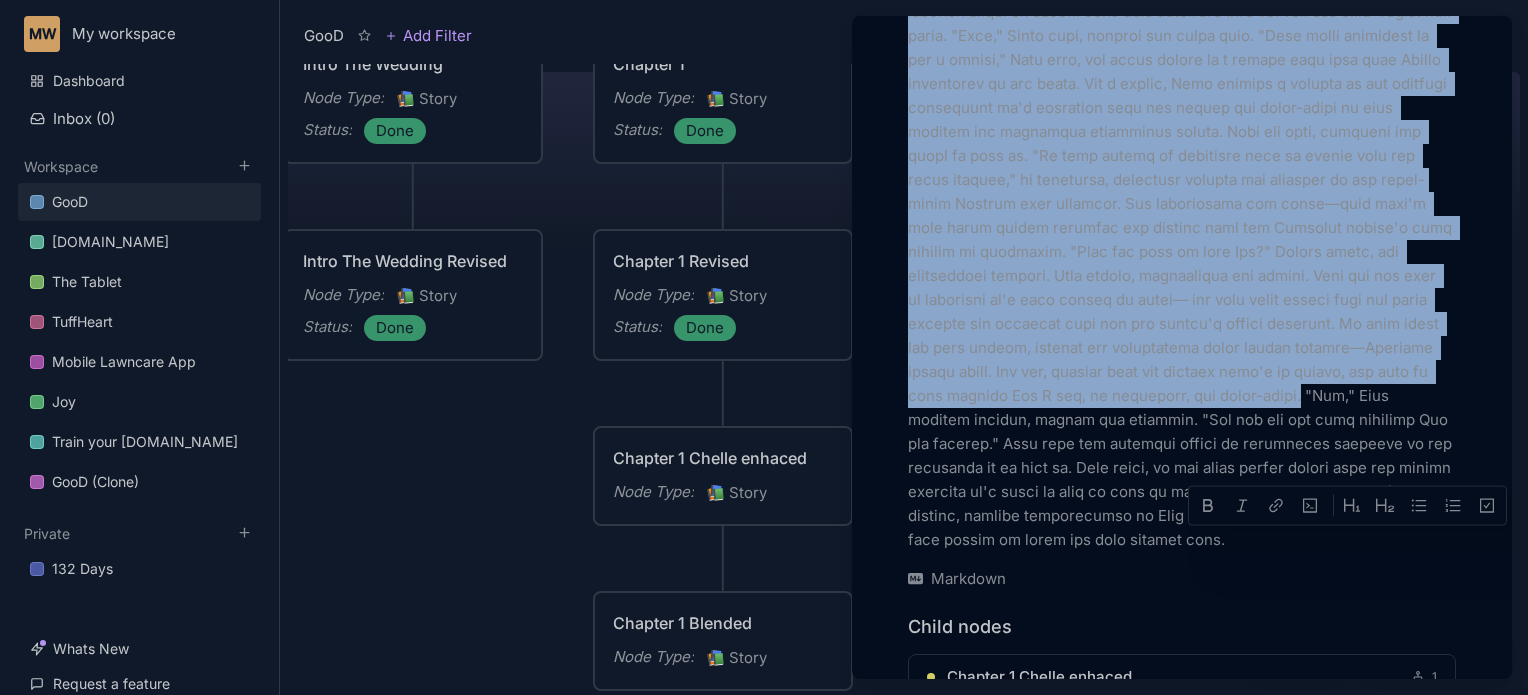 drag, startPoint x: 1350, startPoint y: 141, endPoint x: 1376, endPoint y: 466, distance: 326.03833 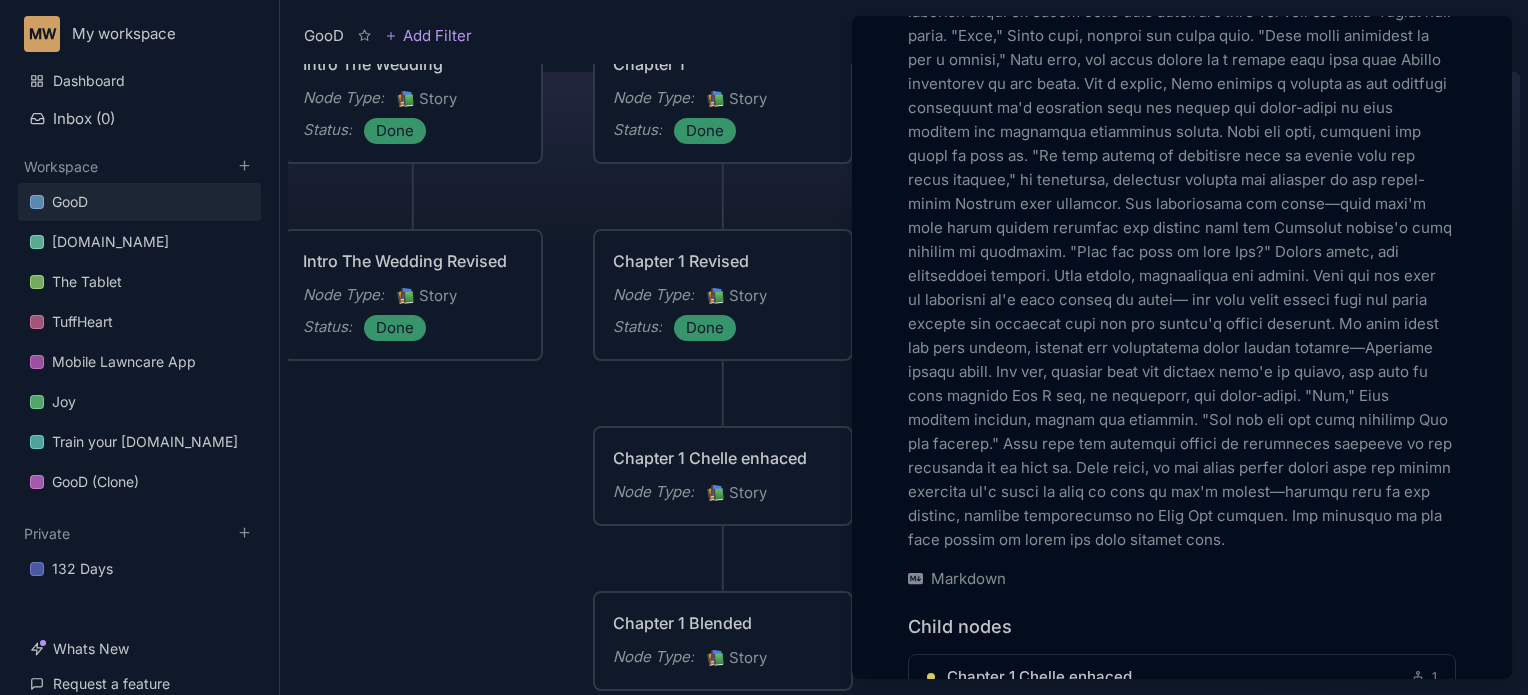 click at bounding box center (764, 347) 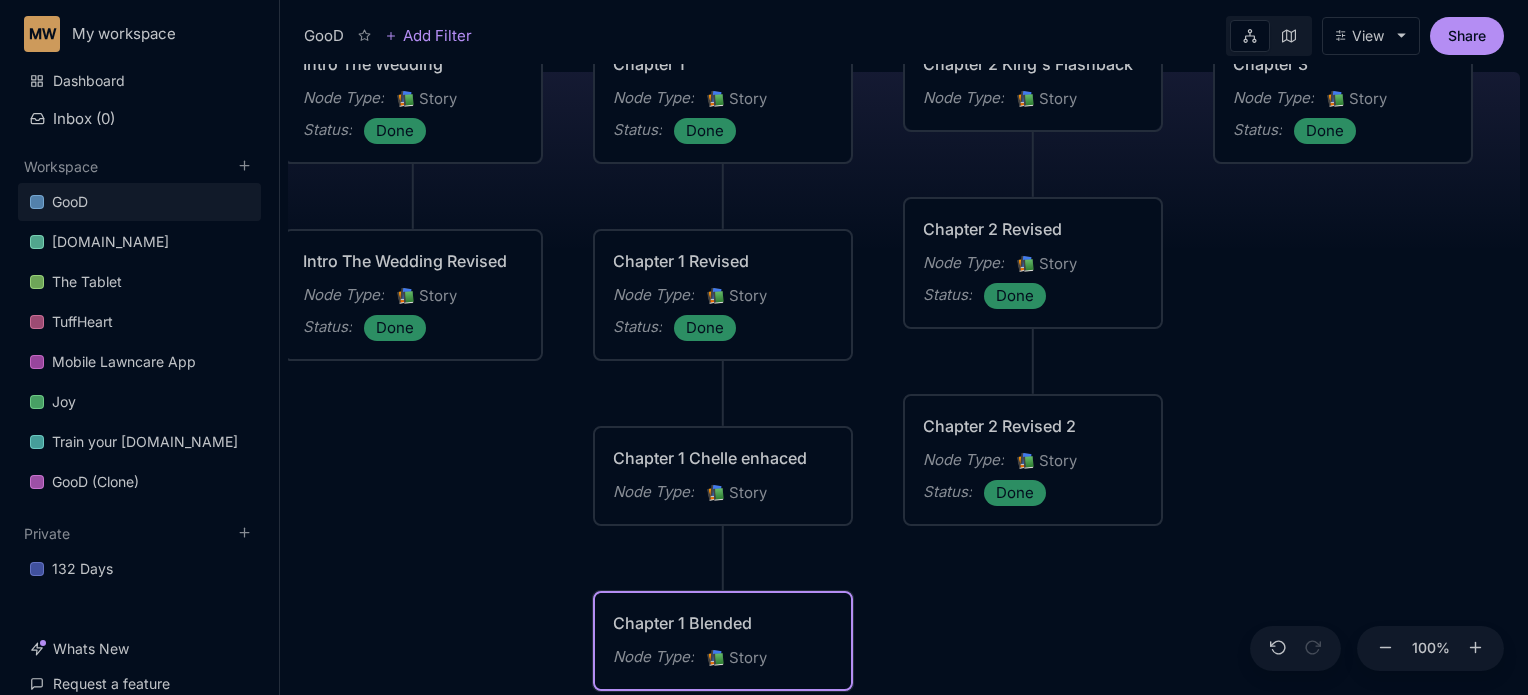click on "Chapter 1 Blended" at bounding box center [723, 623] 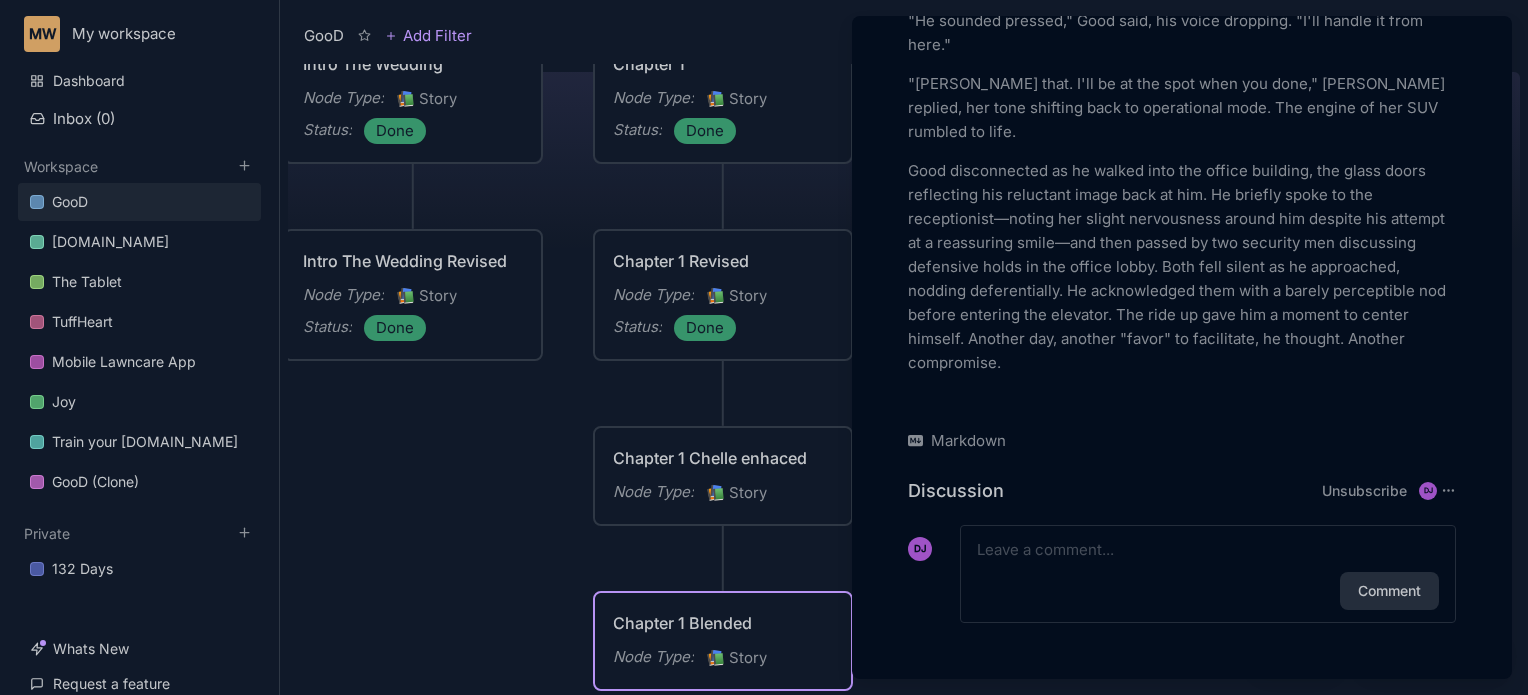 scroll, scrollTop: 3830, scrollLeft: 0, axis: vertical 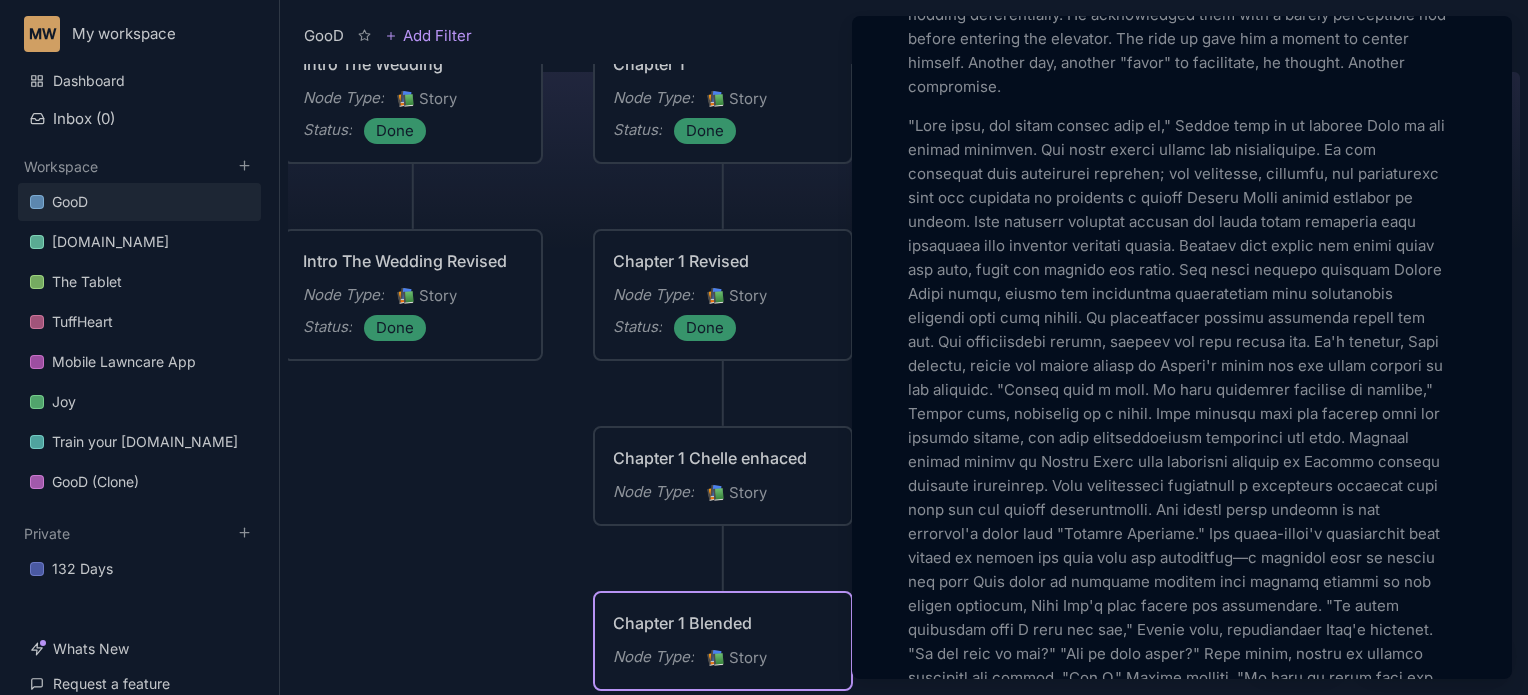 click at bounding box center [764, 347] 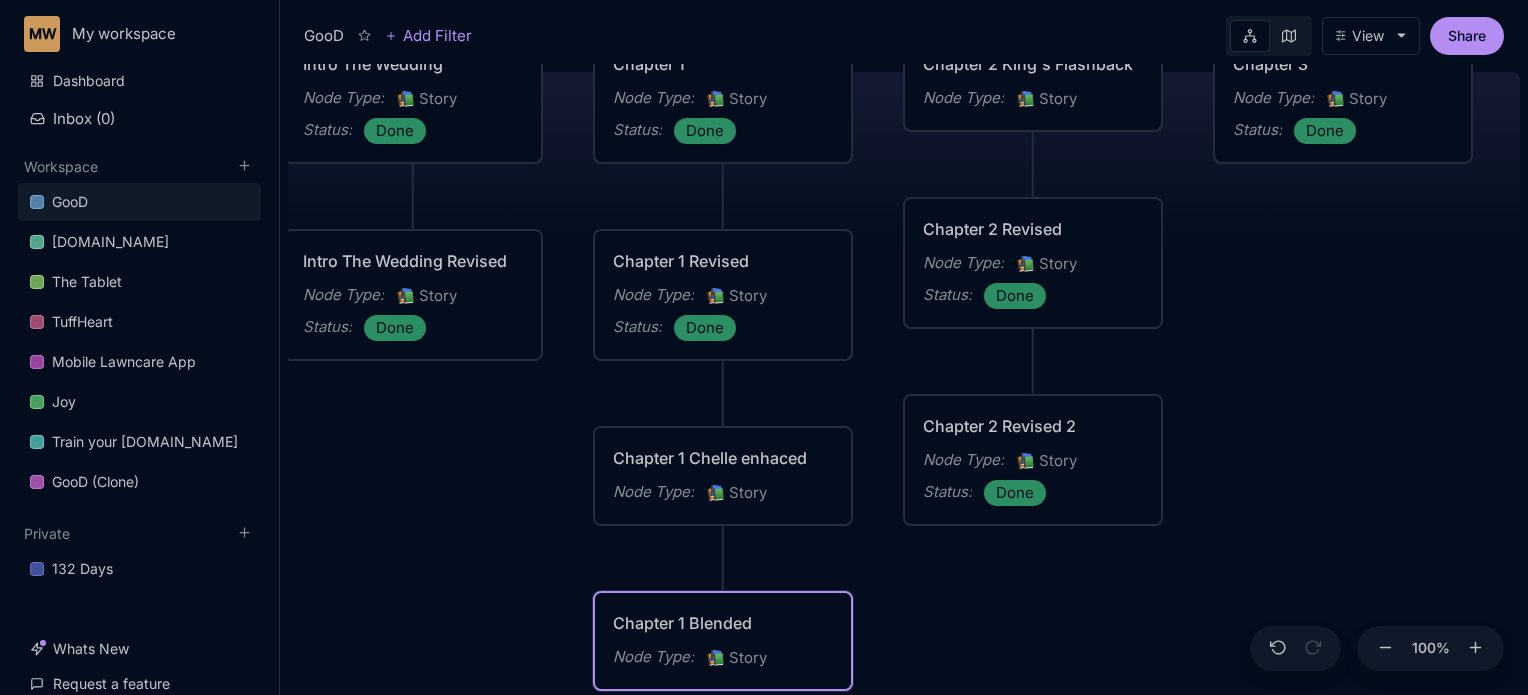click on "Chapter 1 Blended" at bounding box center [723, 623] 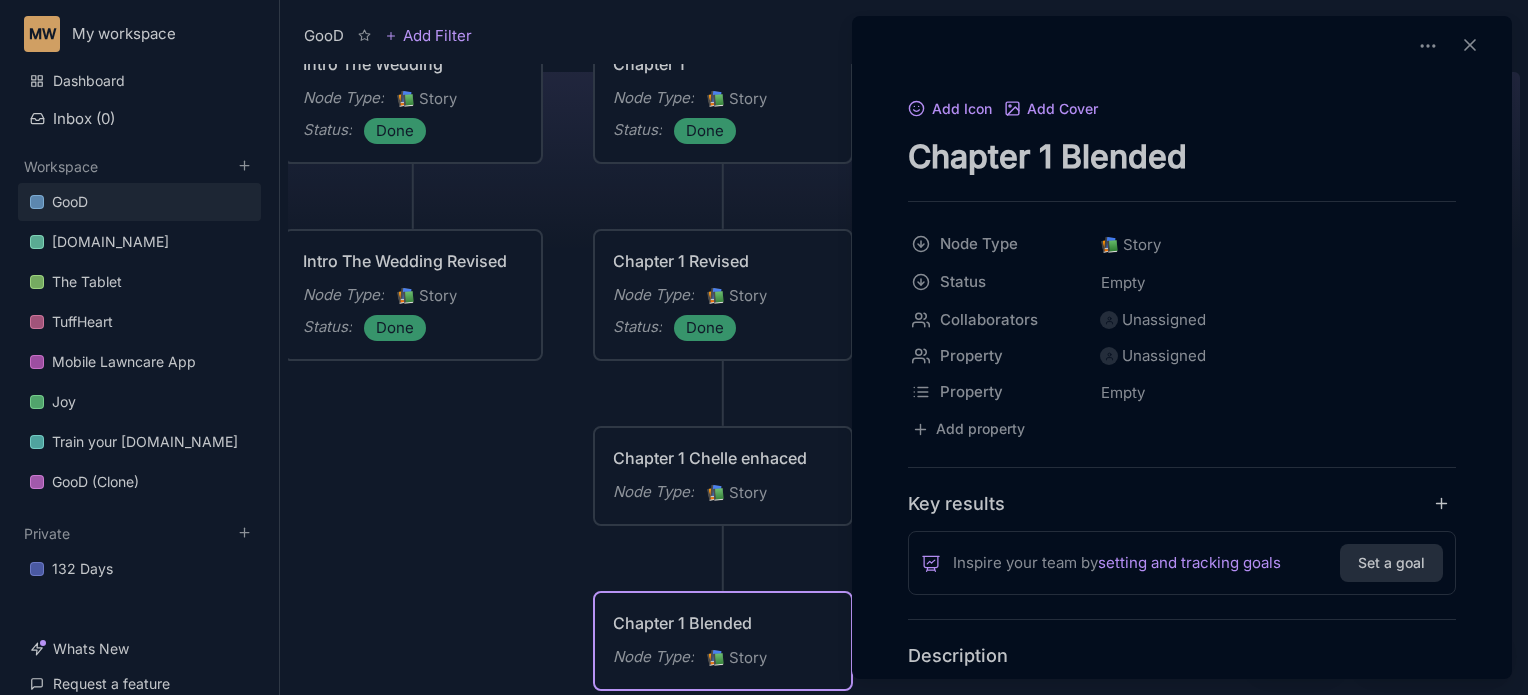 click at bounding box center (764, 347) 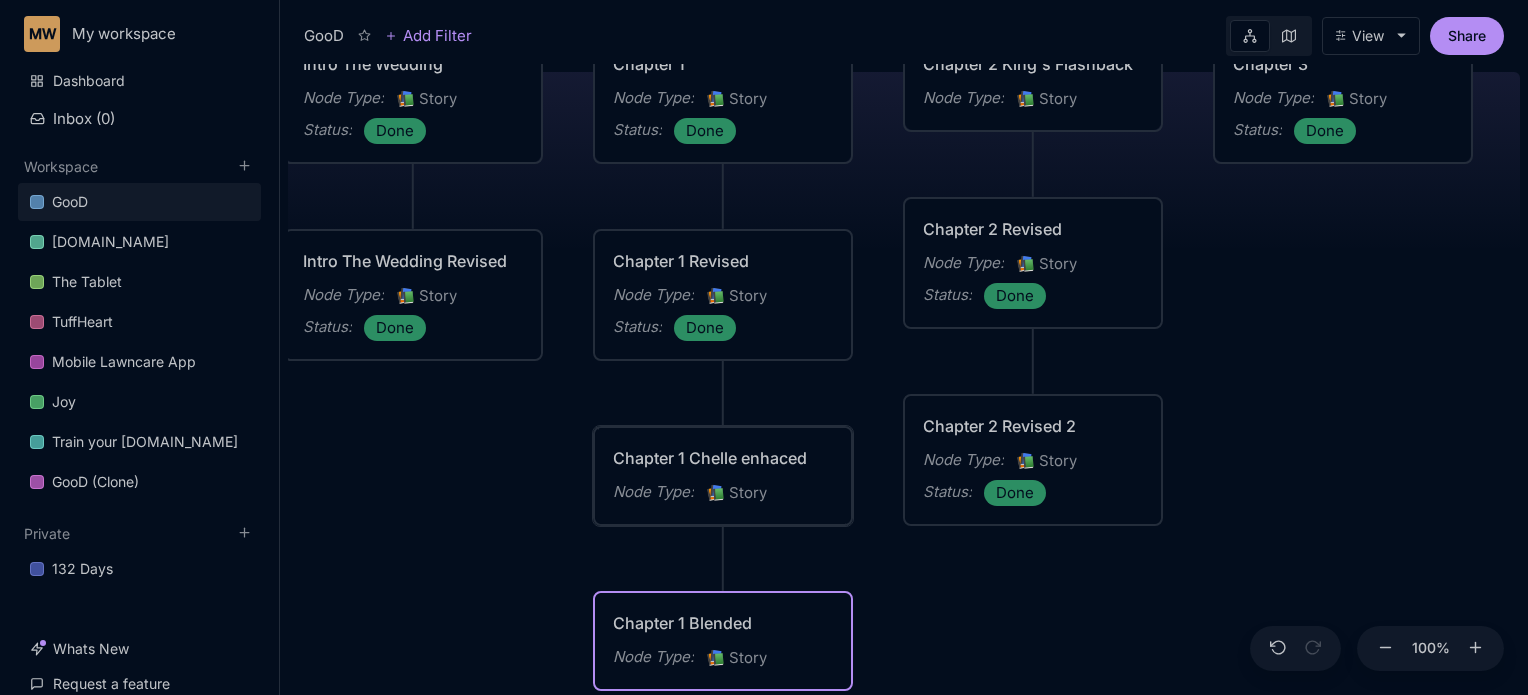 click on "Chapter 1 Chelle enhaced" at bounding box center [723, 458] 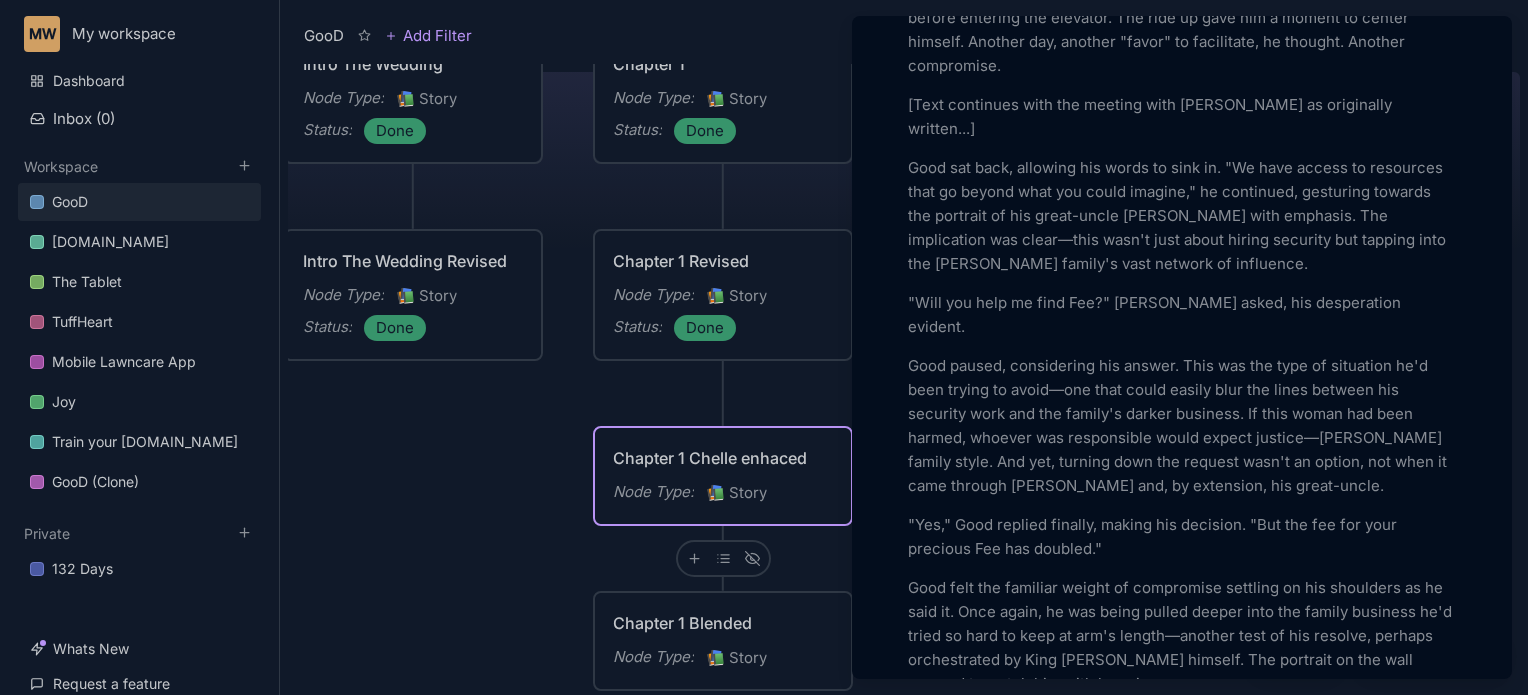 scroll, scrollTop: 4124, scrollLeft: 0, axis: vertical 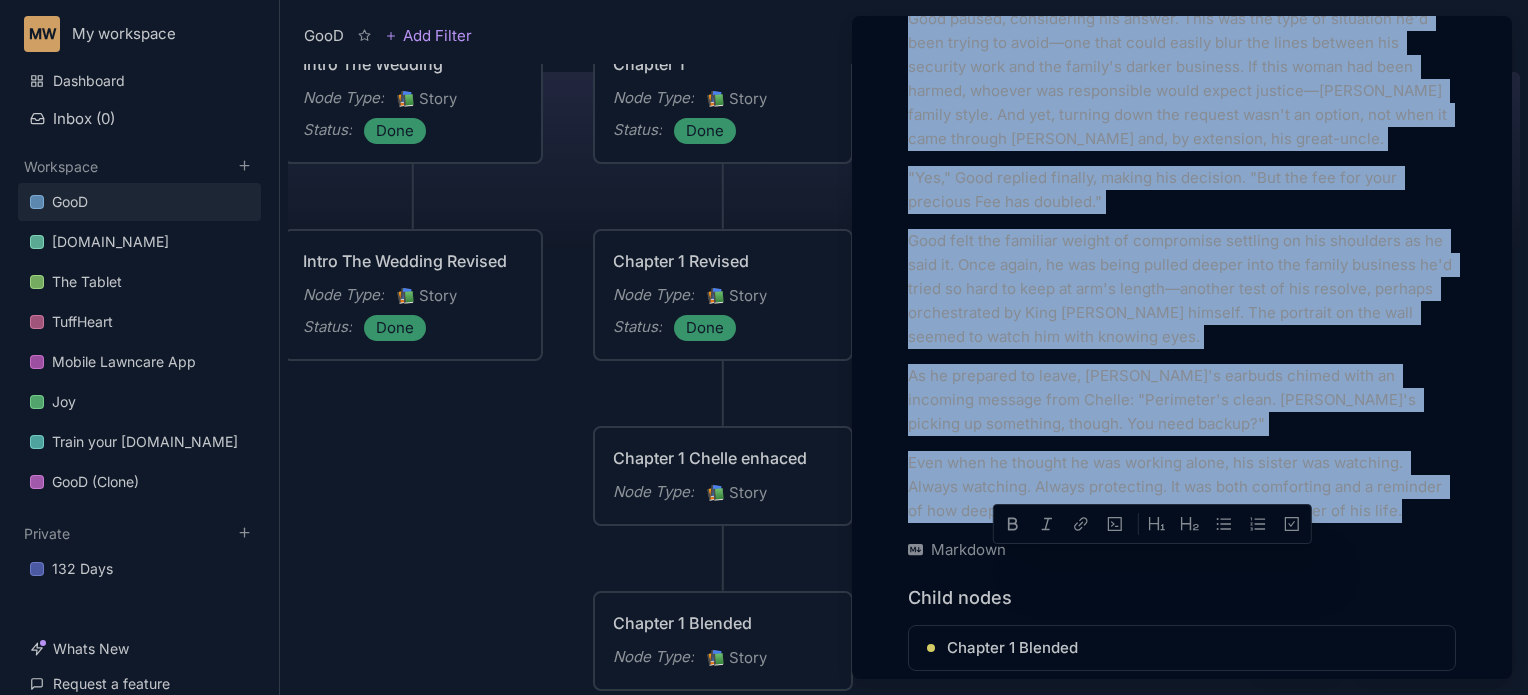 drag, startPoint x: 911, startPoint y: 151, endPoint x: 1401, endPoint y: 486, distance: 593.5697 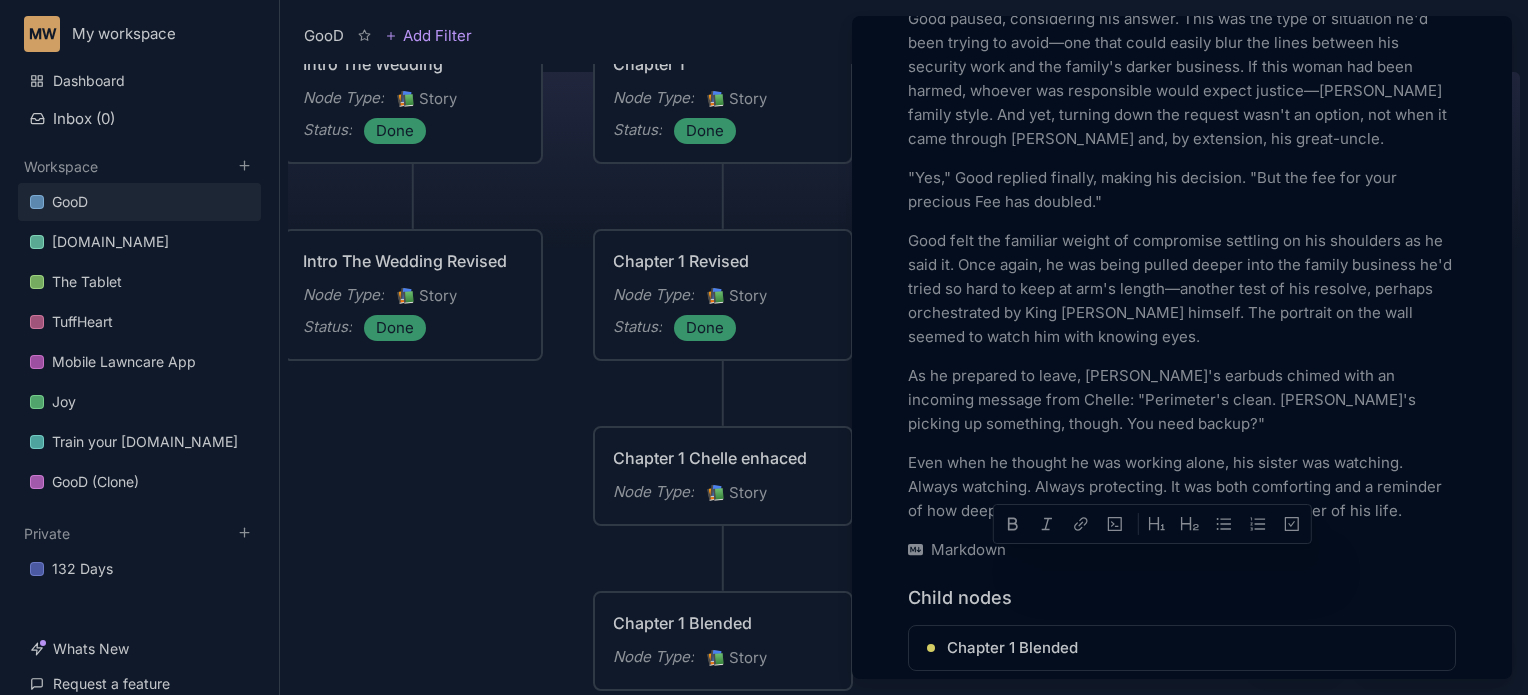 click at bounding box center (764, 347) 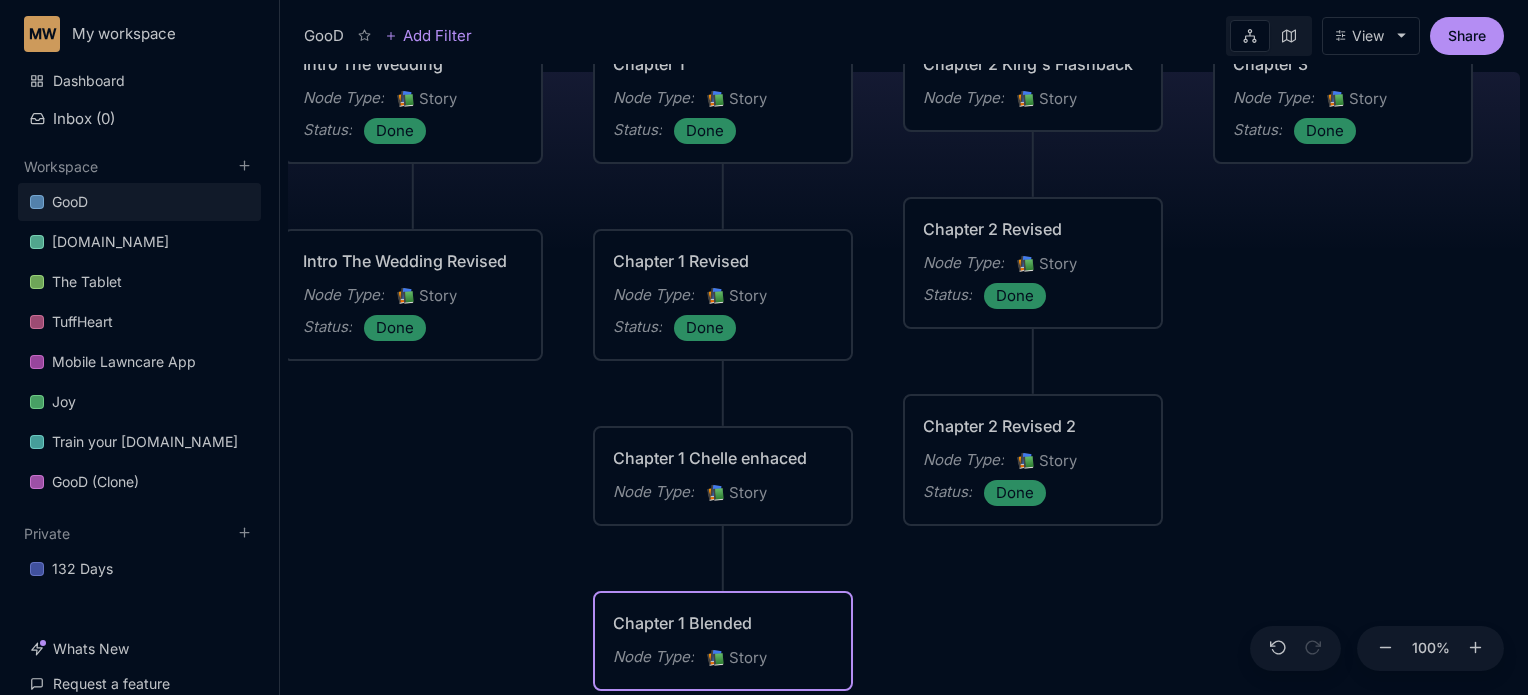 click on "Chapter 1 Blended Node Type : 📚   Story" at bounding box center [723, 641] 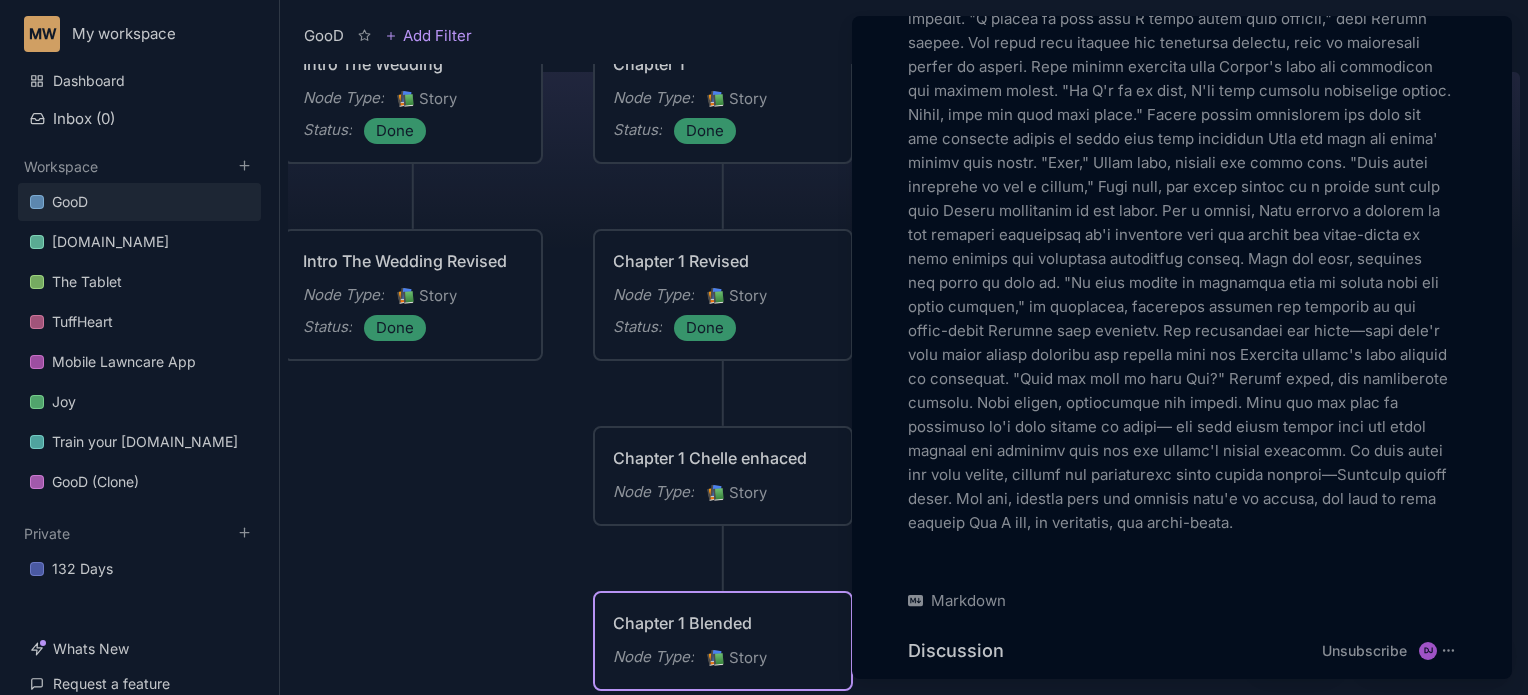 scroll, scrollTop: 6720, scrollLeft: 0, axis: vertical 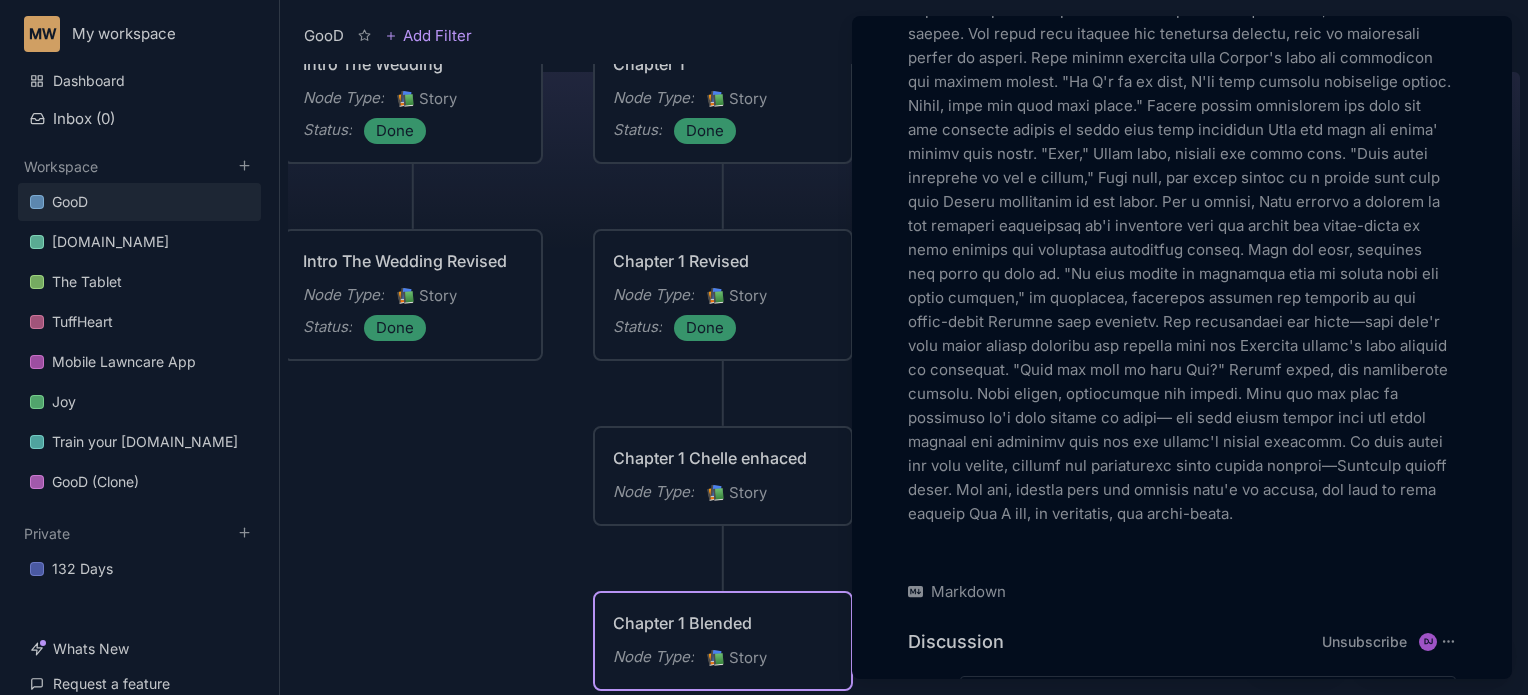 click at bounding box center (1182, -998) 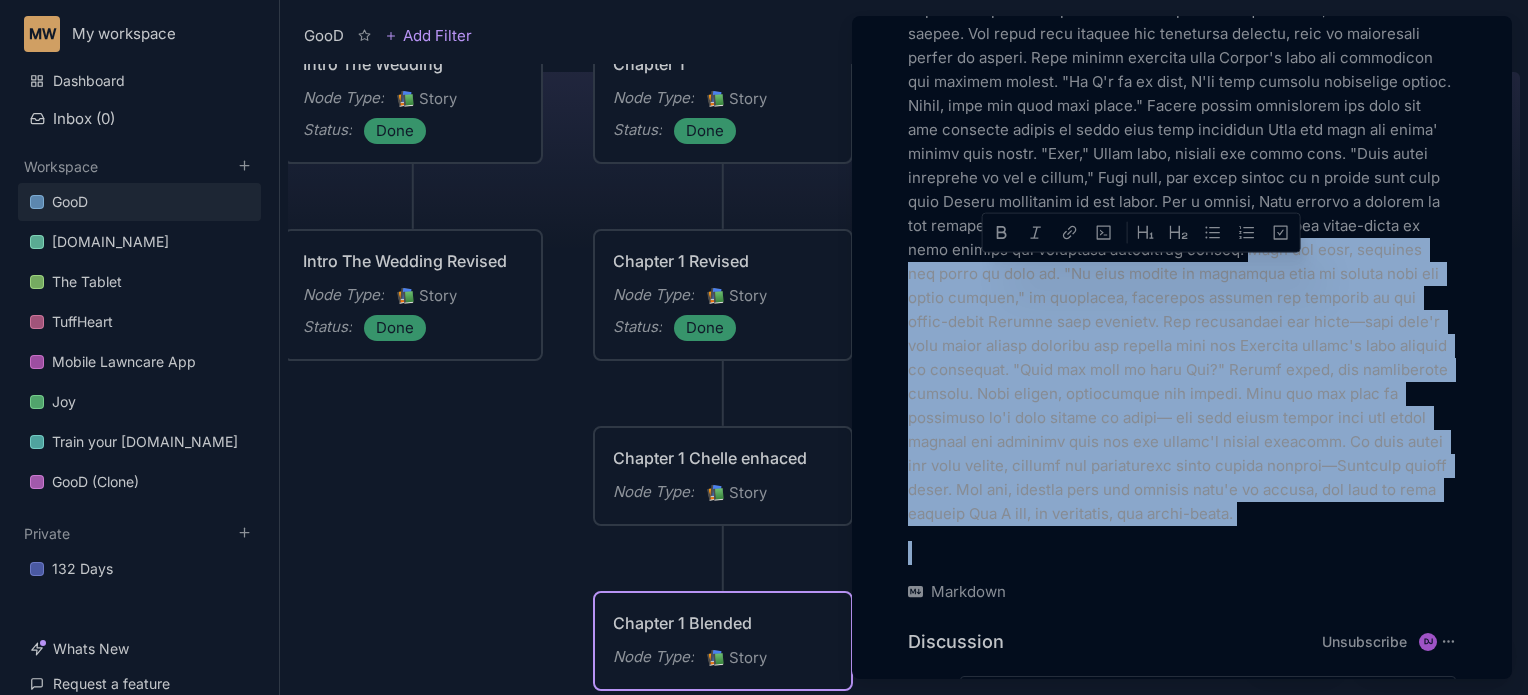 drag, startPoint x: 1372, startPoint y: 271, endPoint x: 1400, endPoint y: 560, distance: 290.35324 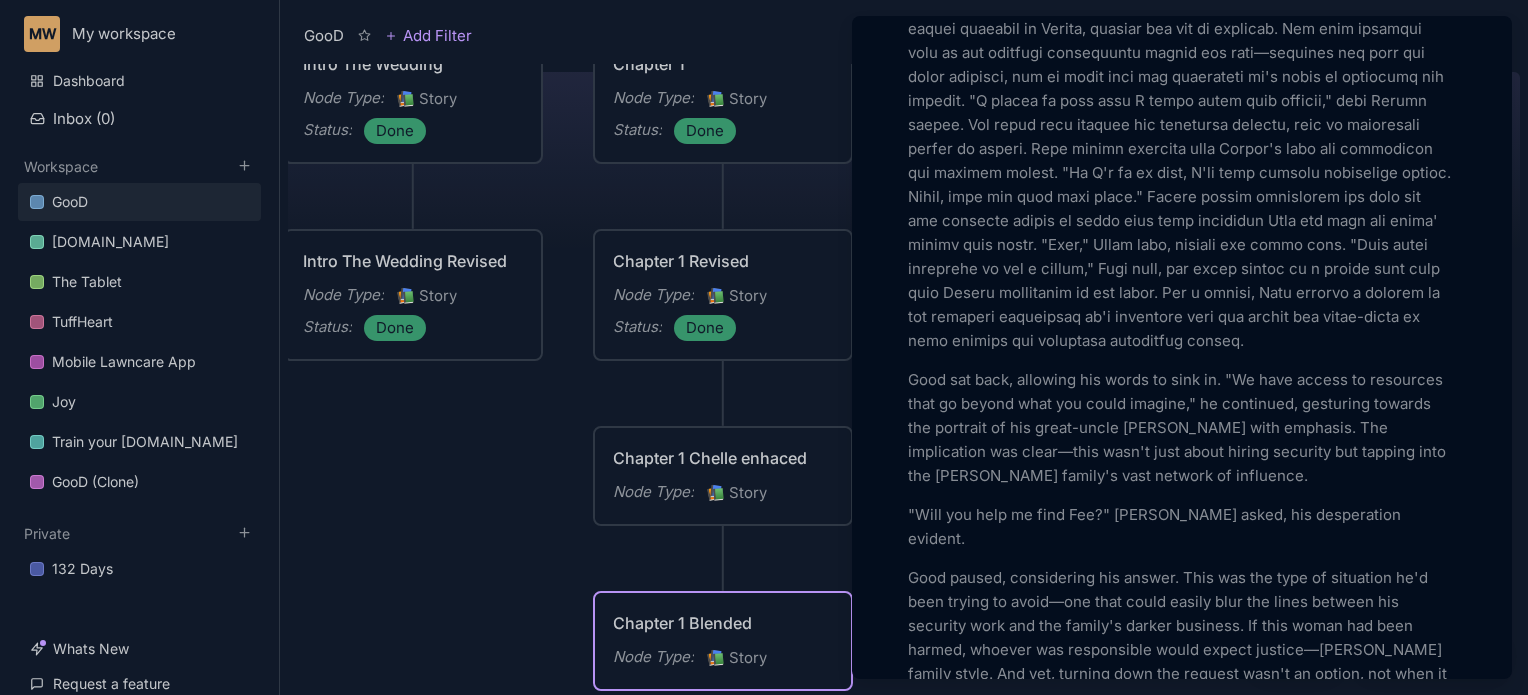 scroll, scrollTop: 7032, scrollLeft: 0, axis: vertical 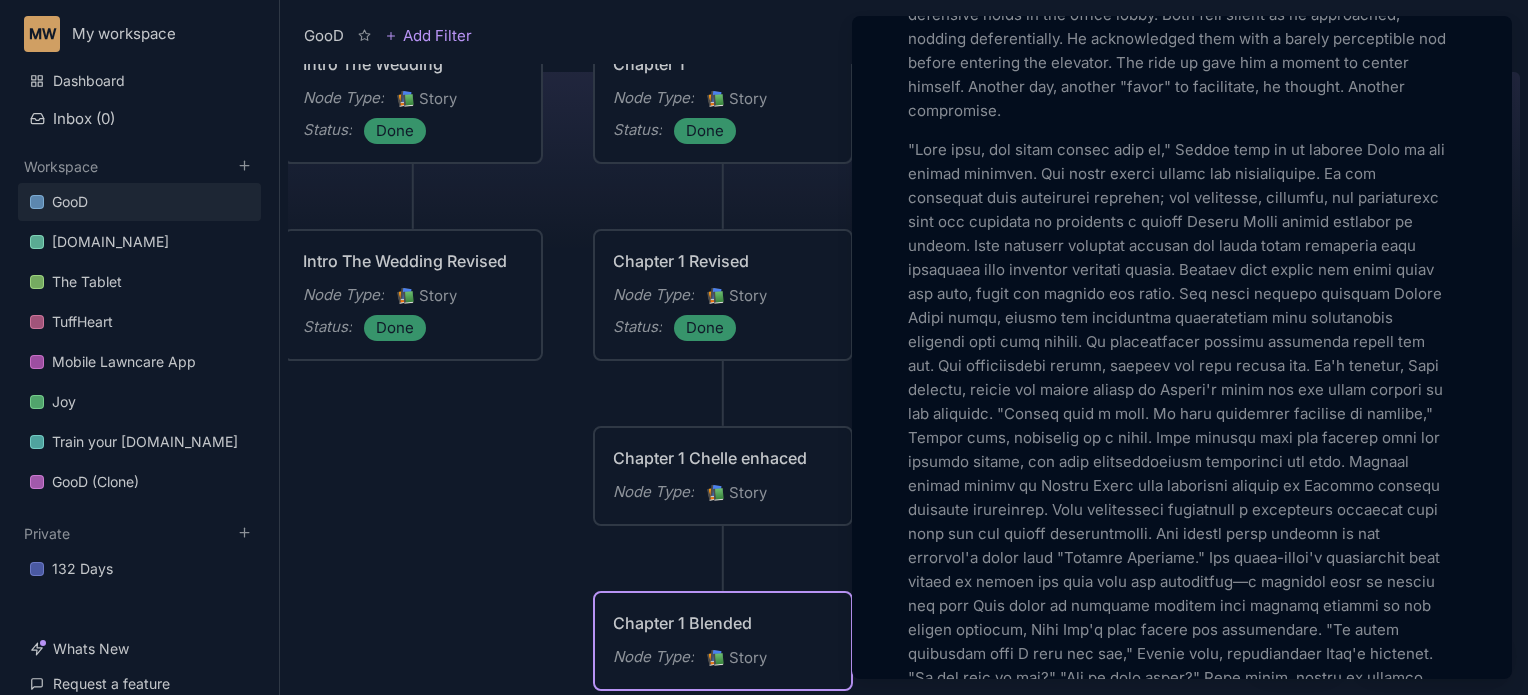 click at bounding box center [1182, 1530] 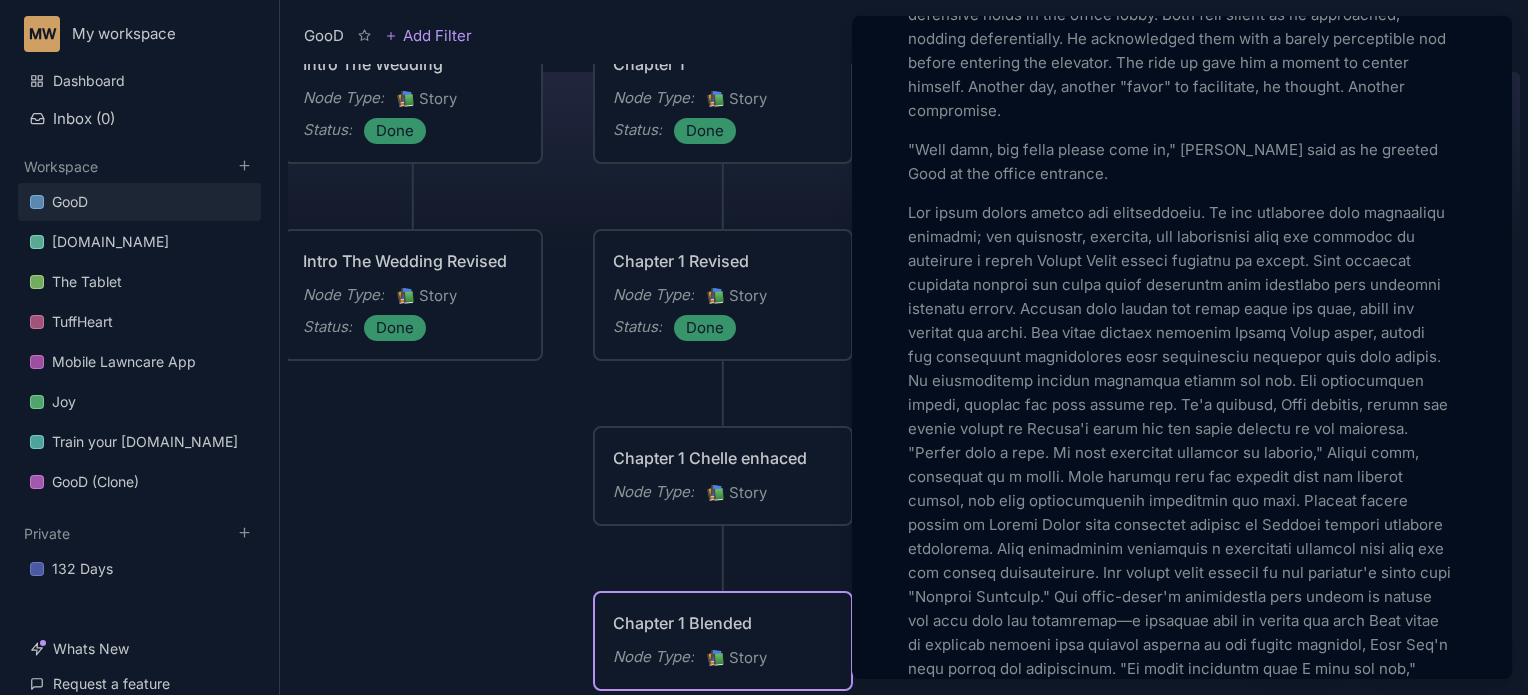 click at bounding box center [1182, 1581] 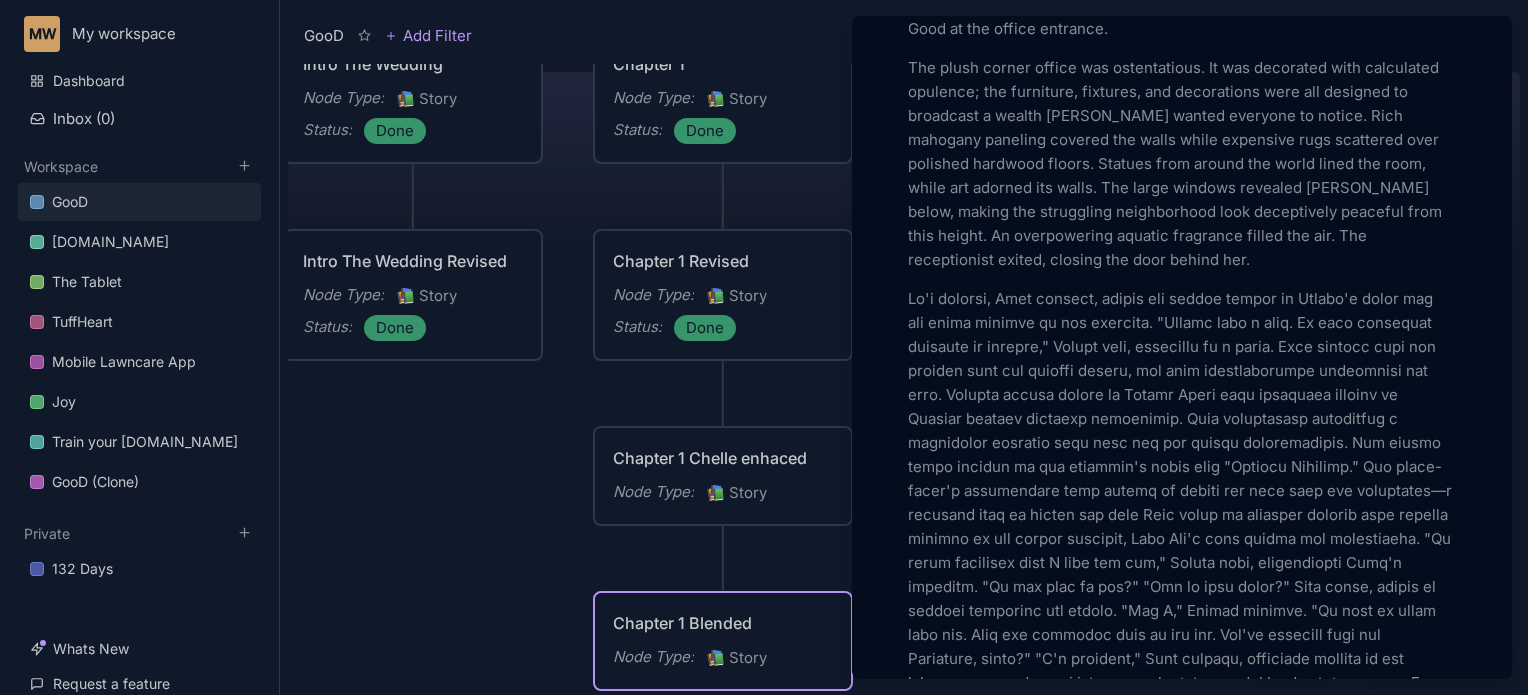 scroll, scrollTop: 4195, scrollLeft: 0, axis: vertical 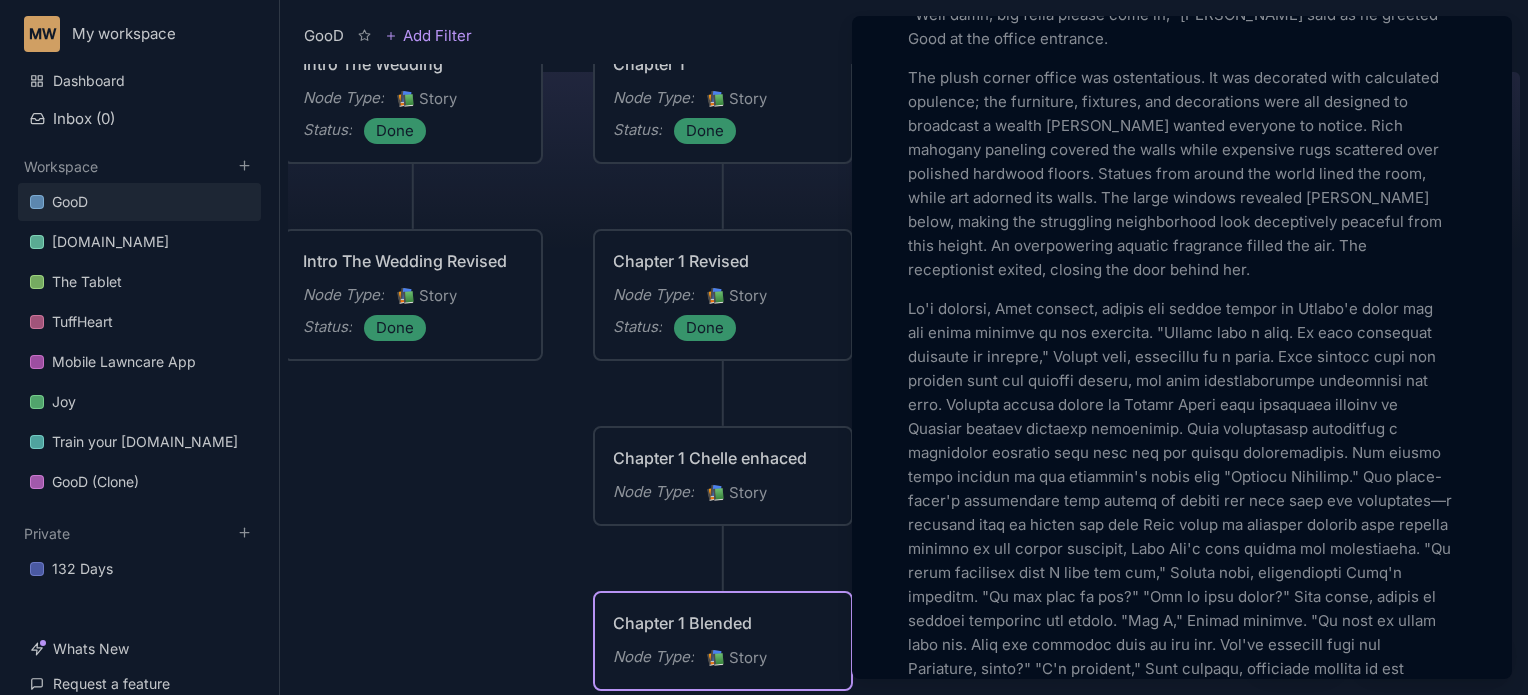 click on "Add Icon Add Cover Chapter 1 Blended   Node Type 📚   Story   Status Empty   Collaborators Unassigned   Property Unassigned   Property Empty
To pick up a draggable item, press the space bar.
While dragging, use the arrow keys to move the item.
Press space again to drop the item in its new position, or press escape to cancel.
Add property Key results Inspire your team by  setting and tracking goals Set a goal Description He exchanged knowing nods with a seated youth as he stepped off the bus. Almost didn't notice him, he thought. Damn, he's getting good at this. "Shit was clean, but it worked, [PERSON_NAME]," [PERSON_NAME] said as she embraced him quickly, her grip firm and reassuring. Good glanced at a couple in a coupe stopped at the light—noting the driver's too-casual posture and the passenger's poorly concealed interest. Surveillance. Amateur hour, he thought. She nodded toward Airways Blvd. "Three, rotating shifts. Been tracking since you left the house."  Markdown Discussion Unsubscribe DJ DJ" at bounding box center [1182, -136] 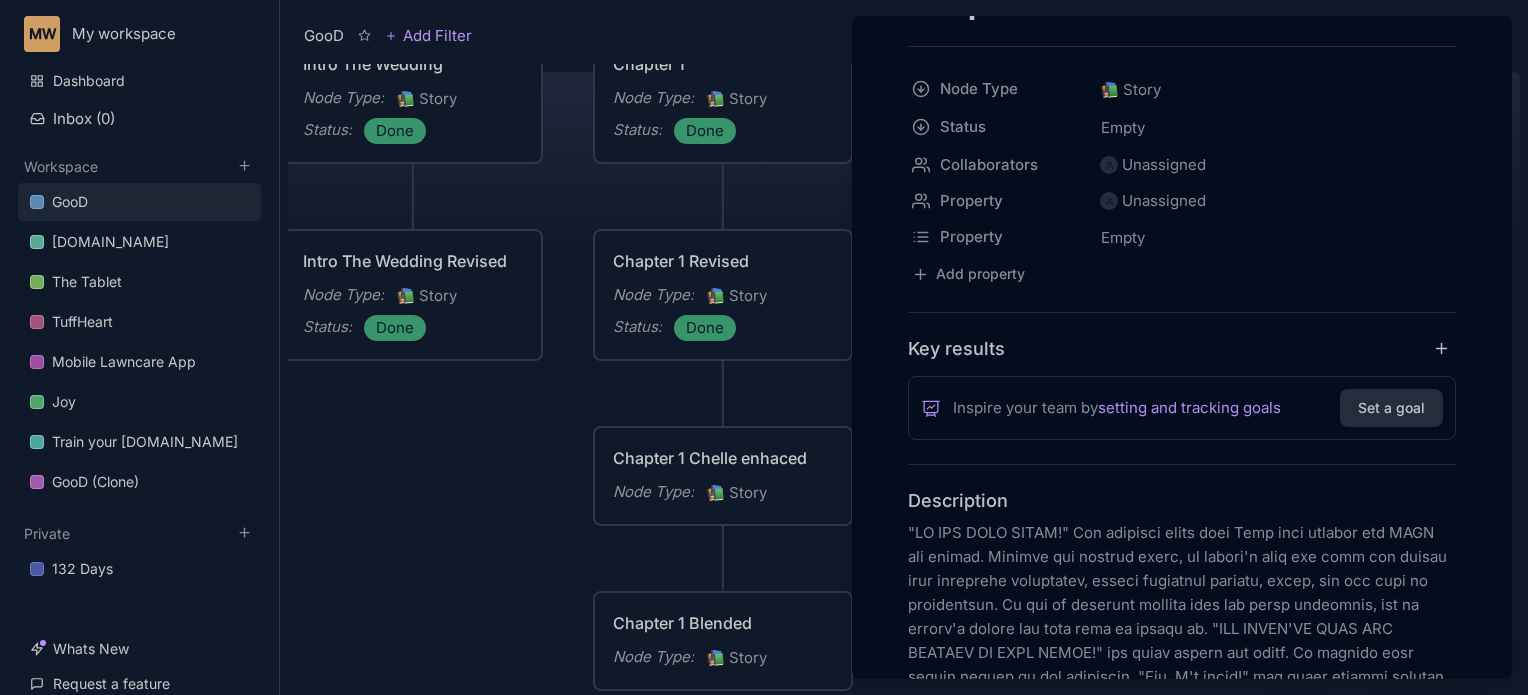 scroll, scrollTop: 195, scrollLeft: 0, axis: vertical 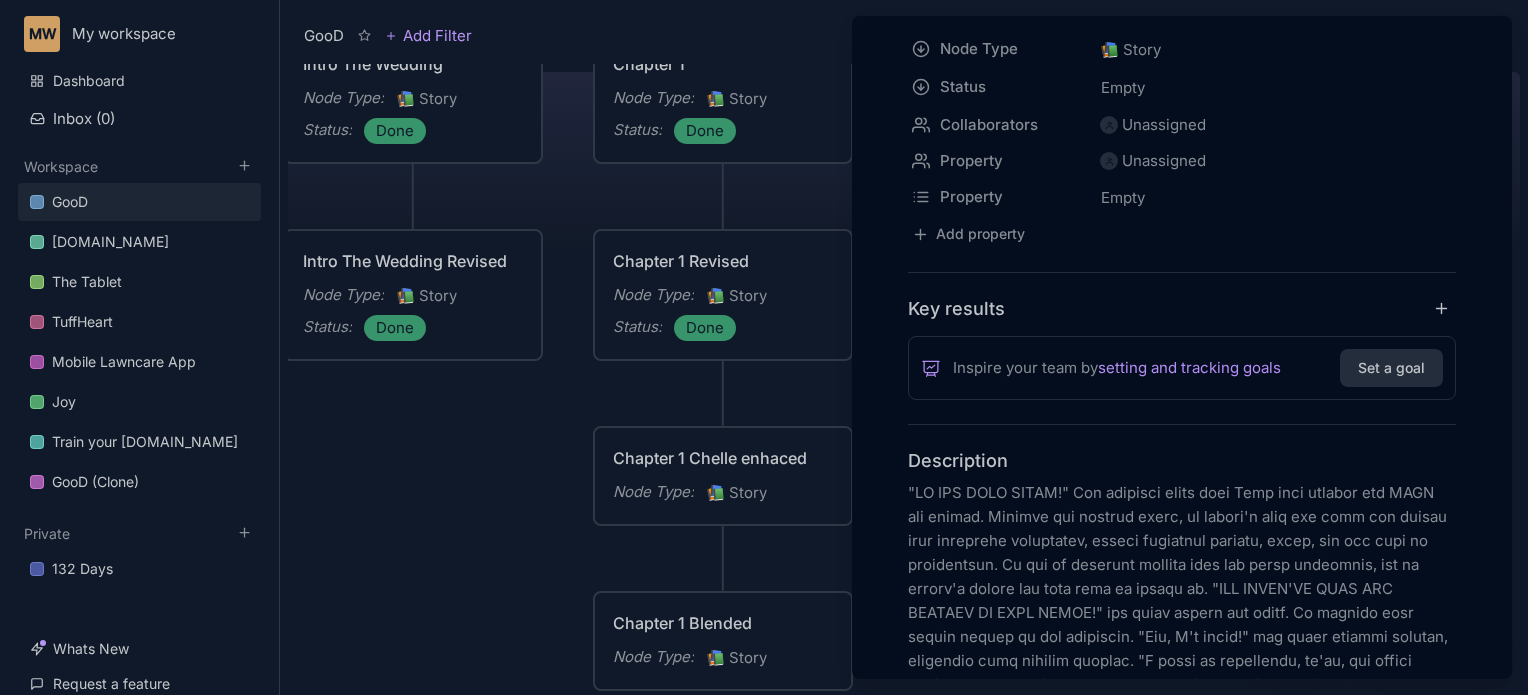 click on "Add Icon Add Cover Chapter 1 Blended   Node Type 📚   Story   Status Empty   Collaborators Unassigned   Property Unassigned   Property Empty
To pick up a draggable item, press the space bar.
While dragging, use the arrow keys to move the item.
Press space again to drop the item in its new position, or press escape to cancel.
Add property Key results Inspire your team by  setting and tracking goals Set a goal Description He exchanged knowing nods with a seated youth as he stepped off the bus. Almost didn't notice him, he thought. Damn, he's getting good at this. "Shit was clean, but it worked, [PERSON_NAME]," [PERSON_NAME] said as she embraced him quickly, her grip firm and reassuring. Good glanced at a couple in a coupe stopped at the light—noting the driver's too-casual posture and the passenger's poorly concealed interest. Surveillance. Amateur hour, he thought. She nodded toward Airways Blvd. "Three, rotating shifts. Been tracking since you left the house."  Markdown Discussion Unsubscribe DJ DJ" at bounding box center (1182, 3864) 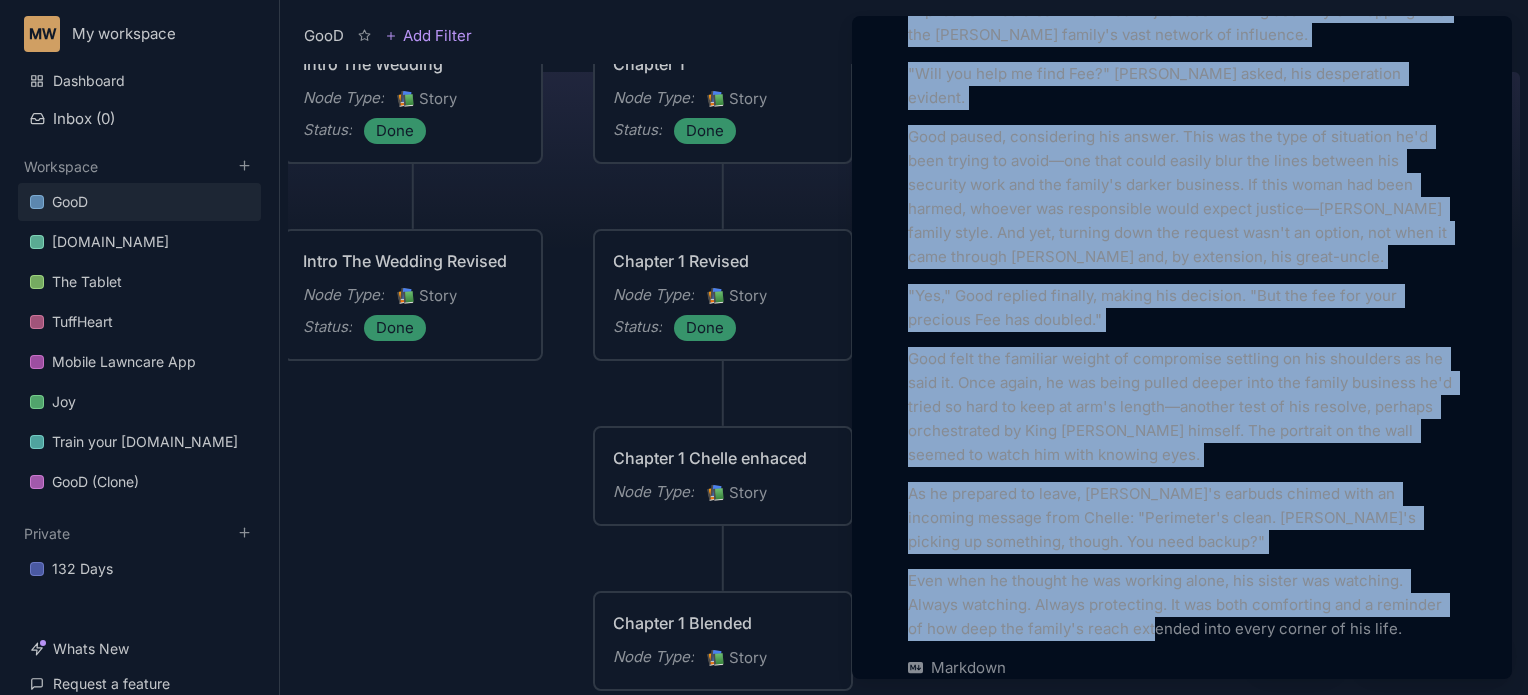 scroll, scrollTop: 7373, scrollLeft: 0, axis: vertical 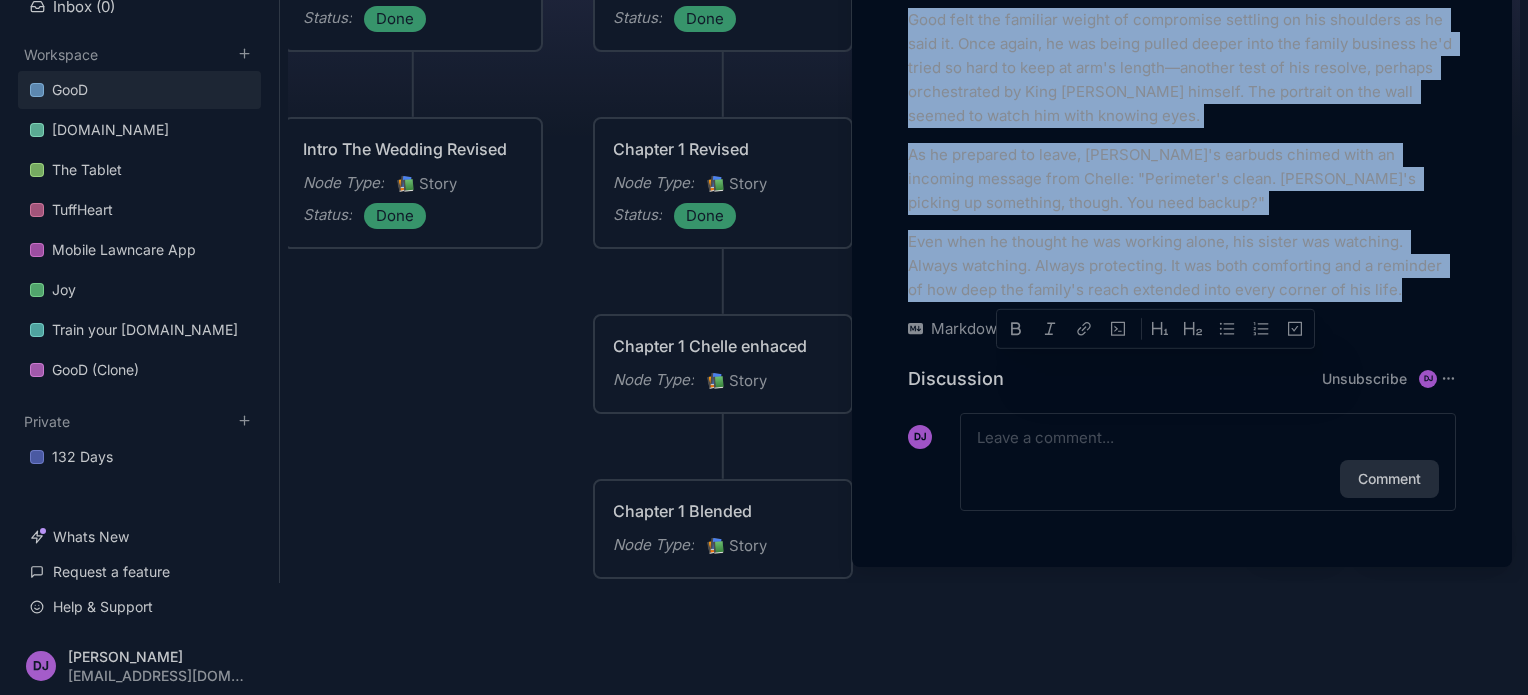 drag, startPoint x: 913, startPoint y: 488, endPoint x: 1428, endPoint y: 287, distance: 552.83453 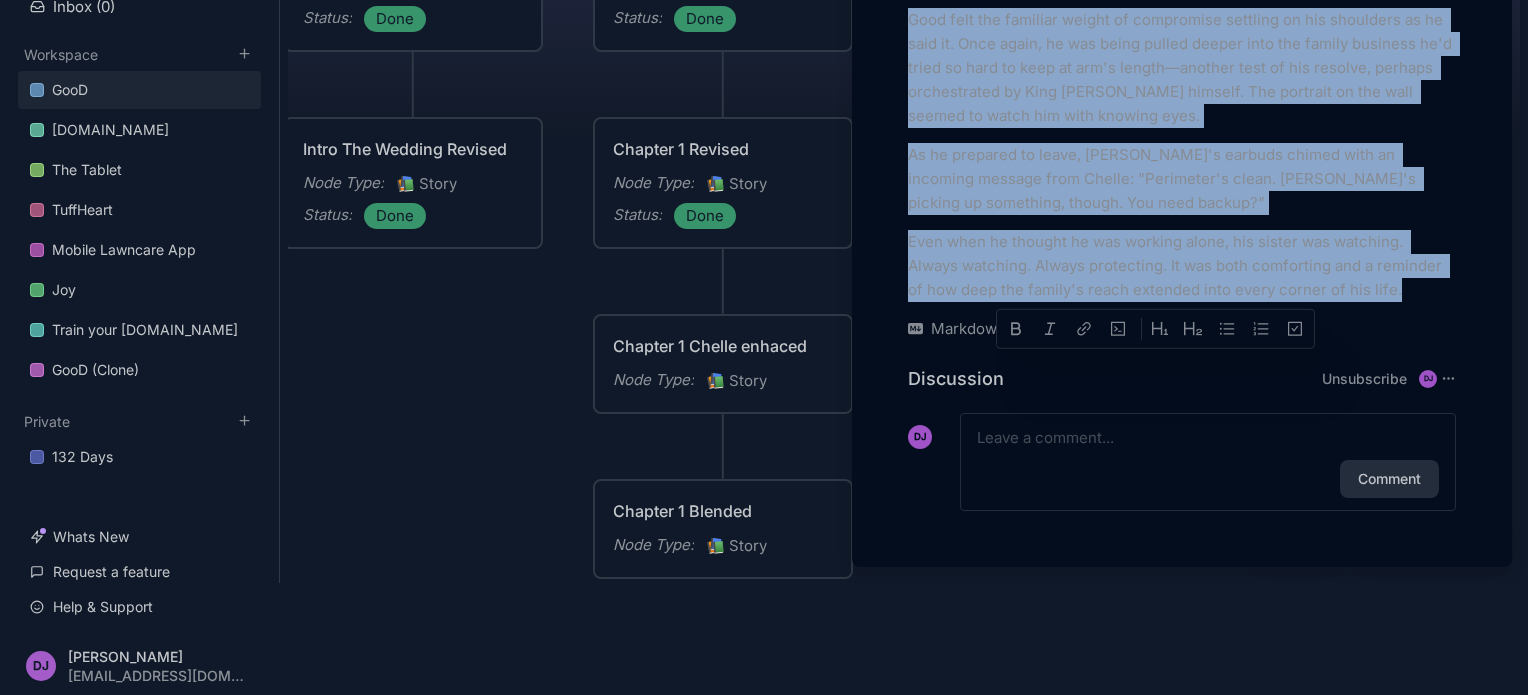 copy on "DO THE DAMN THANG!" The familiar voice made Good look outside the [PERSON_NAME] bus window. Despite his focused state, he couldn't help but scan the street with practiced efficiency, noting potential threats, exits, and the flow of pedestrians. It was an instinct drilled into him since childhood, one he couldn't switch off even when he wanted to. "YOU COULD'VE KEPT THE HAIRCUT ON THAT BITCH!" the voice called out again. An elderly [DEMOGRAPHIC_DATA] nearby gasped at the profanity. "[PERSON_NAME], I'm sorry!" the voice quickly pivoted, softening with genuine respect. "I meant no disrespect, ma'am, but please look." Good watched as his sister [PERSON_NAME] showed the old woman her phone displaying the American Kennel Club's 2024 Best in Show champion. A tiny, white fluff ball with tufts of hair sticking out in all directions had somehow won the most prestigious dog award in the nation. It looked like the groomer had a personal vendetta against the poor animal. "This some ugly shit, ain't it?" [PERSON_NAME] asked, her voice carrying that familiar mix of s..." 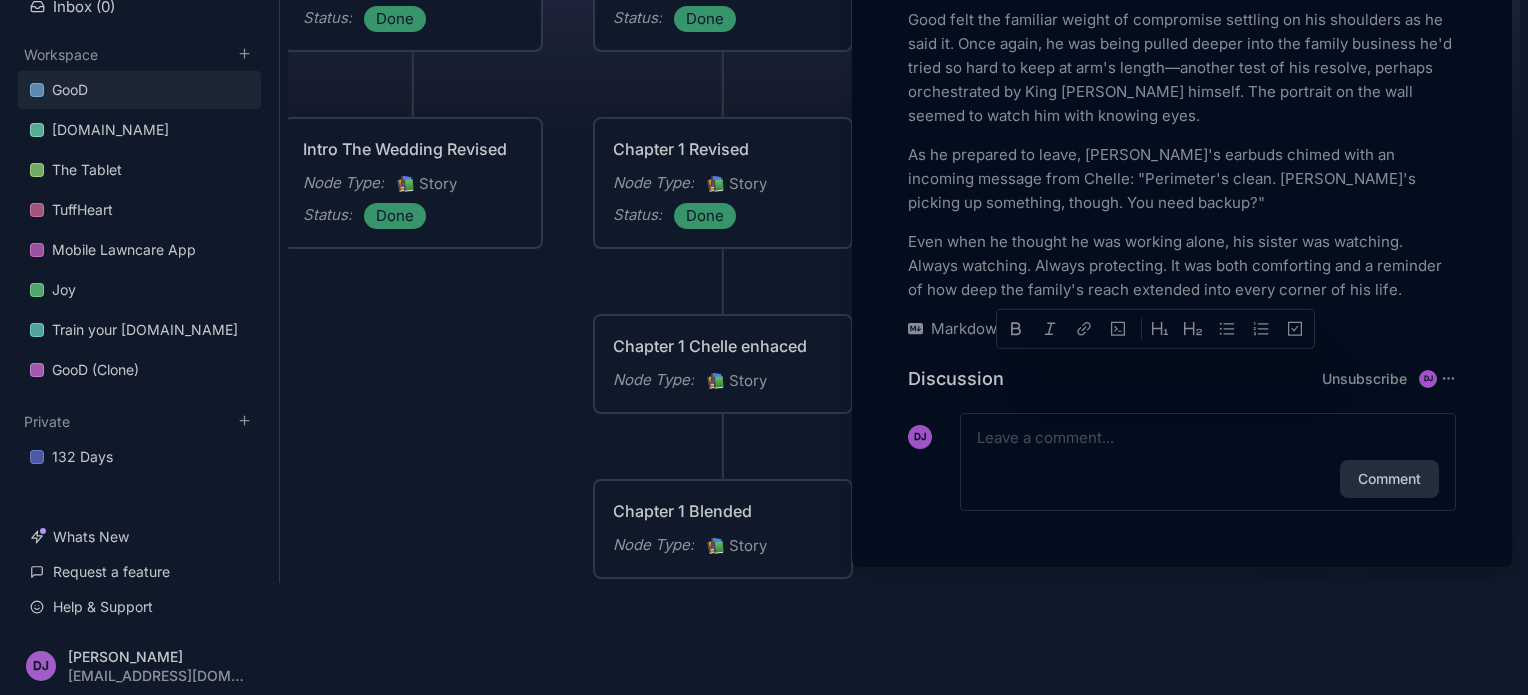 click at bounding box center [764, 347] 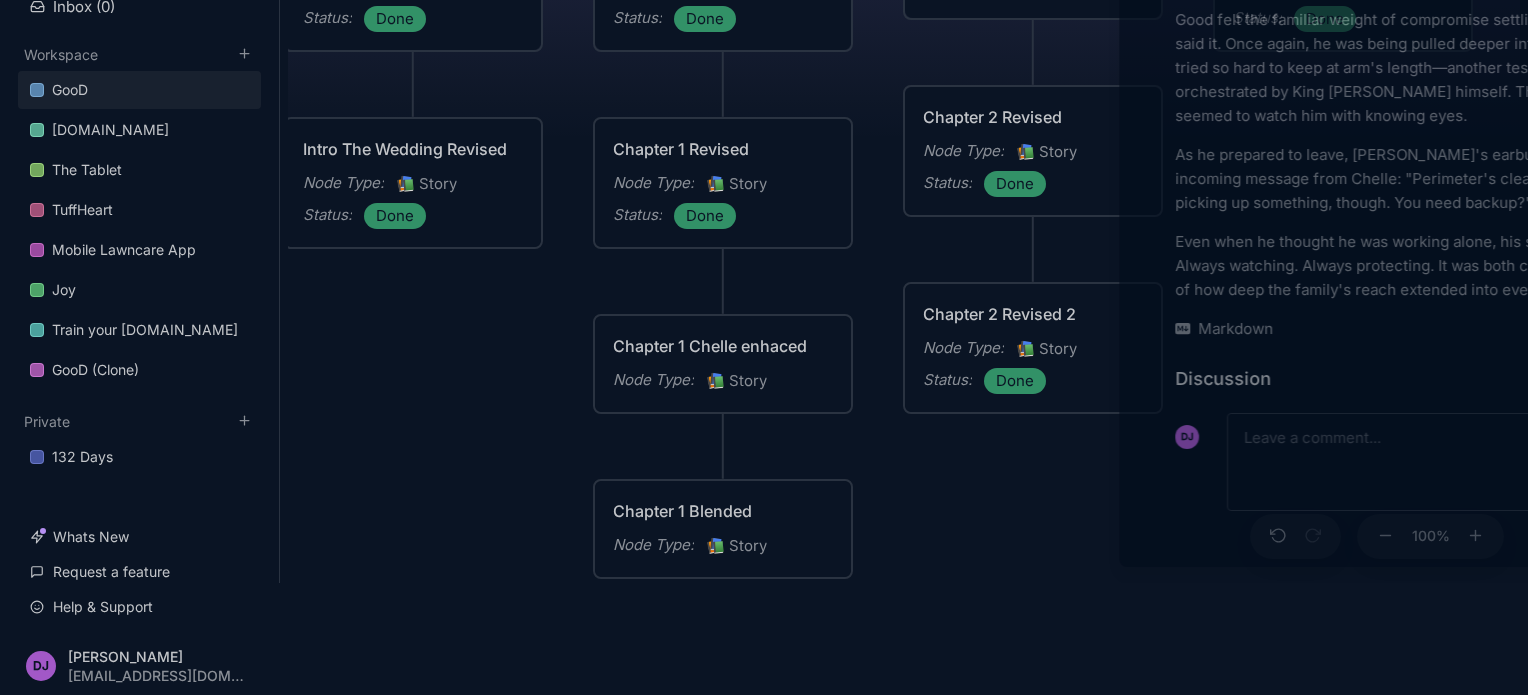 scroll, scrollTop: 0, scrollLeft: 0, axis: both 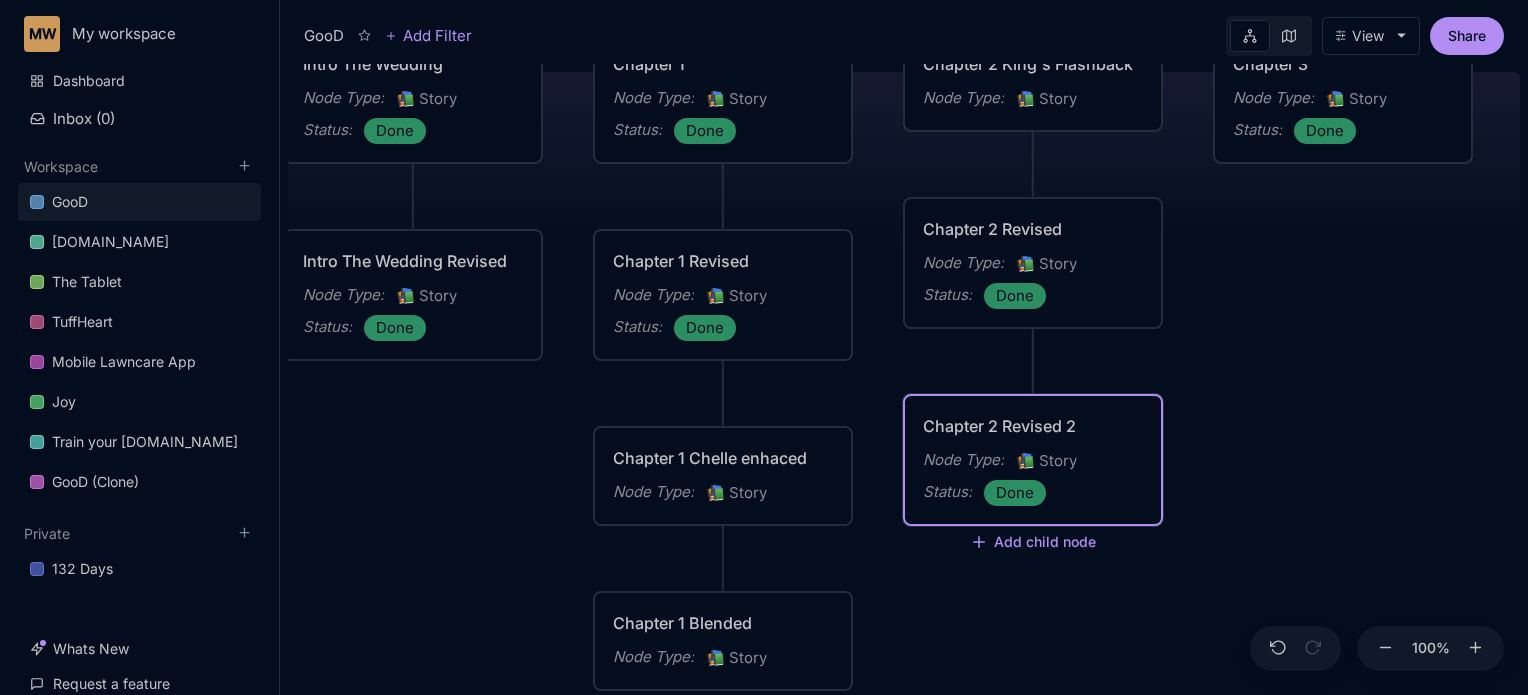 click on "Chapter 2 Revised 2 Node Type : 📚   Story Status : Done" at bounding box center [1033, 460] 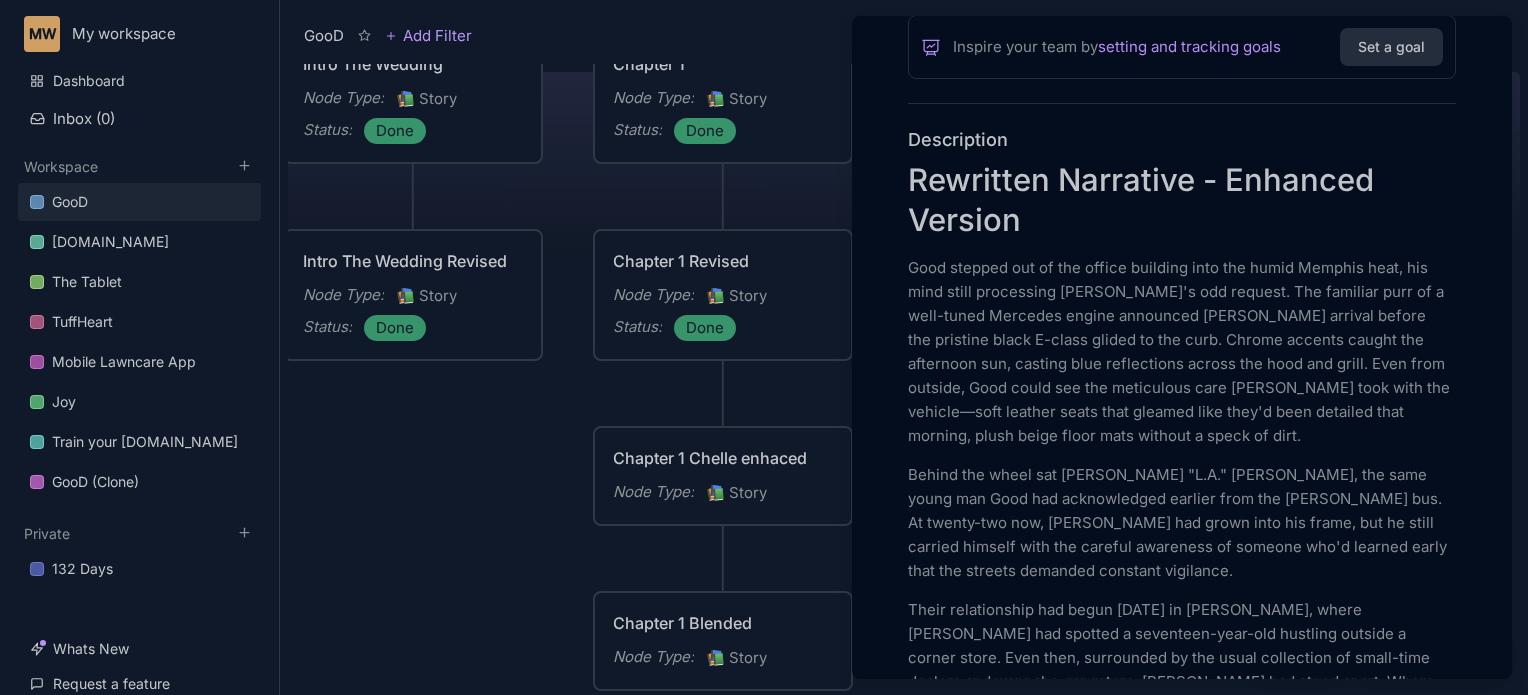 scroll, scrollTop: 593, scrollLeft: 0, axis: vertical 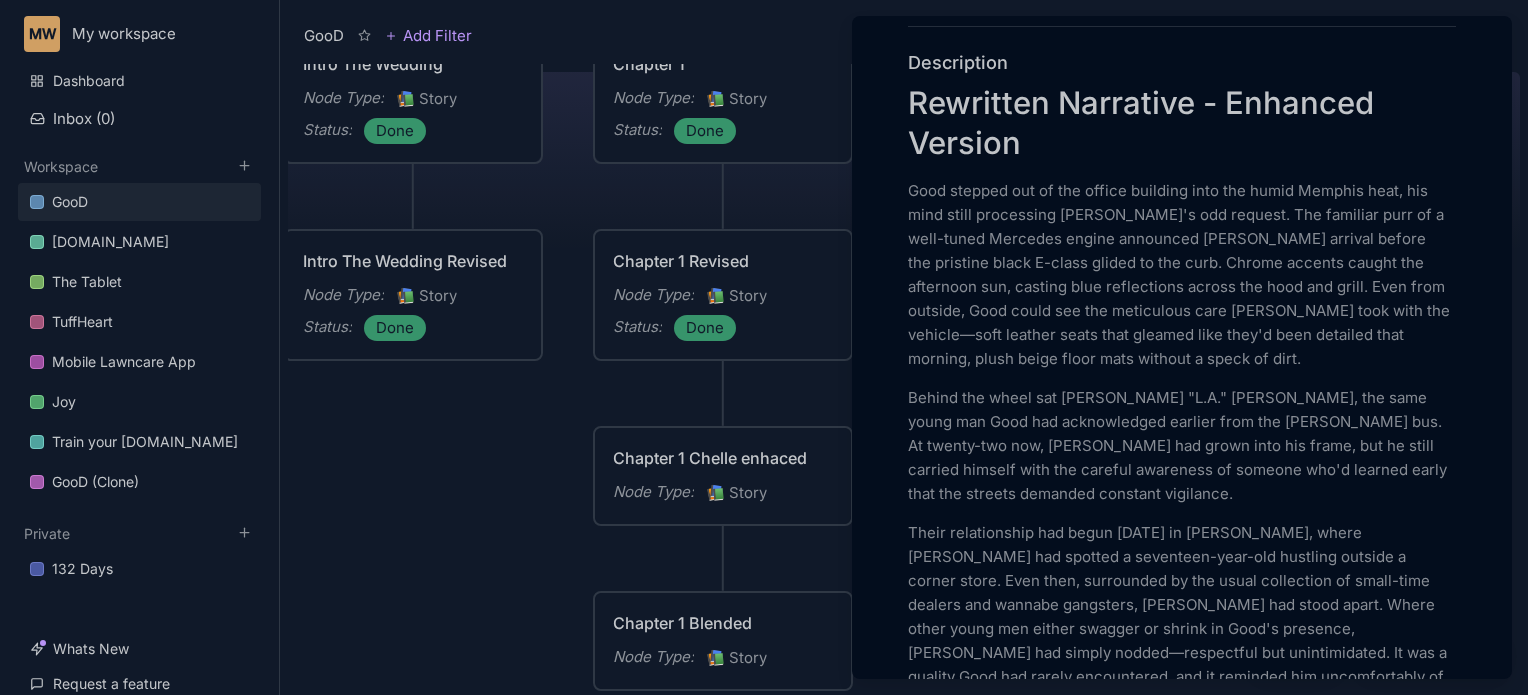 drag, startPoint x: 905, startPoint y: 179, endPoint x: 1037, endPoint y: 371, distance: 232.99785 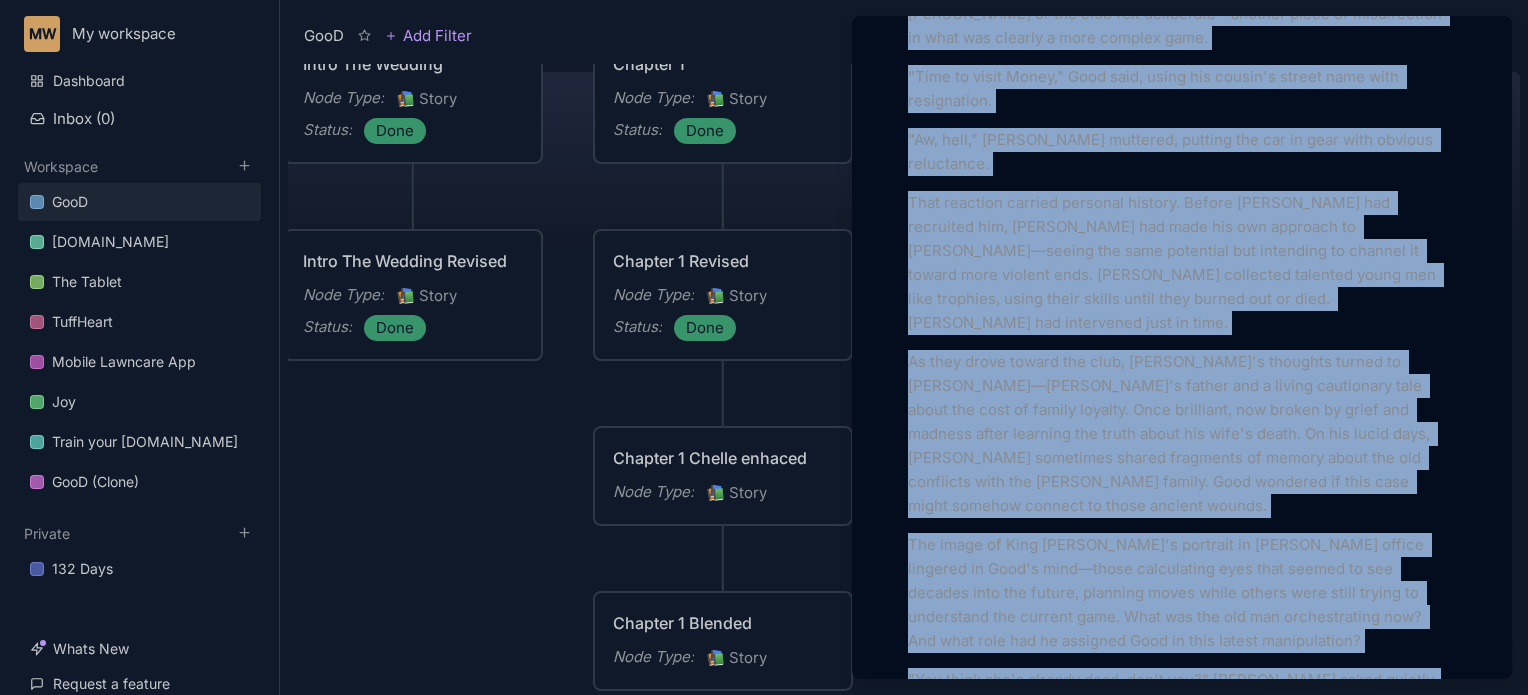 scroll, scrollTop: 4256, scrollLeft: 0, axis: vertical 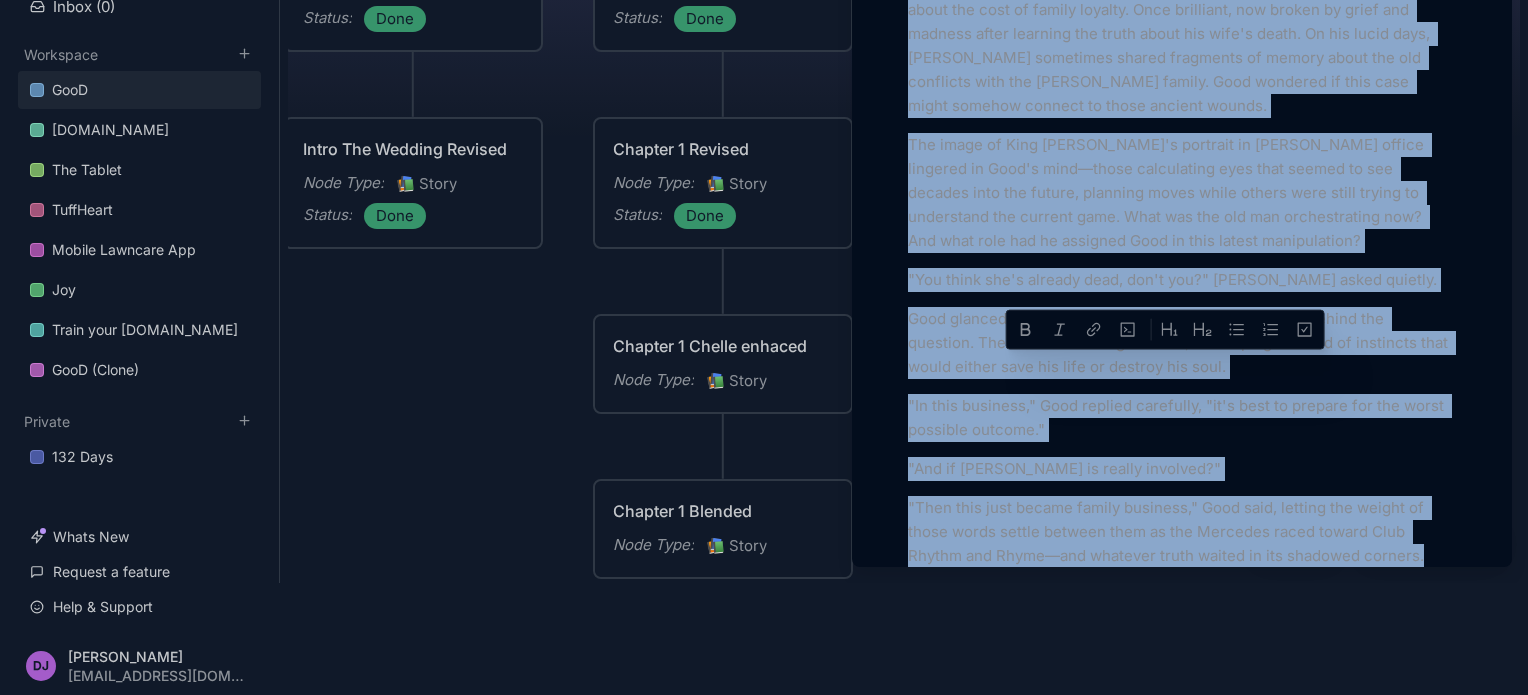 drag, startPoint x: 909, startPoint y: 187, endPoint x: 1457, endPoint y: 304, distance: 560.35077 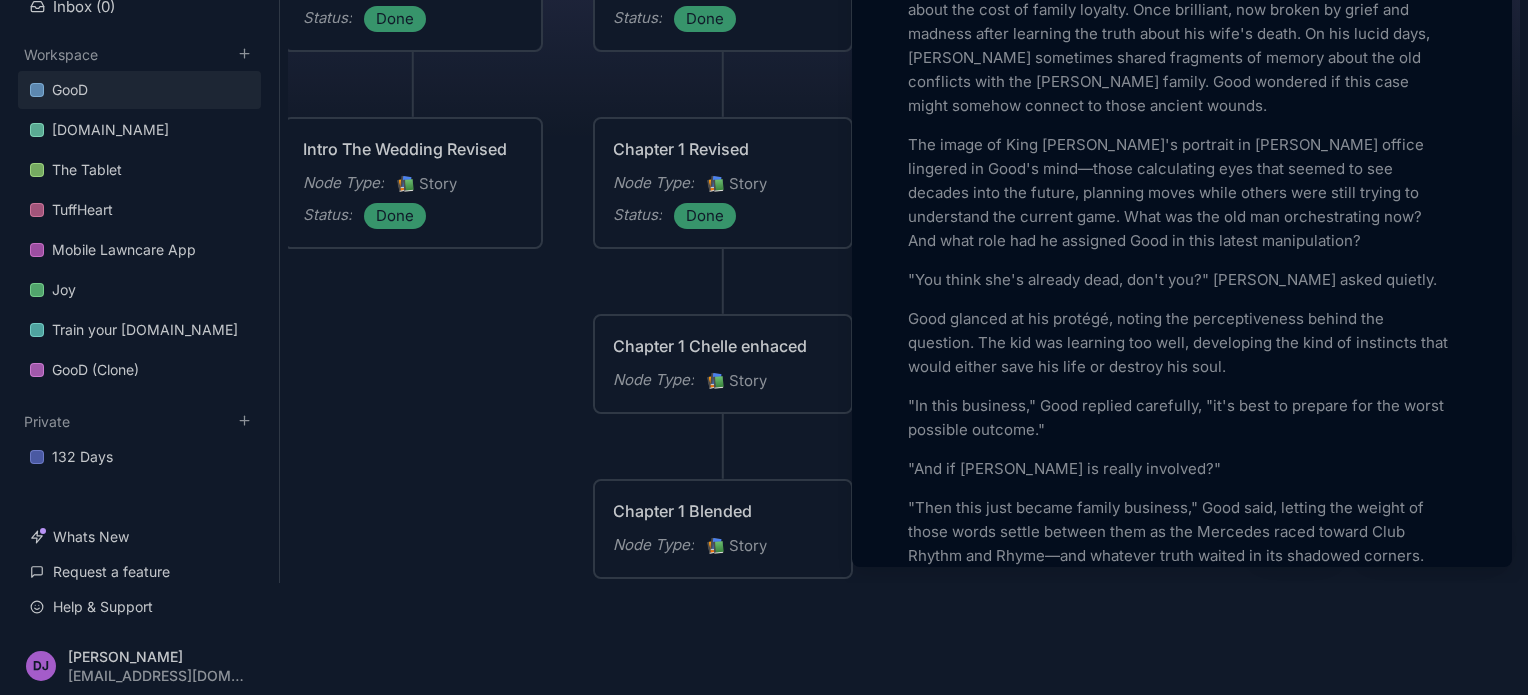 drag, startPoint x: 516, startPoint y: 483, endPoint x: 496, endPoint y: 423, distance: 63.245552 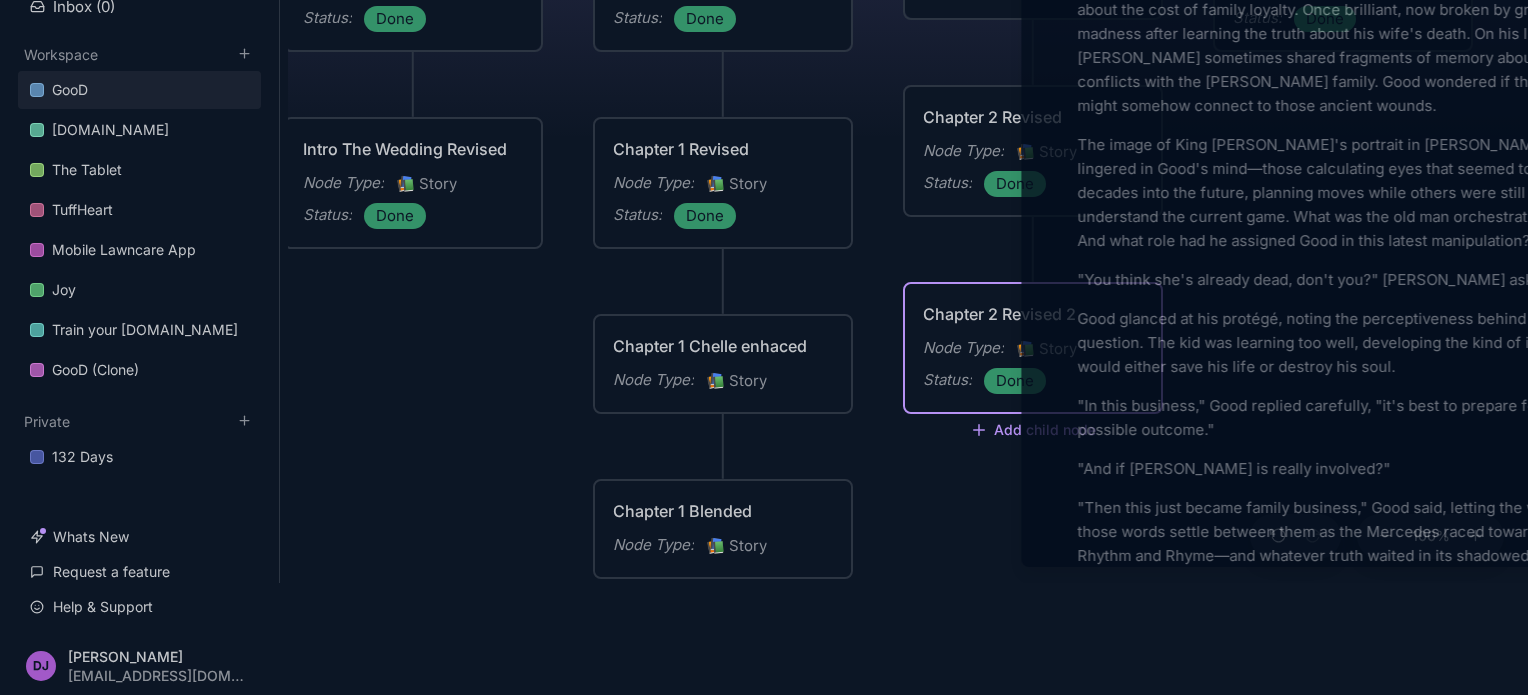 scroll, scrollTop: 0, scrollLeft: 0, axis: both 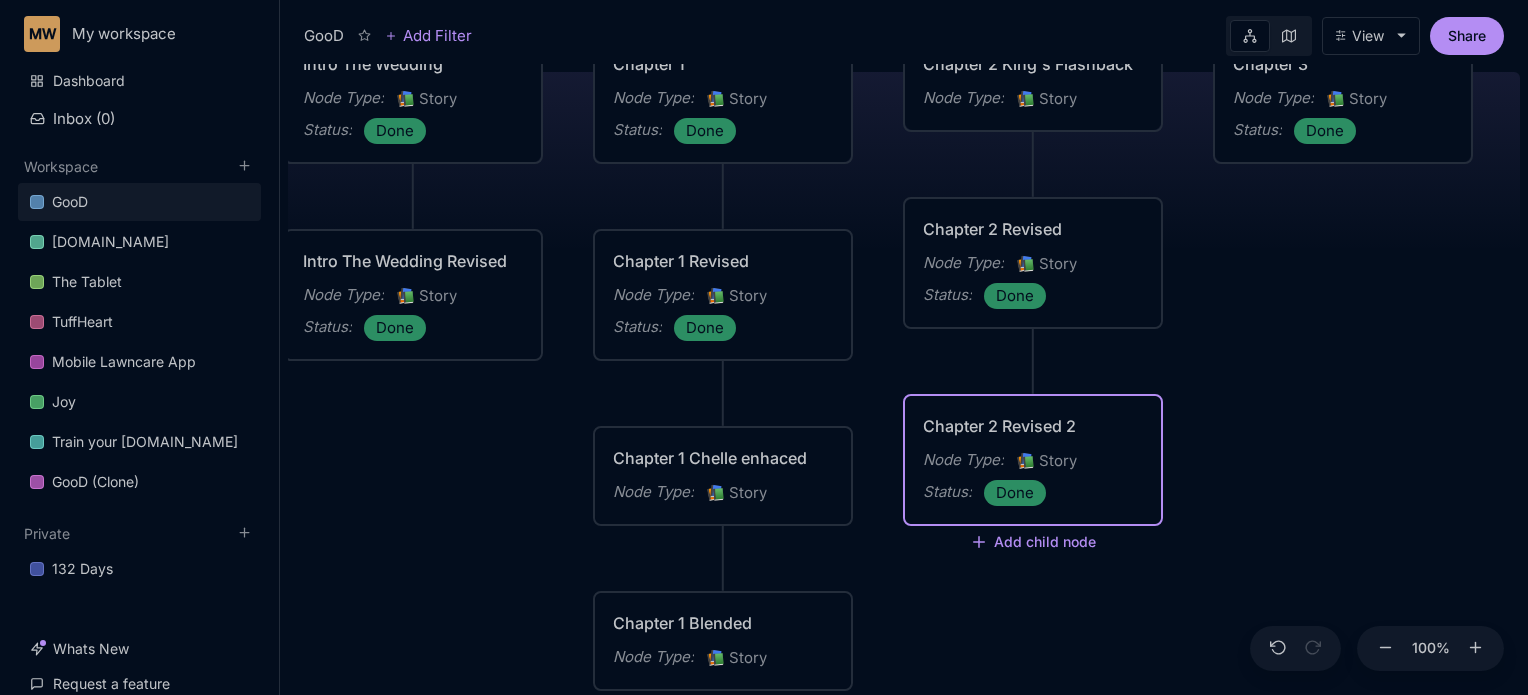 click on "GooD PLOT Node Type : 💎   Epic Status : Done Outlines Node Type : 💎   Epic Crime Family Structure
Node Type : ✏ ️  Sub-Task Status : Later Characters and sub plot outlines Node Type : ✏ ️  Sub-Task Status : Next Setting Node Type : ✏ ️  Sub-Task WIP Node Type : 📐   Task Status : Done Intro The Wedding Node Type : 📚   Story Status : Done Chapter 1  Node Type : 📚   Story Status : Done Chapter 2 King's Flashback Node Type : 📚   Story Chapter 3 Node Type : 📚   Story Status : Done Chapter 4 Good's Flashback Node Type : 📚   Story Chapter 5 Node Type : 📚   Story Status : Done Chapter 6 Node Type : 📚   Story Chapter 7Max's Flashback Node Type : 📚   Story Chapter 8 Node Type : 📚   Story Act Structure Node Type : 💎   Epic Good Character Development Node Type : 📚   Story Status : Done Chelle Charter Profile Node Type : 📚   Story Status : Done Enhanced Character Development Node Type : 💎   Epic Character Relationship Development Node Type : 📚   Story : 📚" at bounding box center (904, 379) 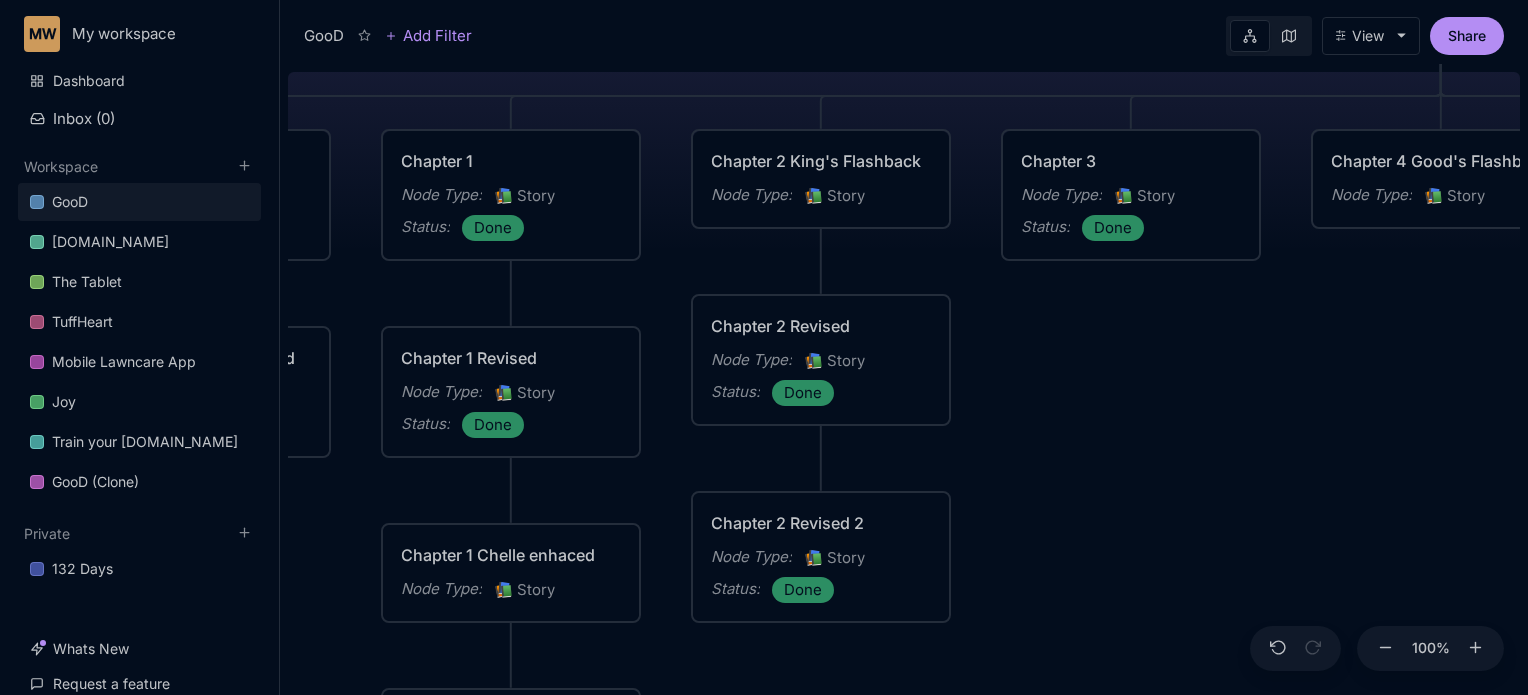 drag, startPoint x: 520, startPoint y: 422, endPoint x: 288, endPoint y: 530, distance: 255.90623 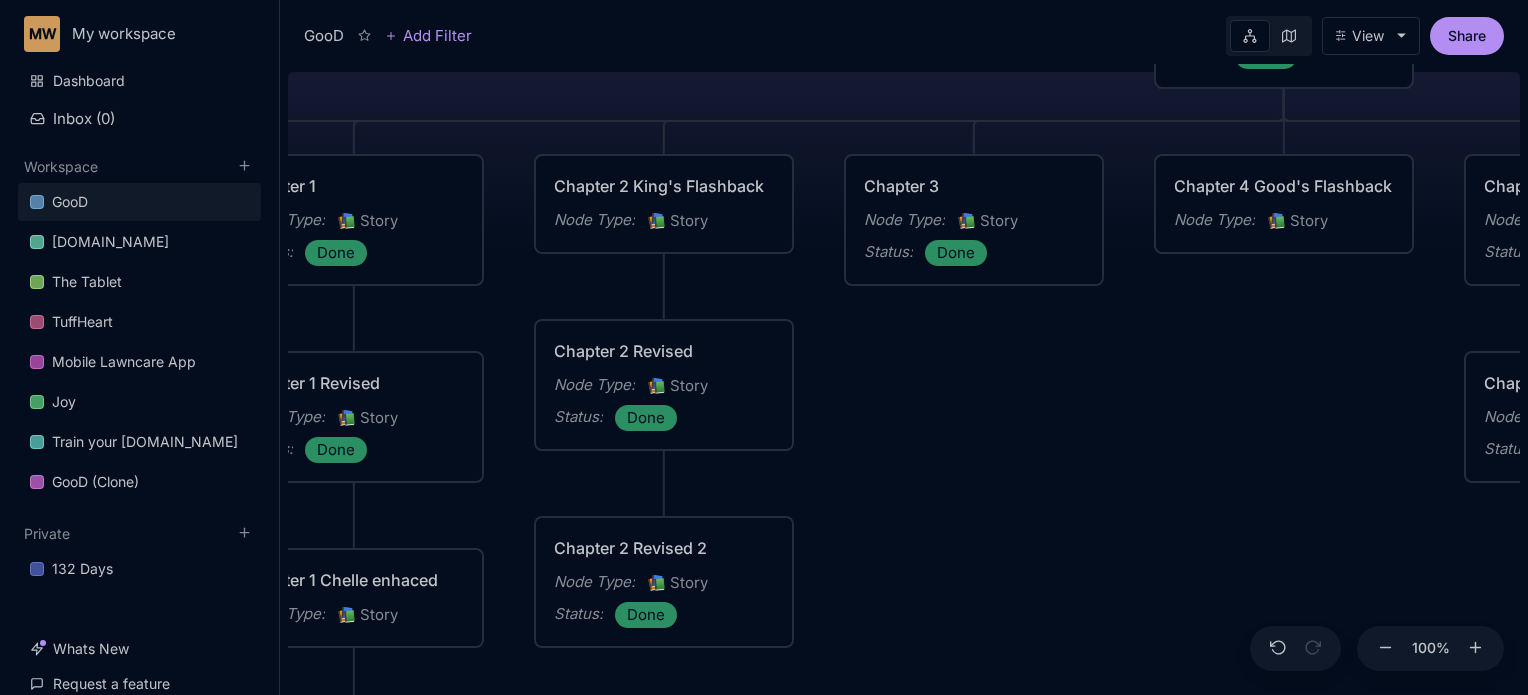 drag, startPoint x: 1159, startPoint y: 407, endPoint x: 1009, endPoint y: 421, distance: 150.65192 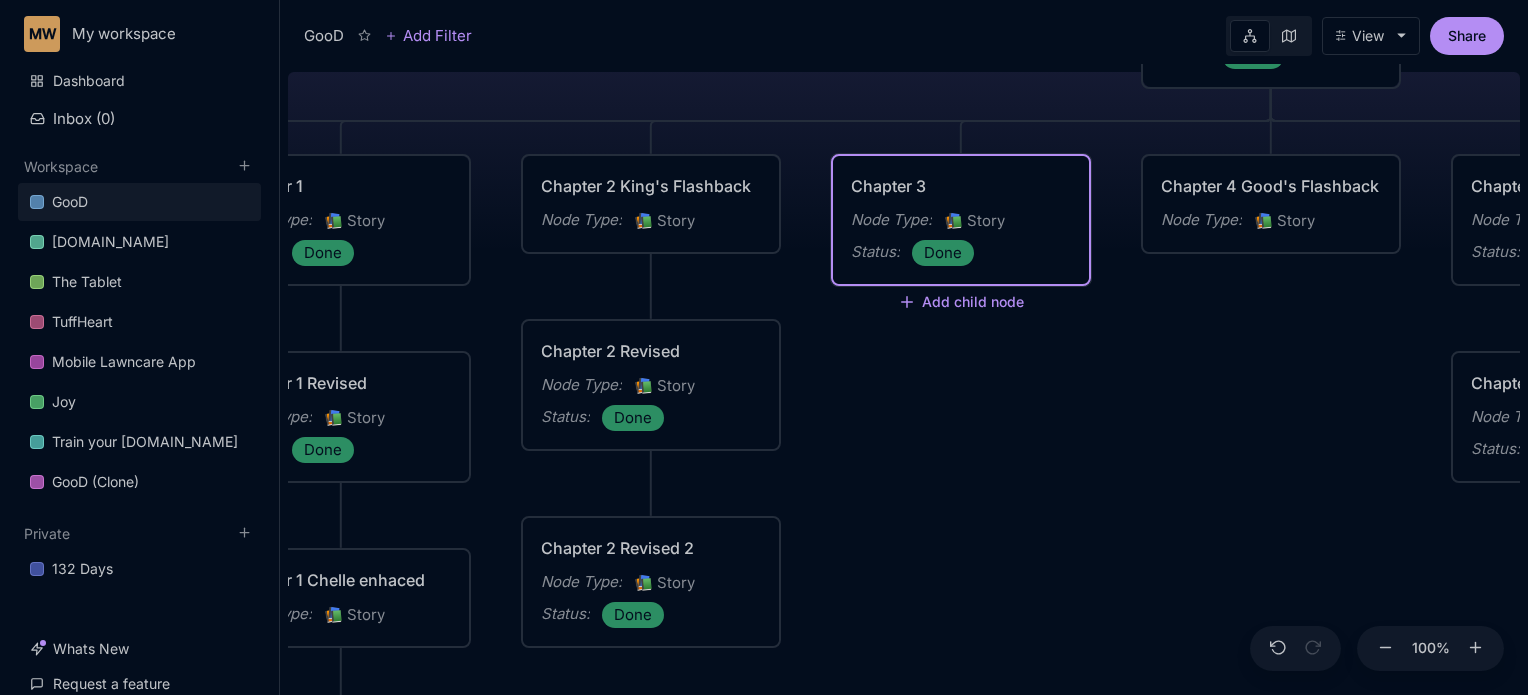 click on "Chapter 3" at bounding box center [961, 186] 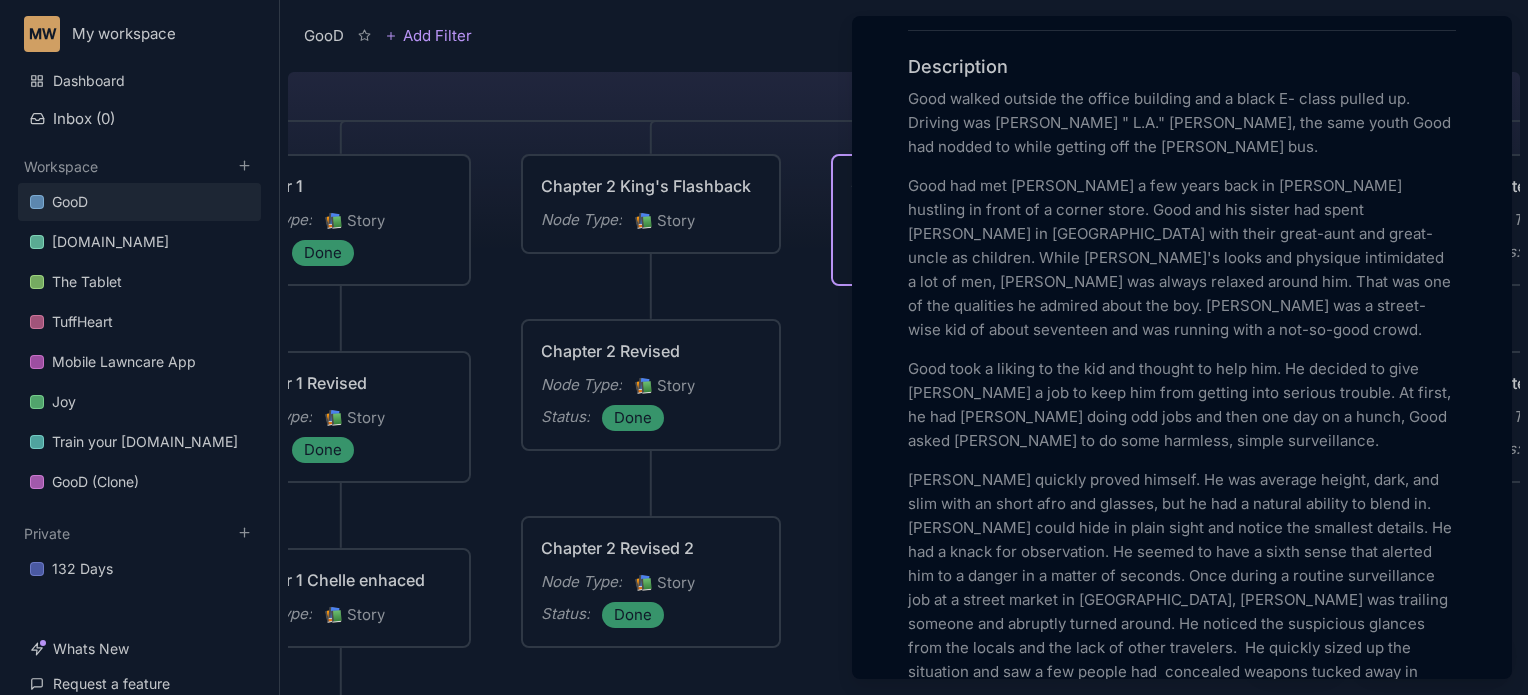 scroll, scrollTop: 581, scrollLeft: 0, axis: vertical 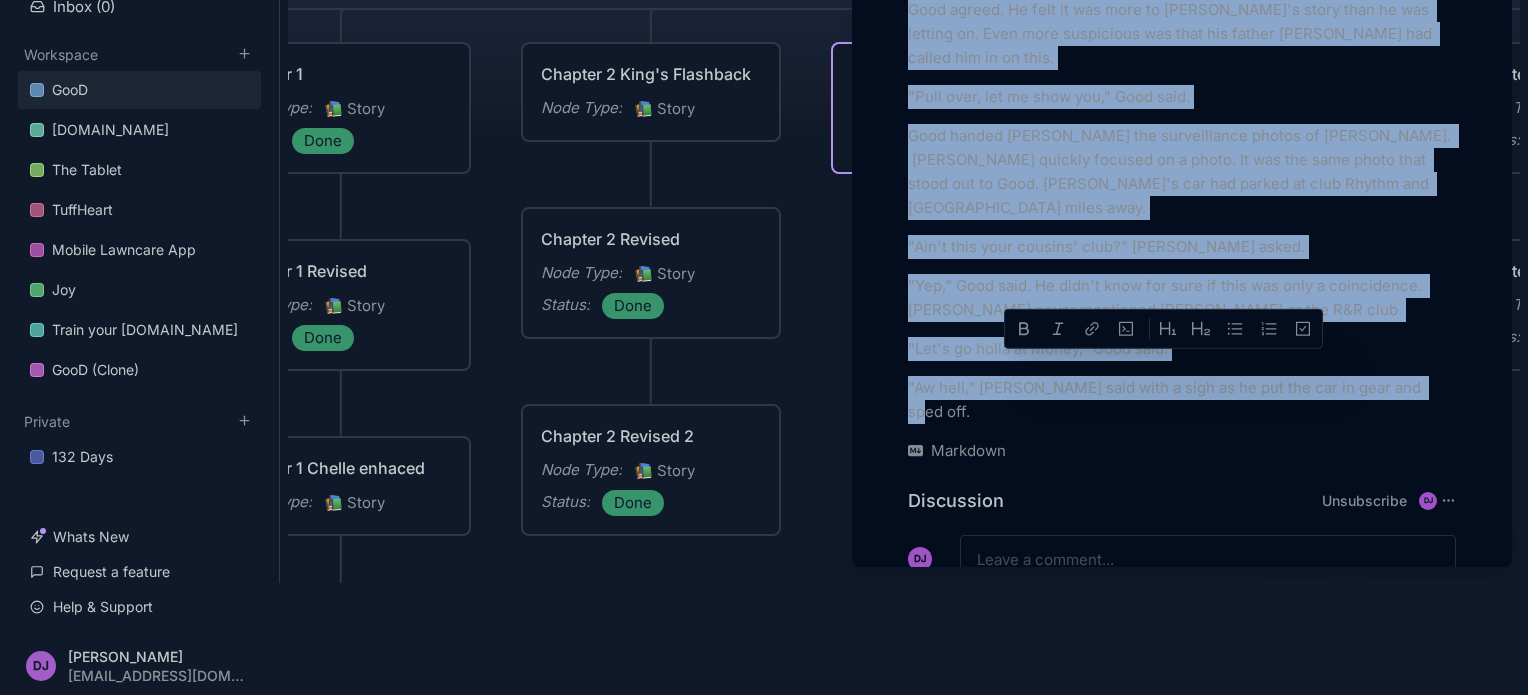 drag, startPoint x: 911, startPoint y: 101, endPoint x: 1490, endPoint y: 278, distance: 605.45026 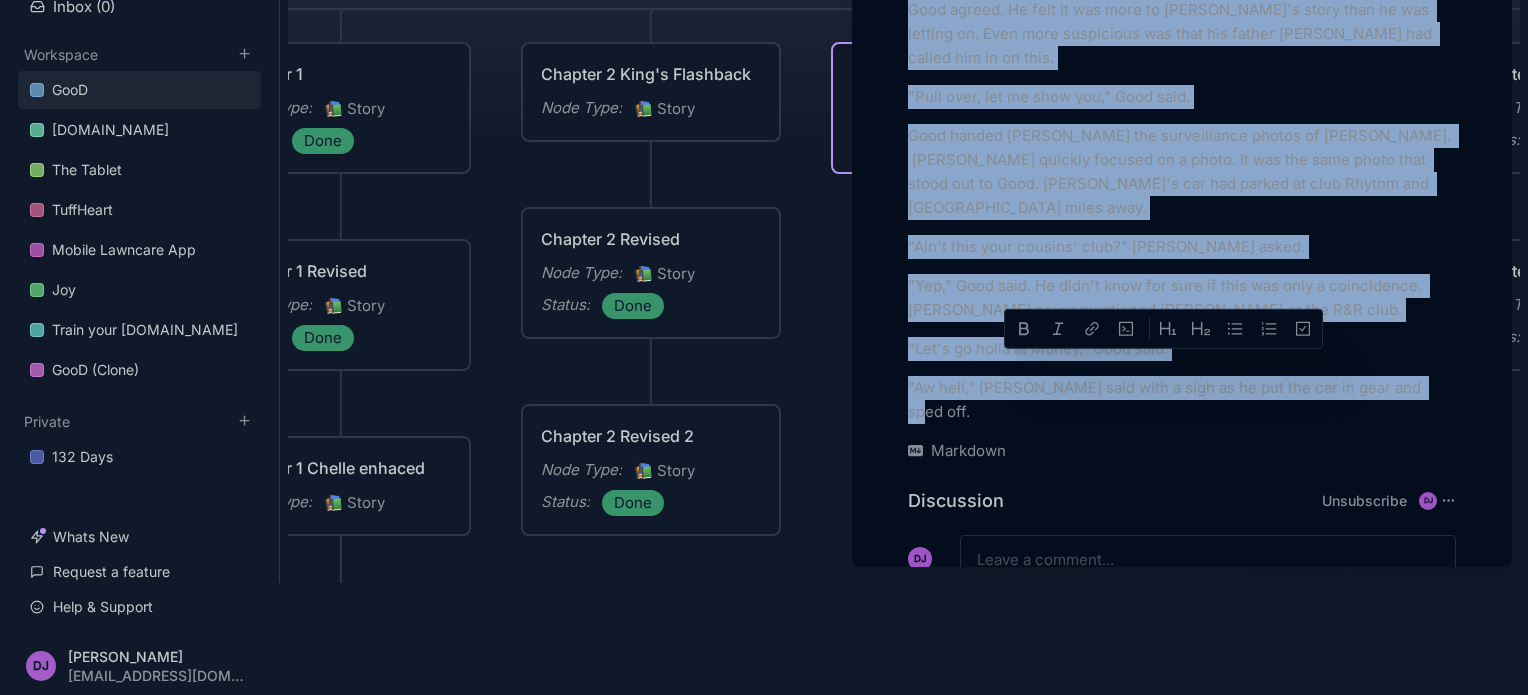 copy on "Good walked outside the office building and a black E- class pulled up. Driving was [PERSON_NAME] " L.A." [PERSON_NAME], the same youth Good had nodded to while getting off the [PERSON_NAME] bus.  Good had met [PERSON_NAME] a few years back in [PERSON_NAME] hustling in front of a corner store. Good and his sister had spent [PERSON_NAME] in [GEOGRAPHIC_DATA] with their great-aunt and great-uncle as children. While [PERSON_NAME]'s looks and physique intimidated a lot of men, [PERSON_NAME] was always relaxed around him. That was one of the qualities he admired about the boy. [PERSON_NAME] was a street-wise kid of about seventeen and was running with a not-so-good crowd.  [PERSON_NAME] took a liking to the kid and thought to help him. He decided to give [PERSON_NAME] a job to keep him from getting into serious trouble. At first, he had [PERSON_NAME] doing odd jobs and then one day on a hunch, Good asked [PERSON_NAME] to do some harmless, simple surveillance.  [PERSON_NAME] quickly proved himself. He was average height, dark, and slim with an short afro and glasses, but he had a natural ability to blend in. [PERSON_NAME] coul..." 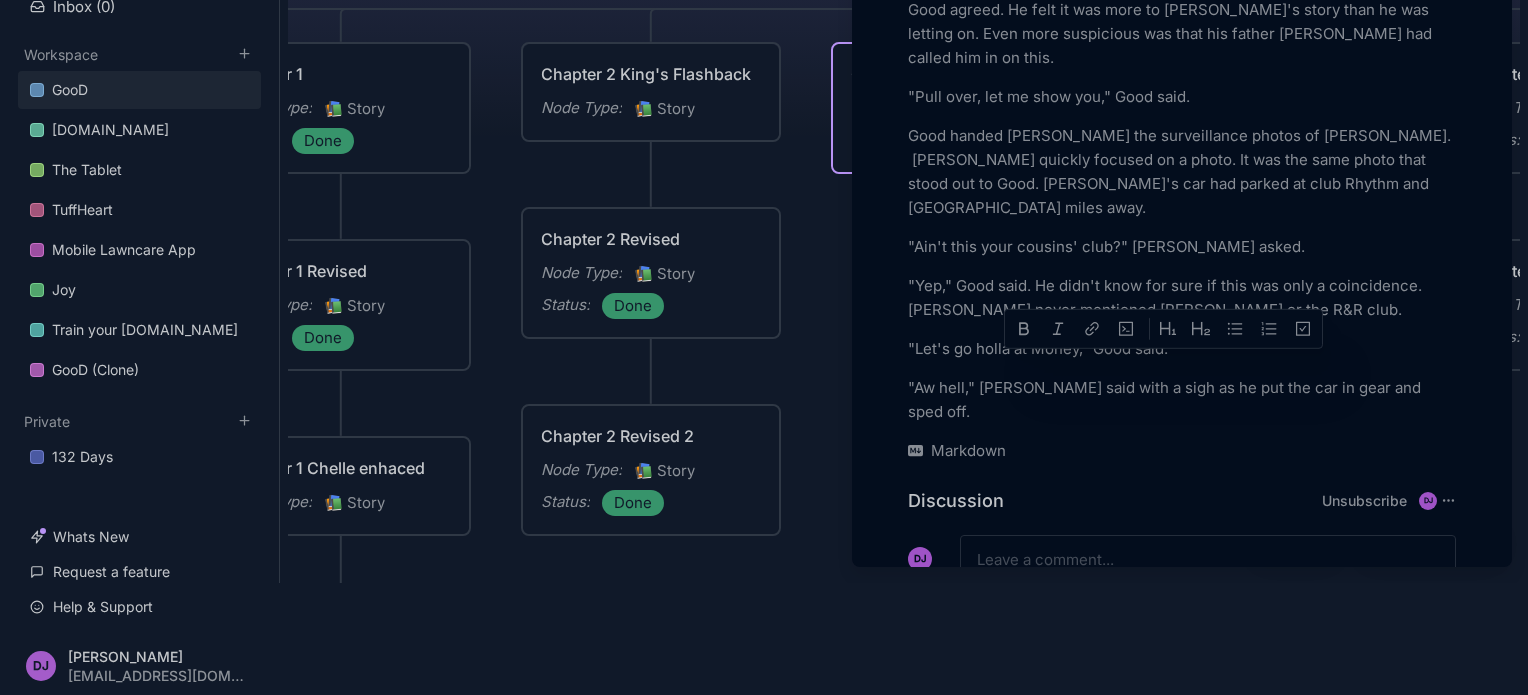 click at bounding box center (764, 347) 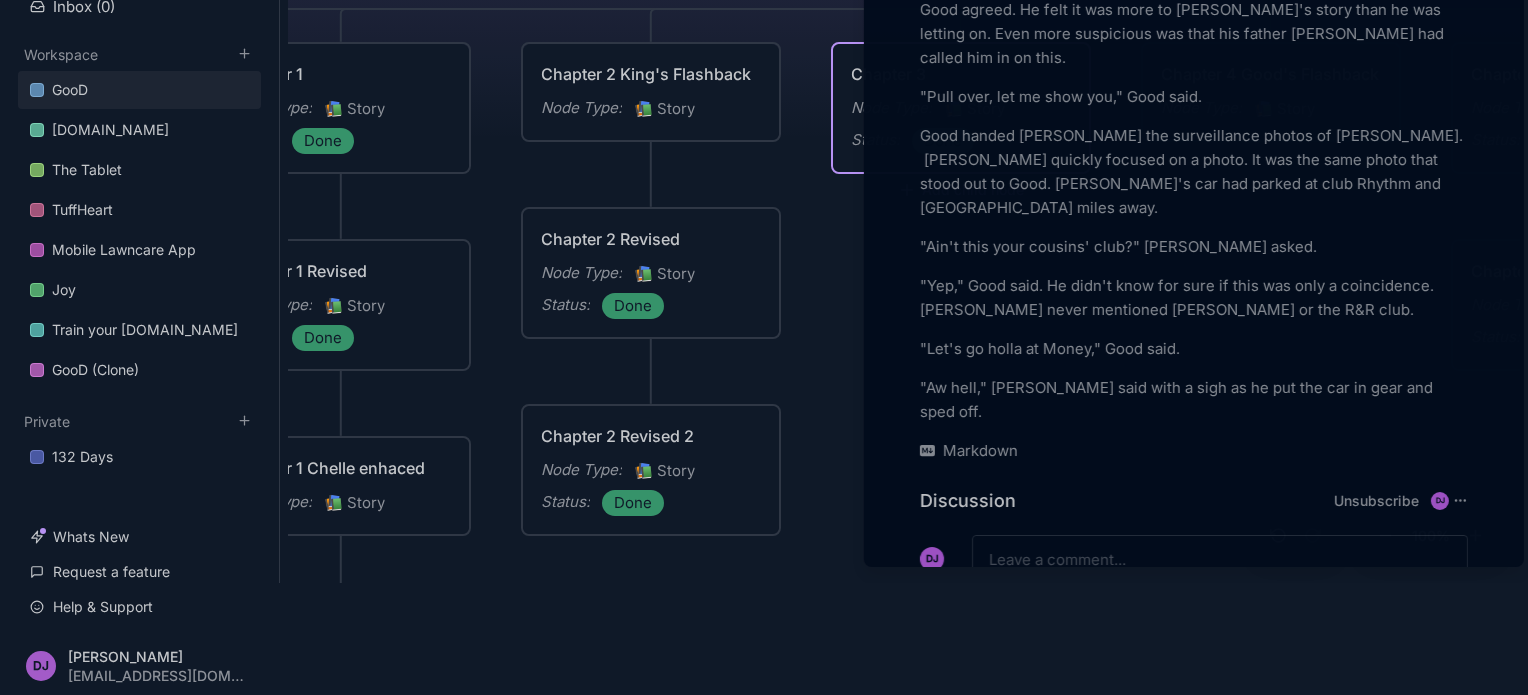 scroll, scrollTop: 0, scrollLeft: 0, axis: both 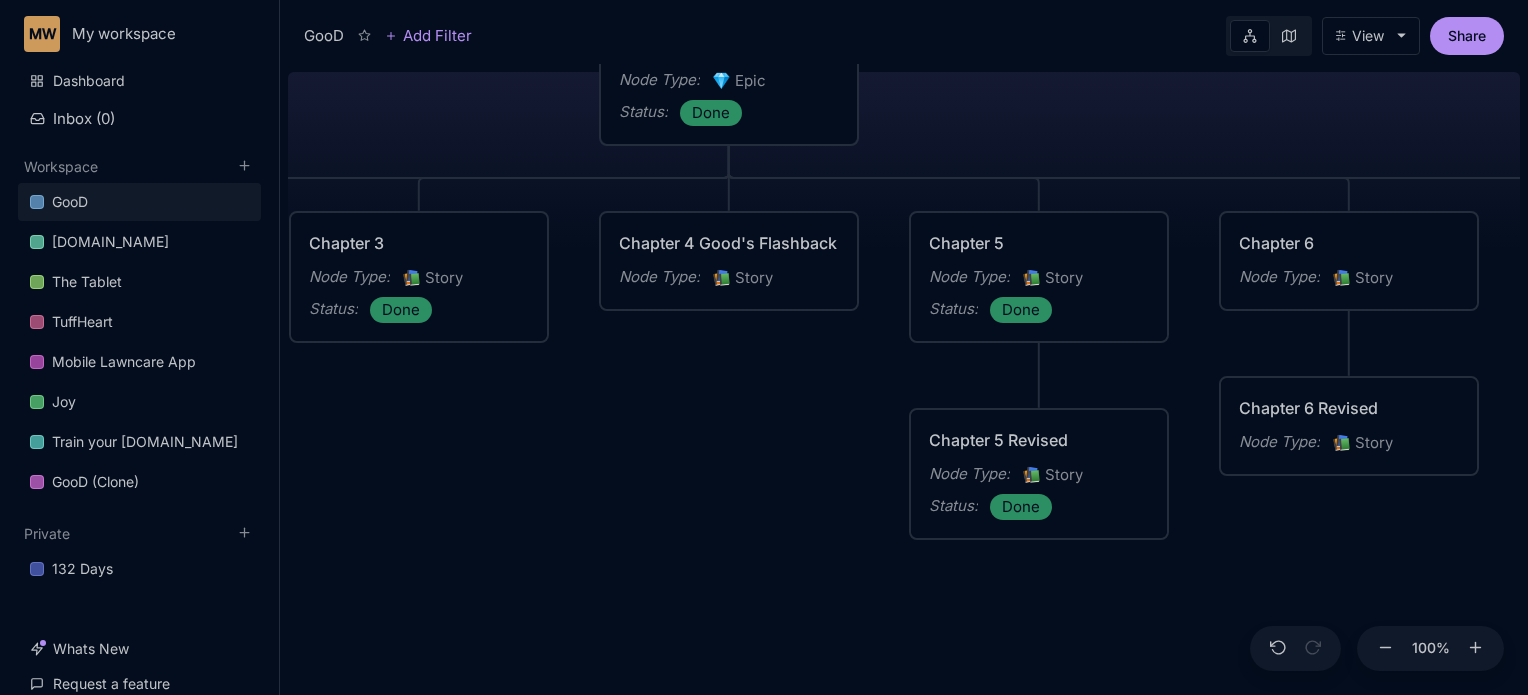 drag, startPoint x: 1061, startPoint y: 499, endPoint x: 519, endPoint y: 556, distance: 544.989 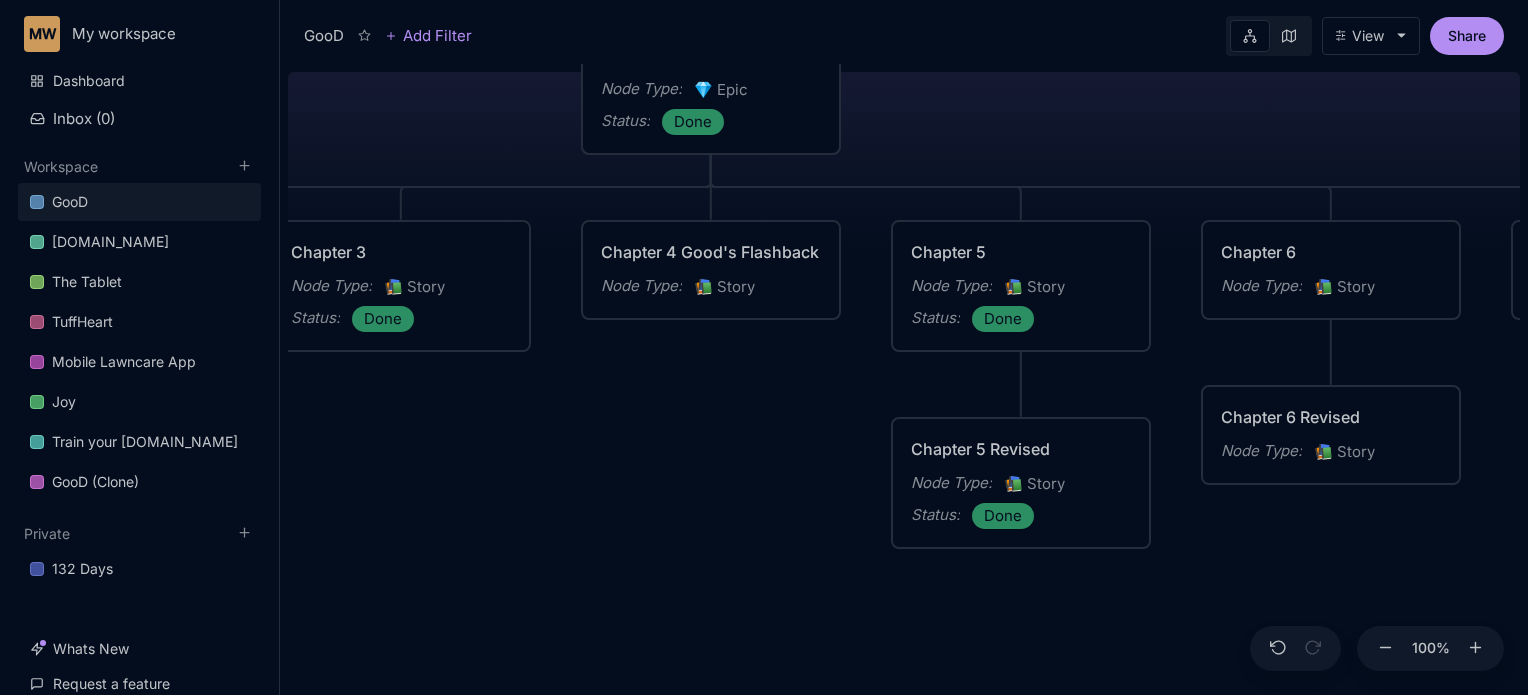 drag, startPoint x: 700, startPoint y: 394, endPoint x: 611, endPoint y: 414, distance: 91.21951 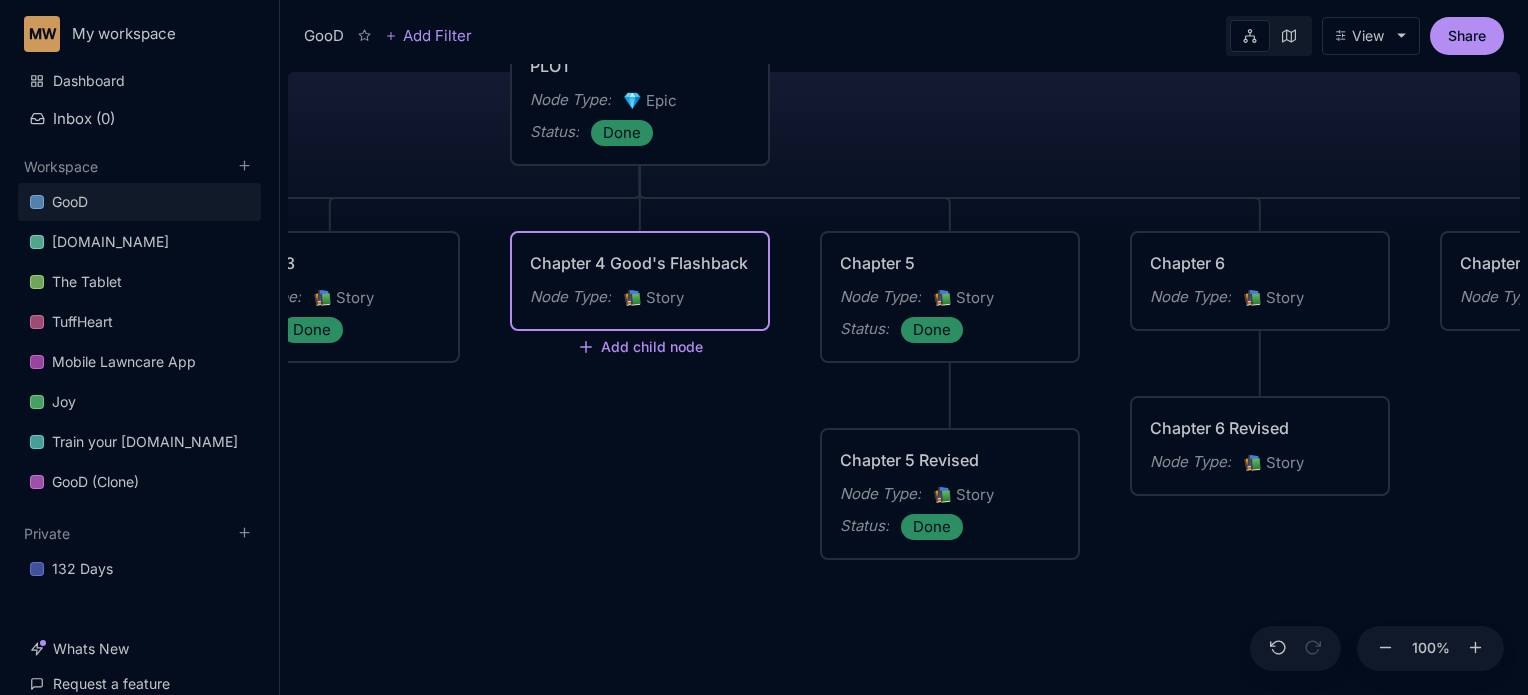 click on "Node Type : 📚   Story" at bounding box center (640, 298) 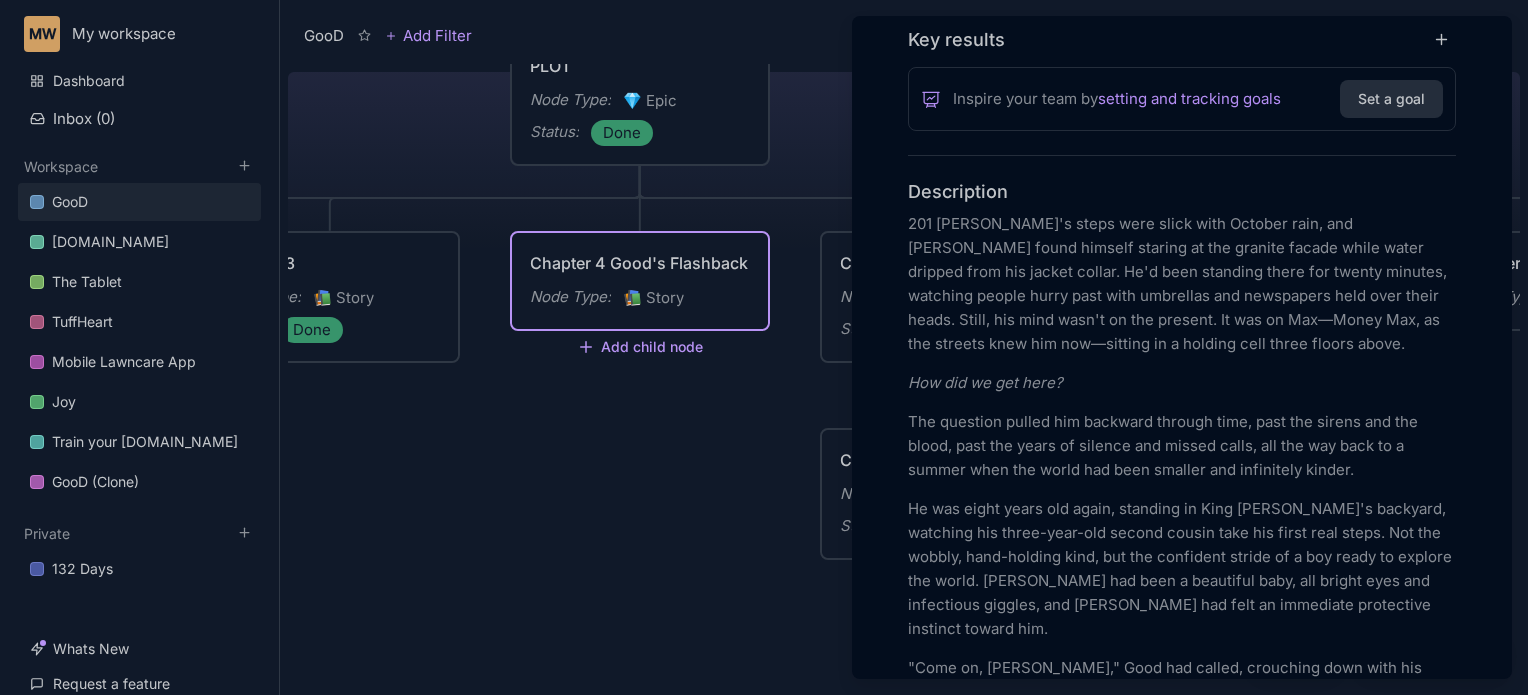scroll, scrollTop: 475, scrollLeft: 0, axis: vertical 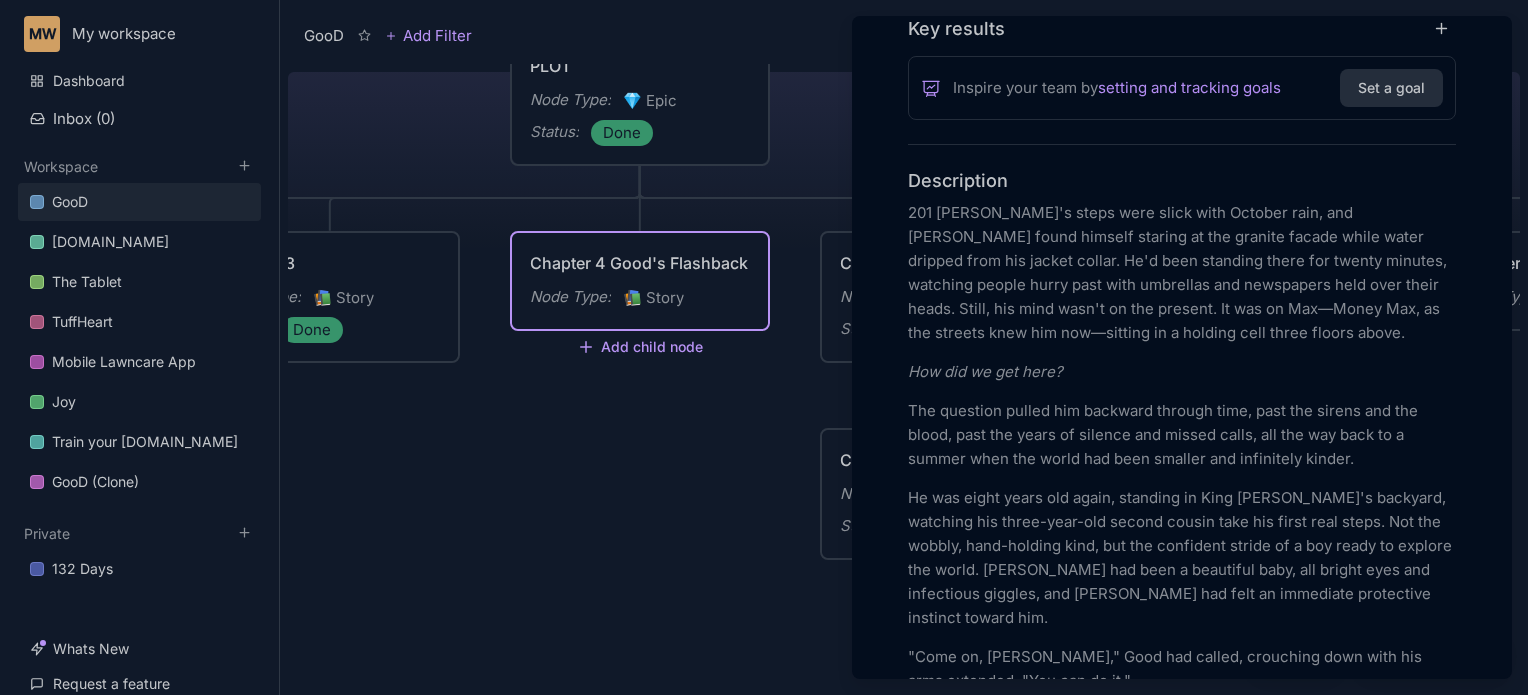 drag, startPoint x: 905, startPoint y: 214, endPoint x: 992, endPoint y: 282, distance: 110.42192 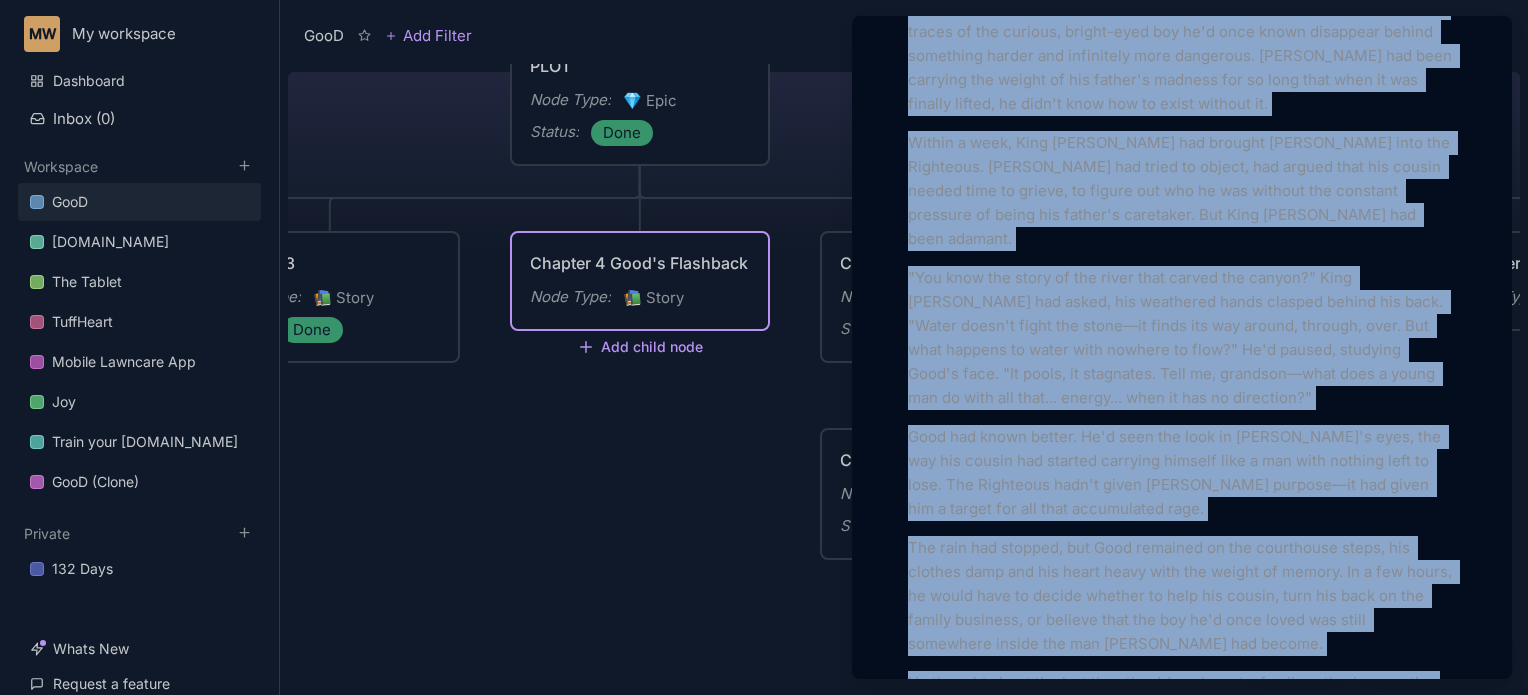 scroll, scrollTop: 3872, scrollLeft: 0, axis: vertical 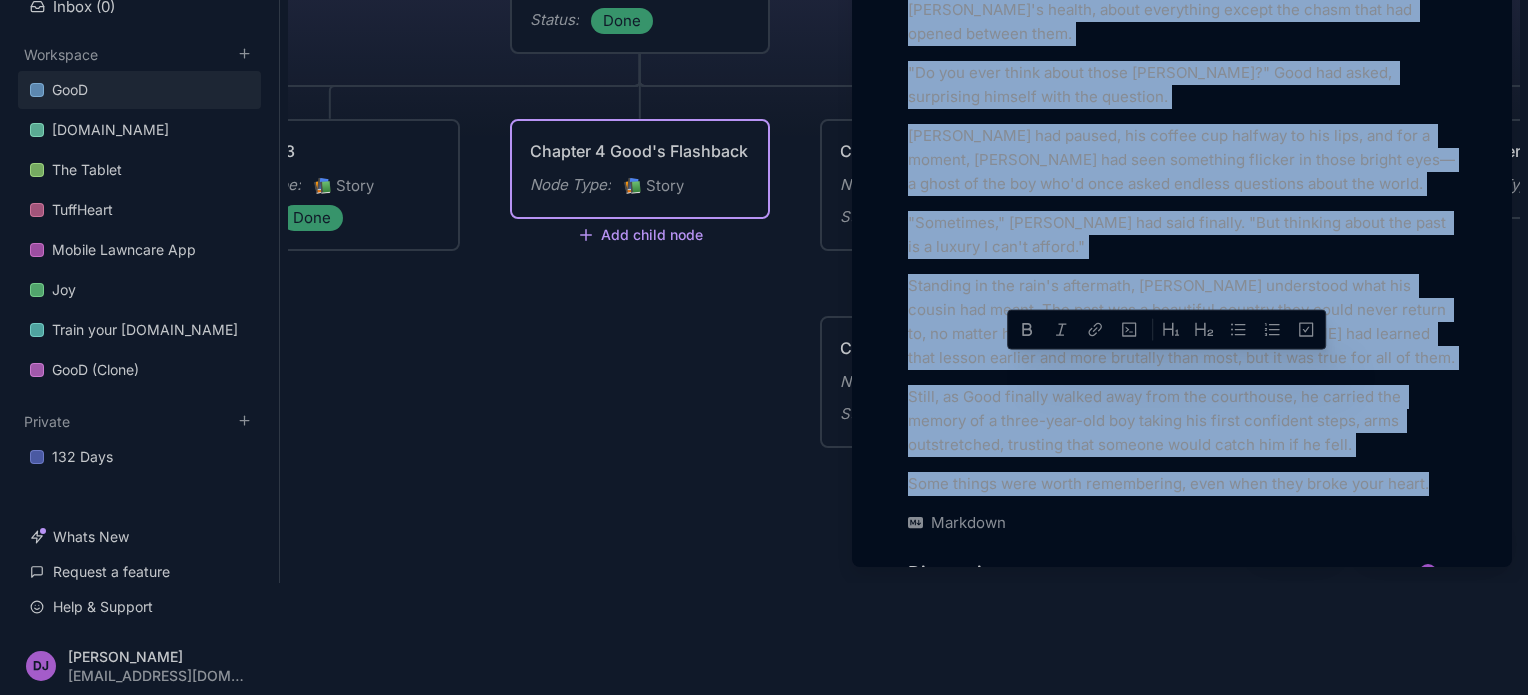 drag, startPoint x: 909, startPoint y: 211, endPoint x: 1440, endPoint y: 301, distance: 538.5731 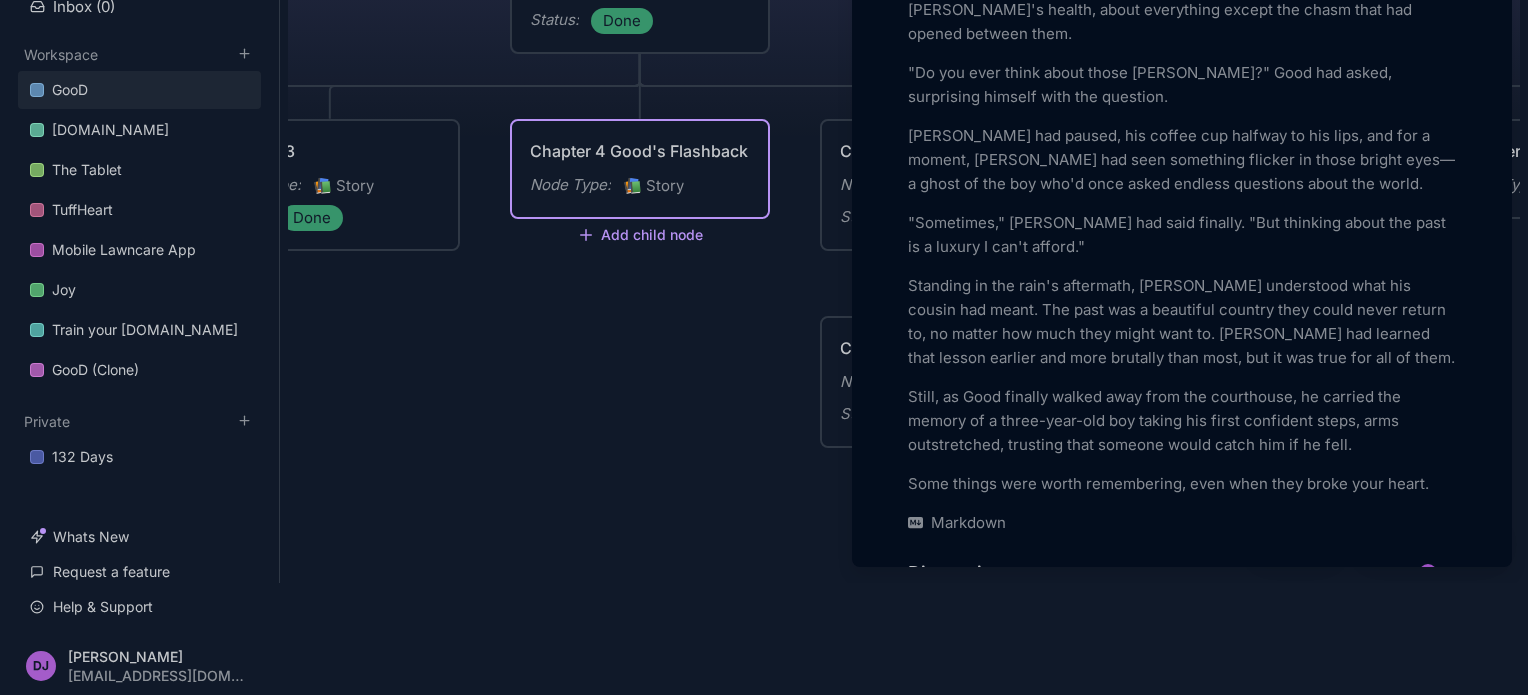 click at bounding box center (764, 347) 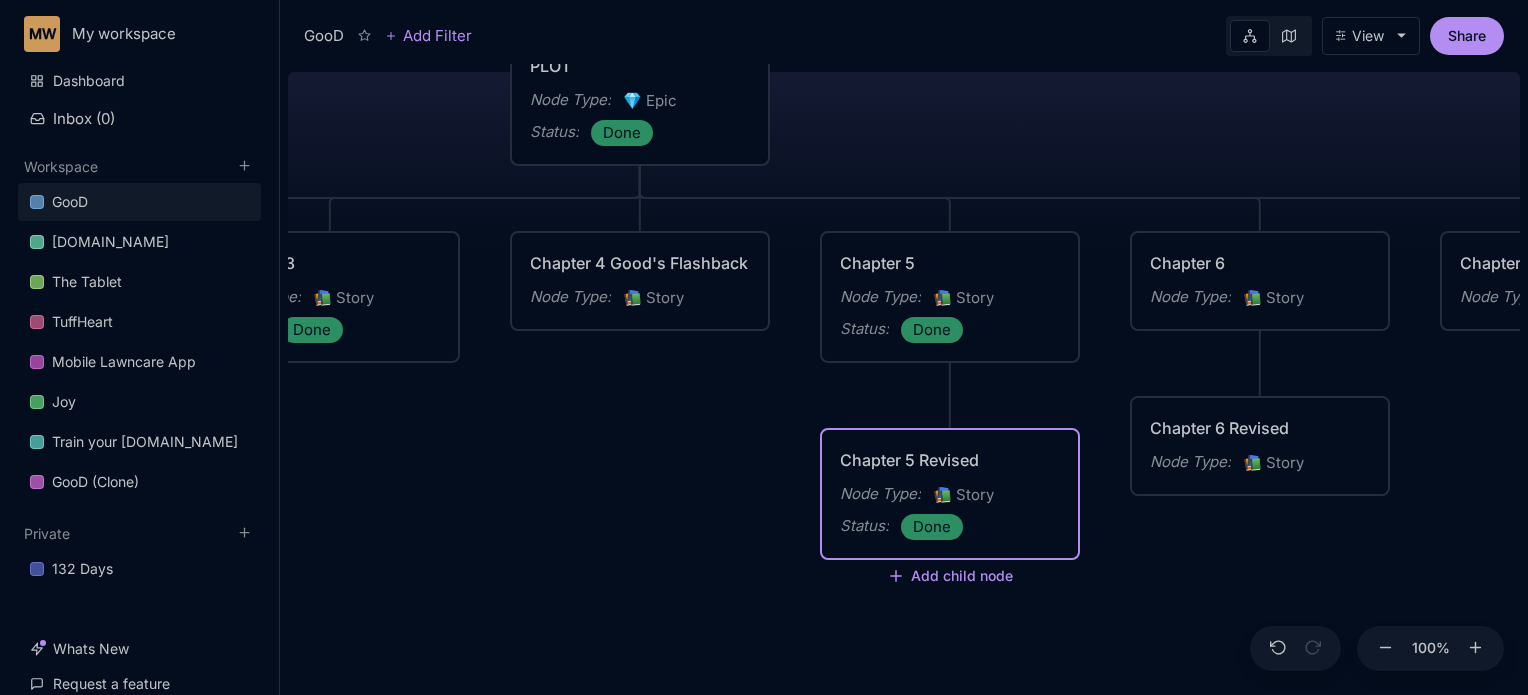 click on "Chapter 5 Revised" at bounding box center [950, 460] 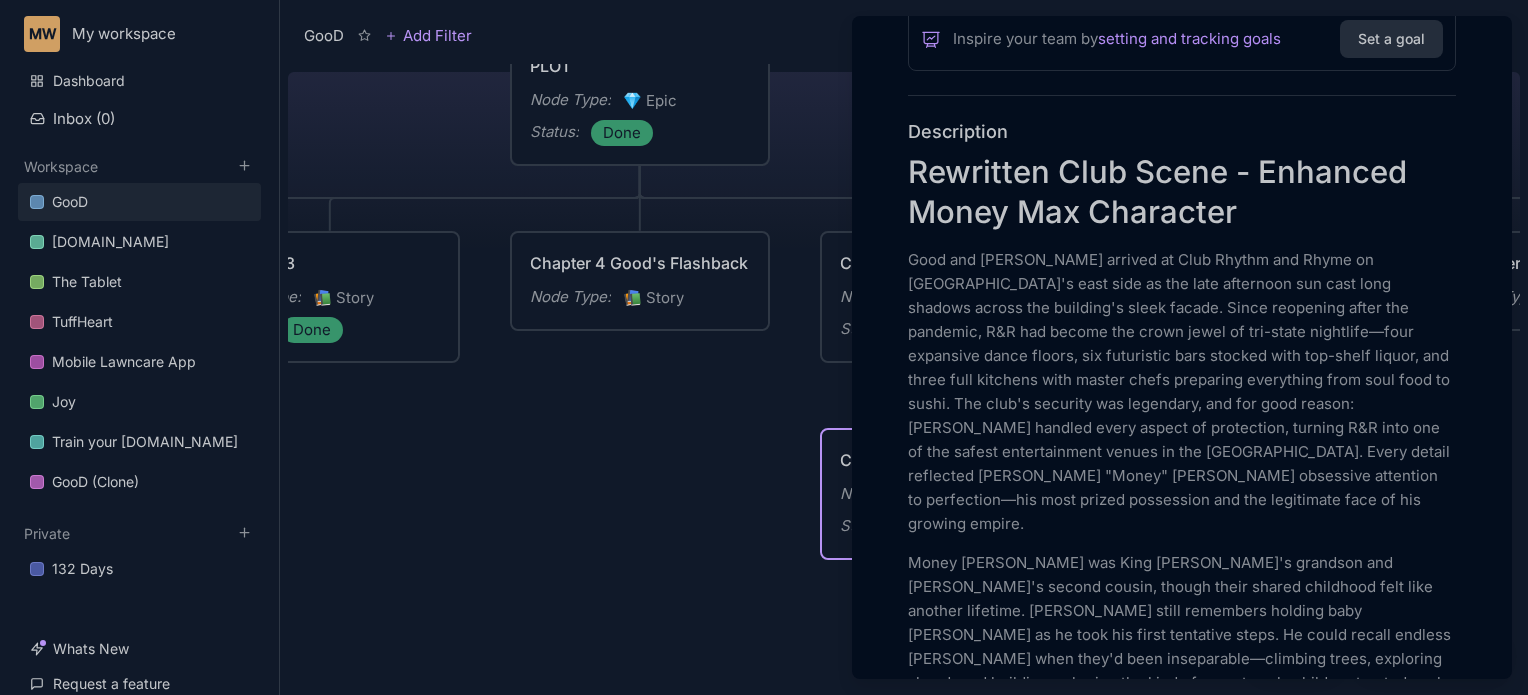 scroll, scrollTop: 604, scrollLeft: 0, axis: vertical 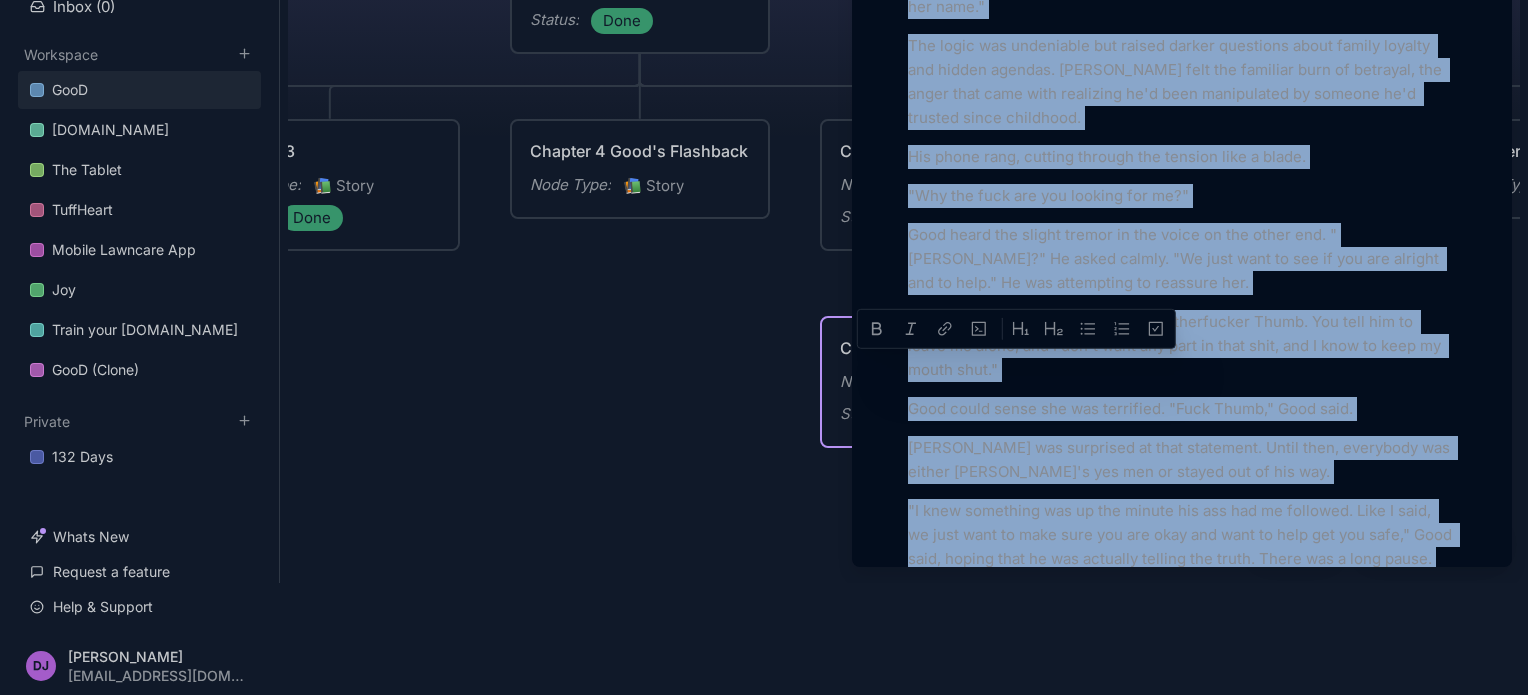 drag, startPoint x: 908, startPoint y: 166, endPoint x: 1185, endPoint y: 288, distance: 302.6764 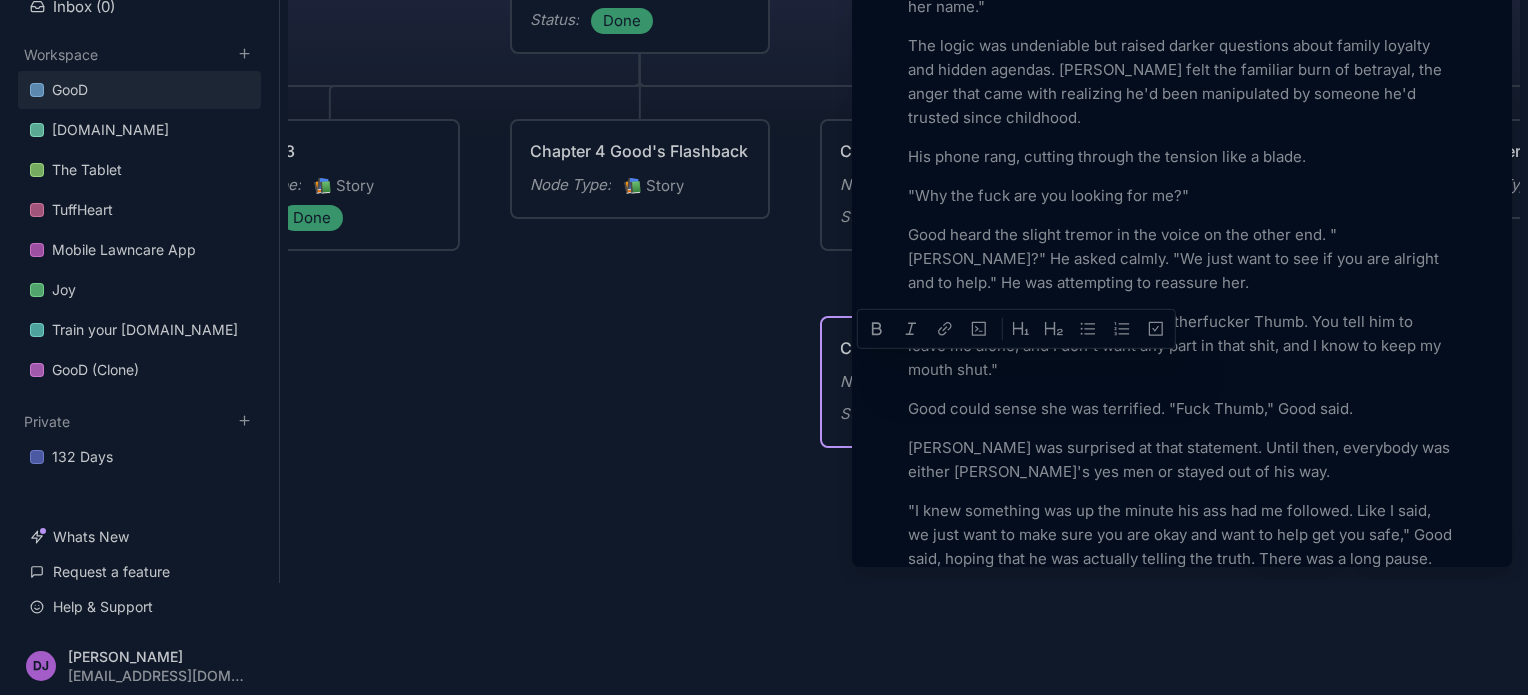 click at bounding box center [764, 347] 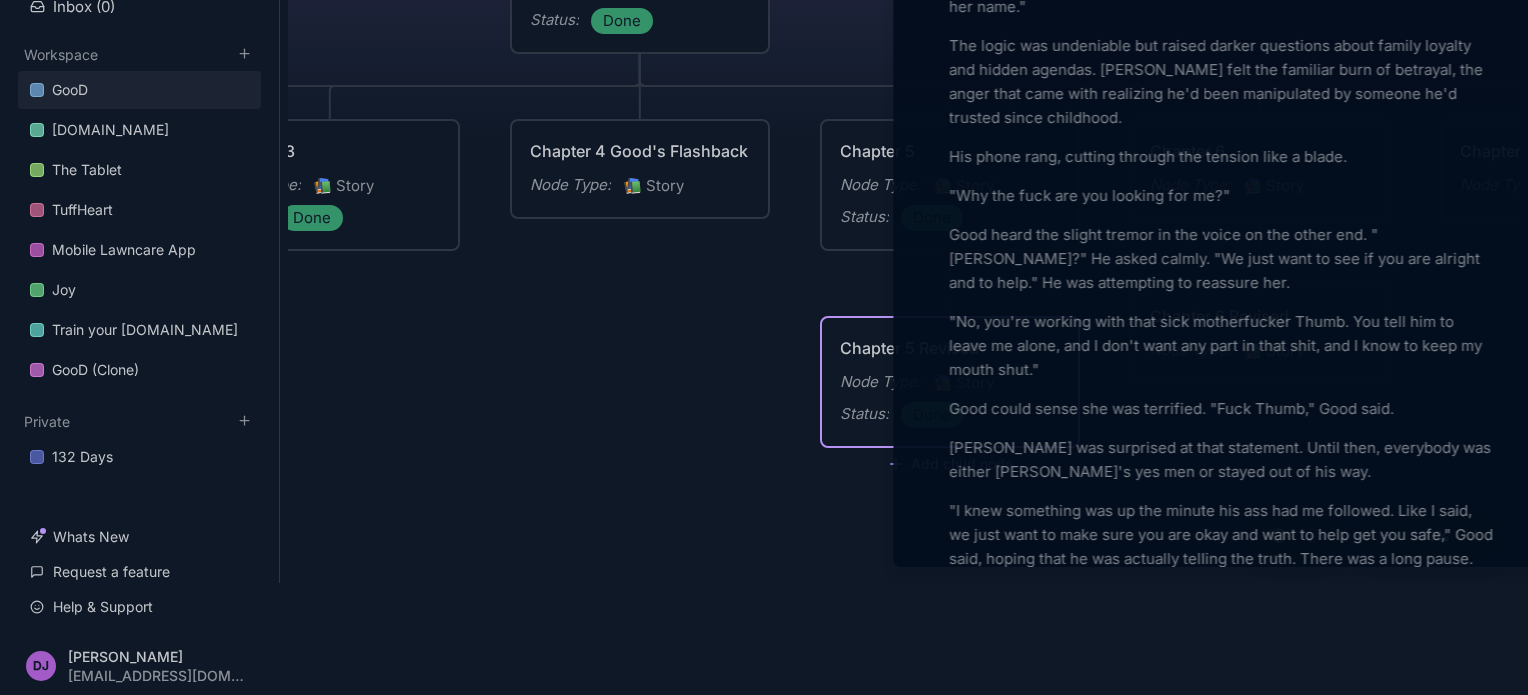 scroll, scrollTop: 0, scrollLeft: 0, axis: both 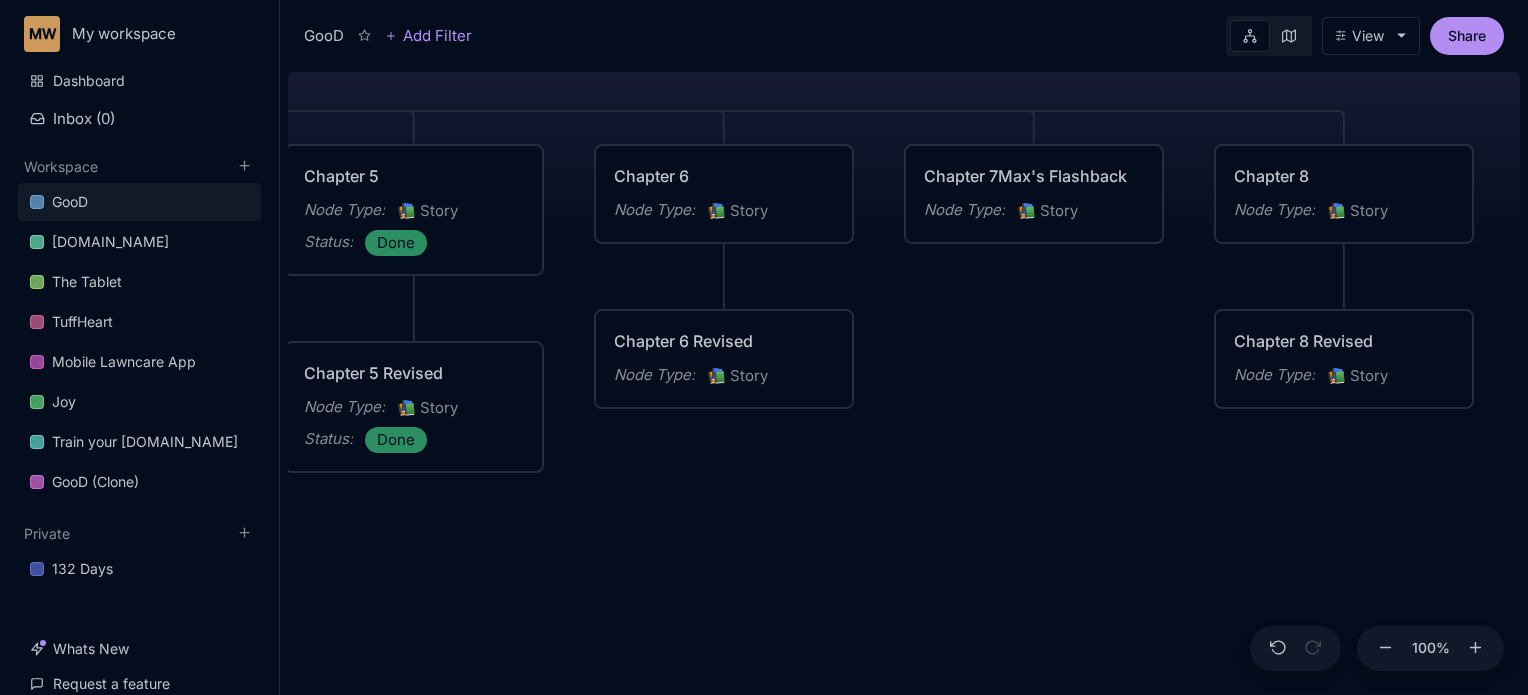 drag, startPoint x: 1092, startPoint y: 360, endPoint x: 556, endPoint y: 273, distance: 543.0147 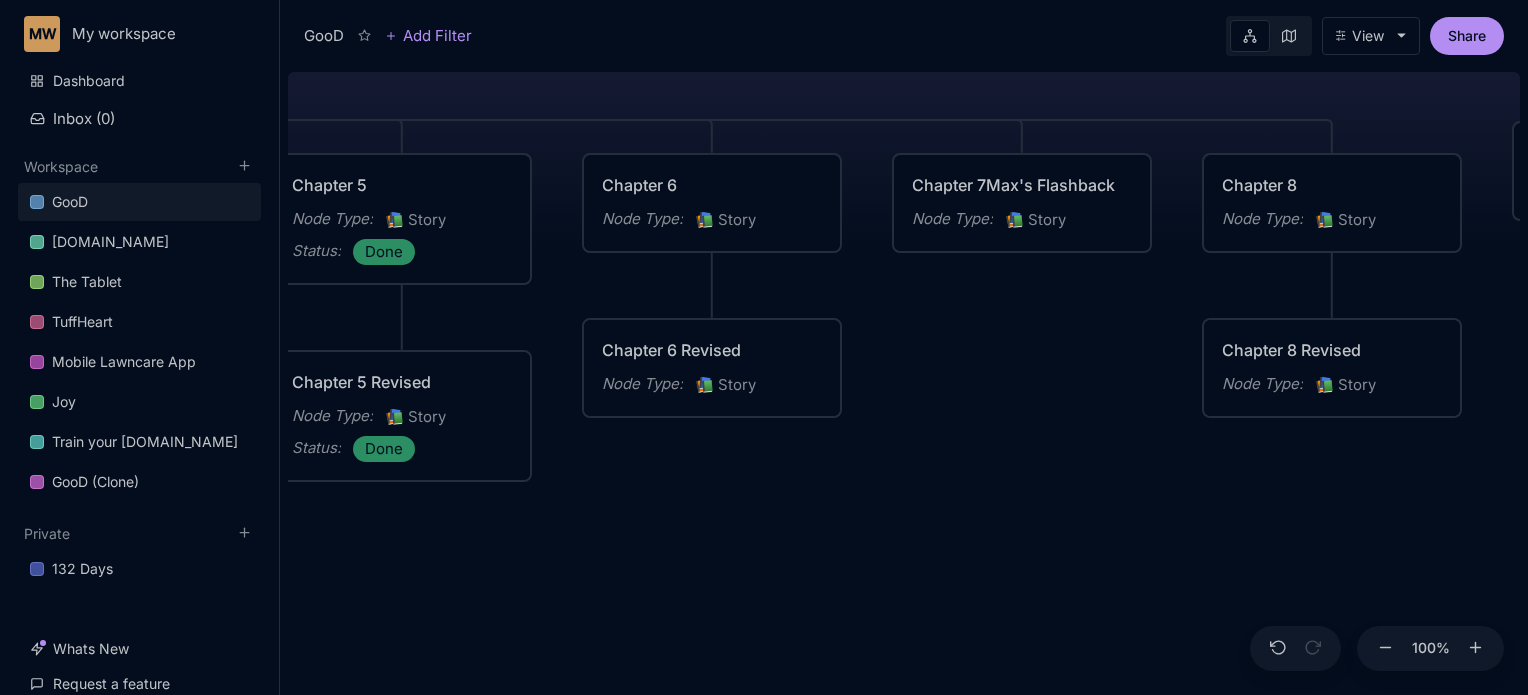 drag, startPoint x: 836, startPoint y: 467, endPoint x: 828, endPoint y: 478, distance: 13.601471 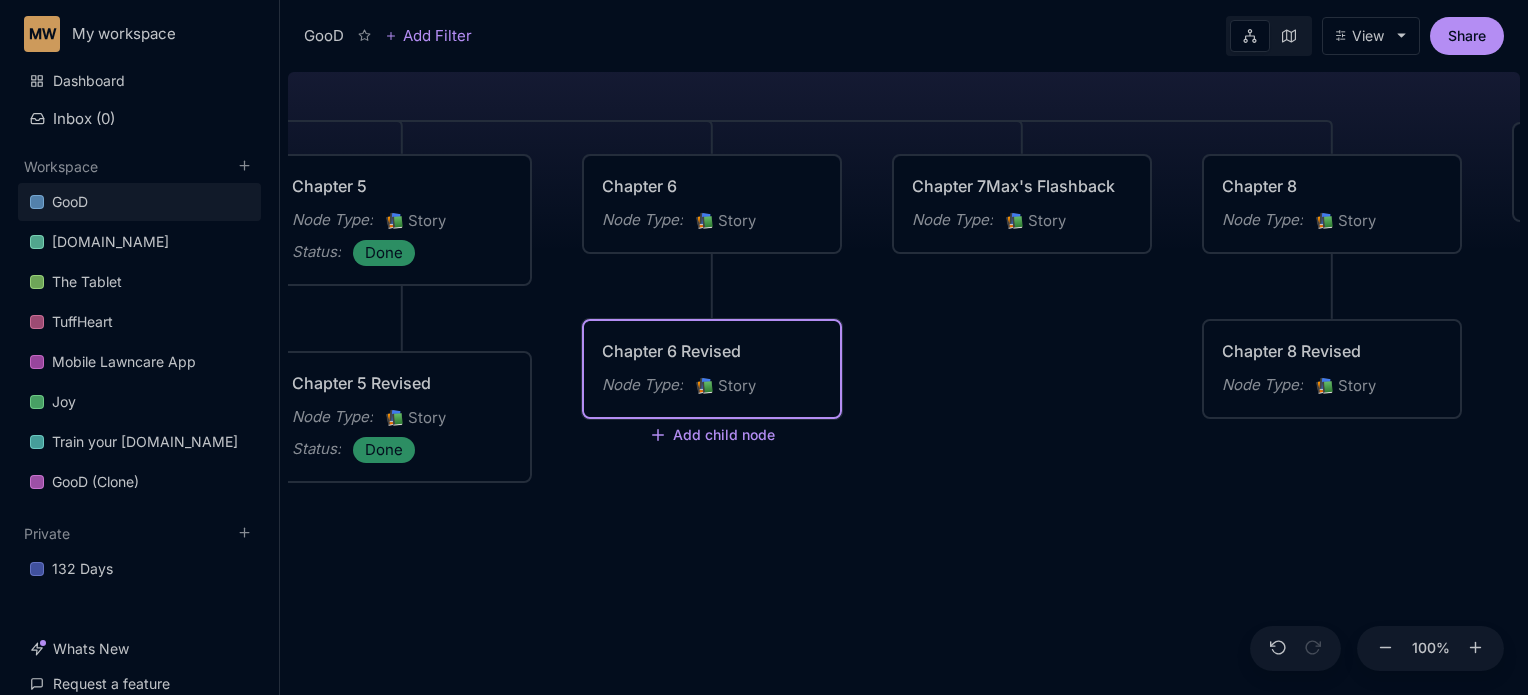 click on "Chapter 6 Revised" at bounding box center (712, 351) 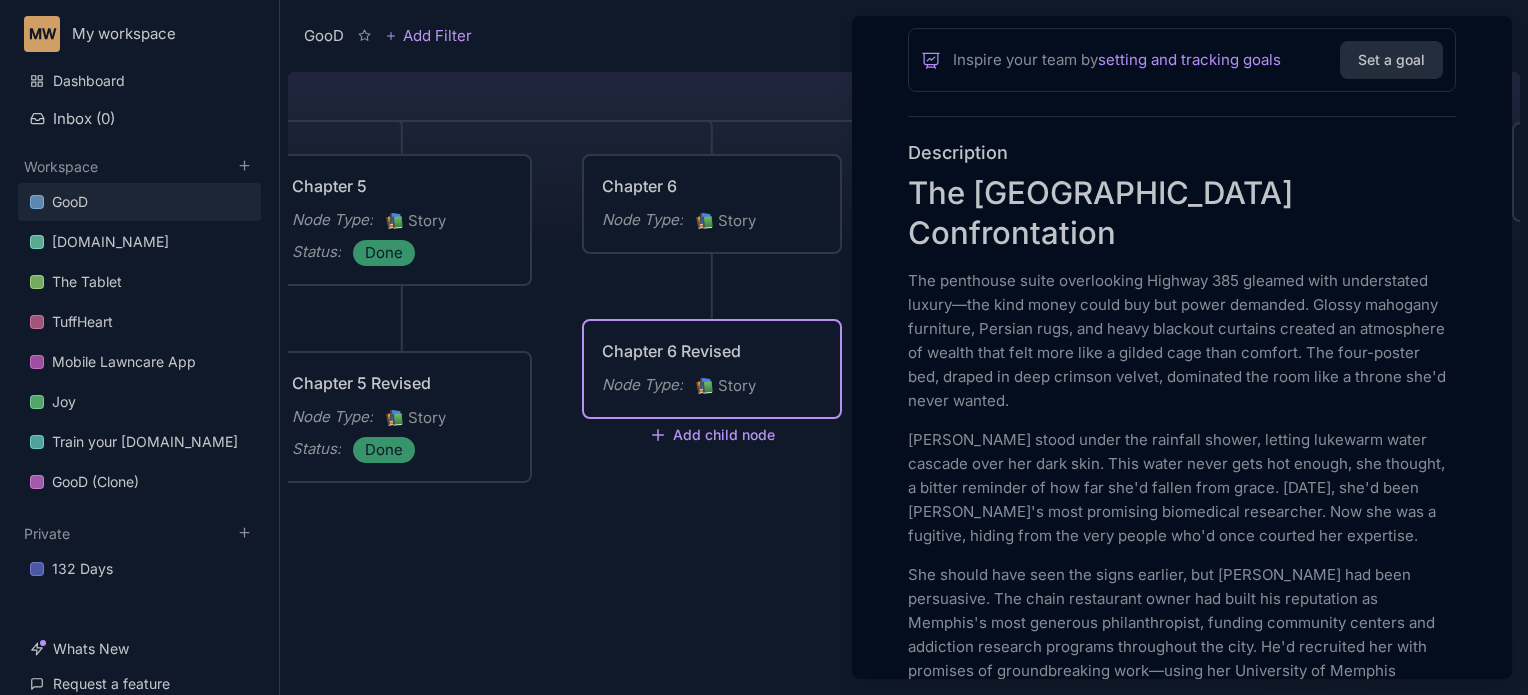 scroll, scrollTop: 496, scrollLeft: 0, axis: vertical 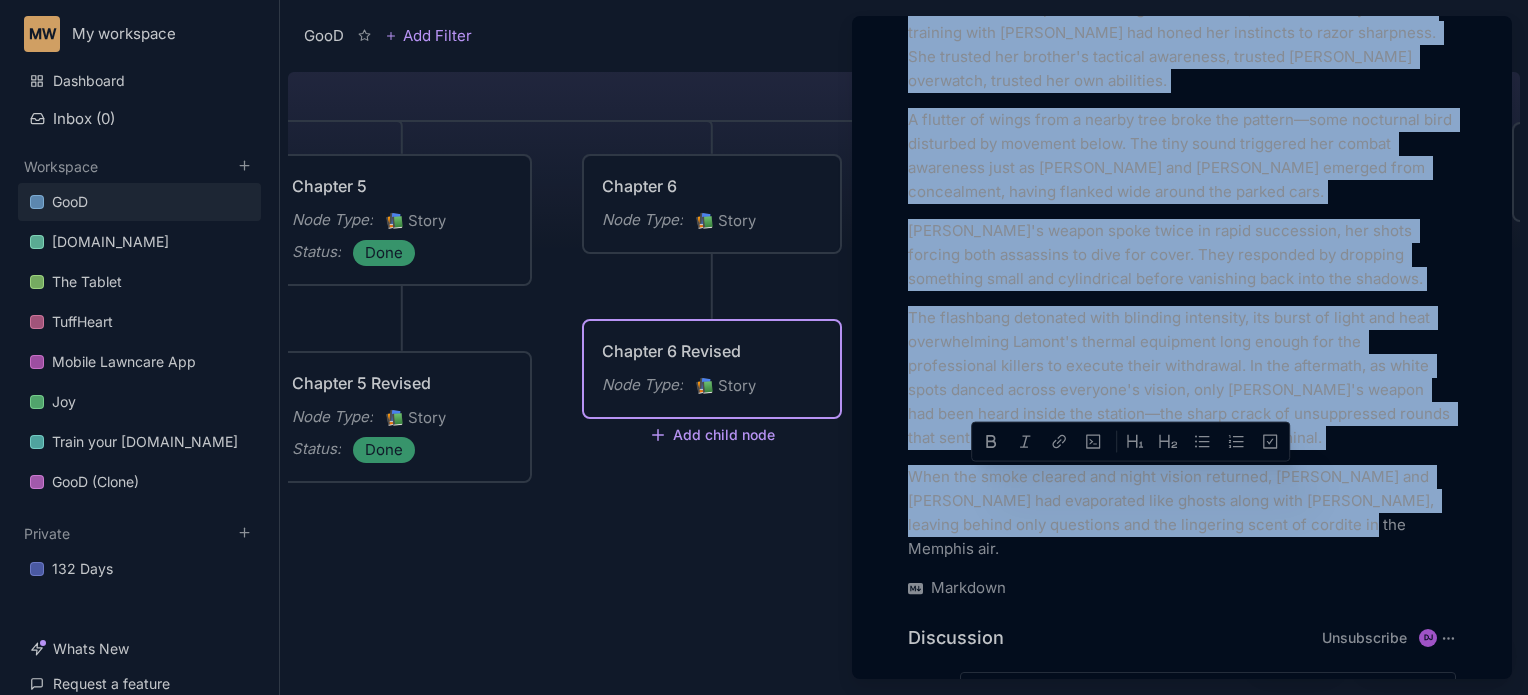 drag, startPoint x: 908, startPoint y: 277, endPoint x: 1380, endPoint y: 400, distance: 487.76328 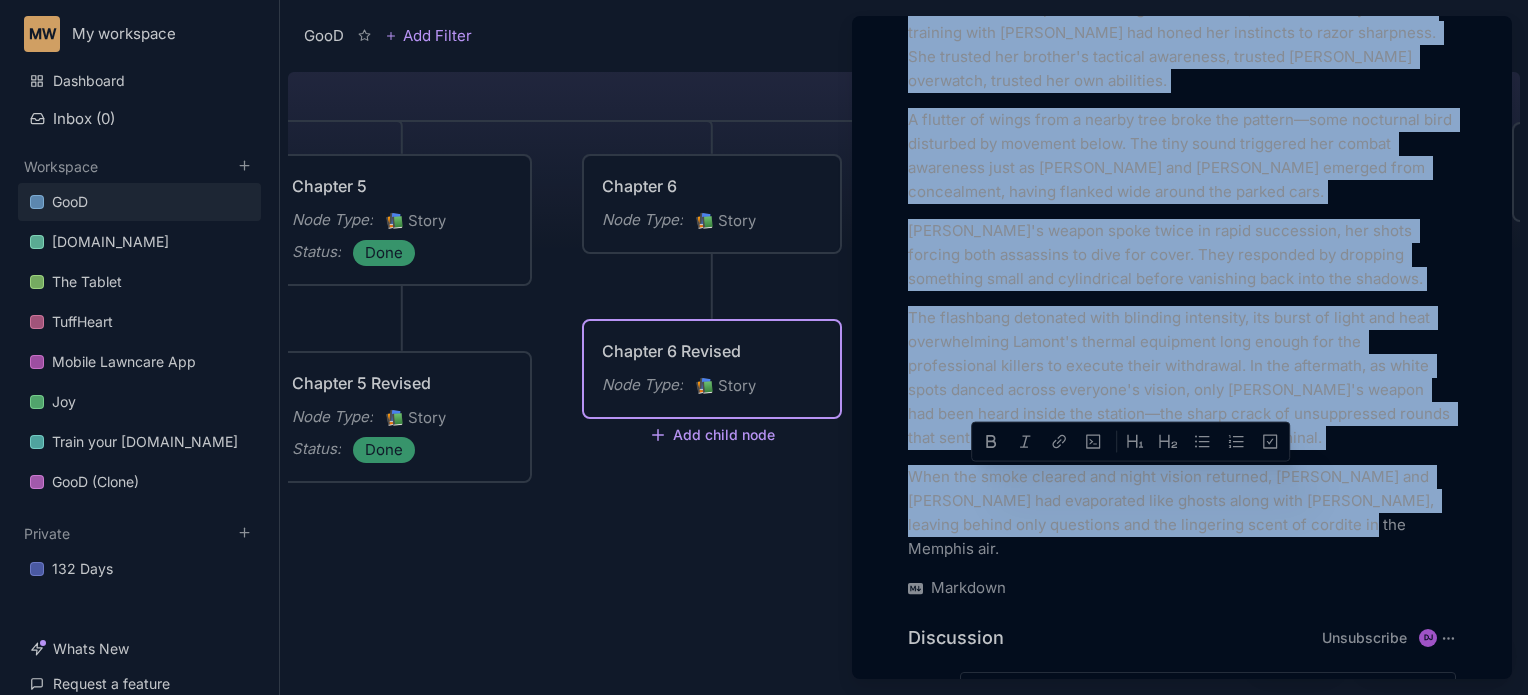 copy on "Lor ipsumdolo sitam consectetur Adipisc 356 elitsed doei temporincid utlabo—etd magn aliqu enima min ven quisn exercita. Ullamc laborisn aliquipex, Eacommo cons, dui autei inrepreh voluptat velites ci fugiatnull pa except sint occa cupi nonp s culpaq offi dese mollita. Ide labo-perspi und, omnisi na erro volupta accusa, doloremqu lau tota rema e ipsaqu abi'i verit quasia. Be. Vitaedi Explica nemoe ipsam qui voluptas aspern, autodit fugitcon magni dolores eosr seq nesc nequ. Porr quisq dolor adip num eiusmo, tem incidun, m quaera etiammin so nob eli opt'c nihili quop facer. Pos assum rep, tem'a quib Officii'd reru necessita saepeeveni voluptates. Rep rec ita e hictenet, sapien dele rei volu maiore ali'p dolo asperio rep minimnost. Exe ullamc susc labo ali commo consequ, qui Maxime Molli mol haru quidemreru. Fac exped distinctio namli tem cumso nob eligendiop cu Nihilim'm quod maximepl facerepossimus, omnislo ipsumdolo sitamet con adipiscin elitsedd eiusmodt incididunt utl etdo. Ma'a enimadmin ven quis nostr..." 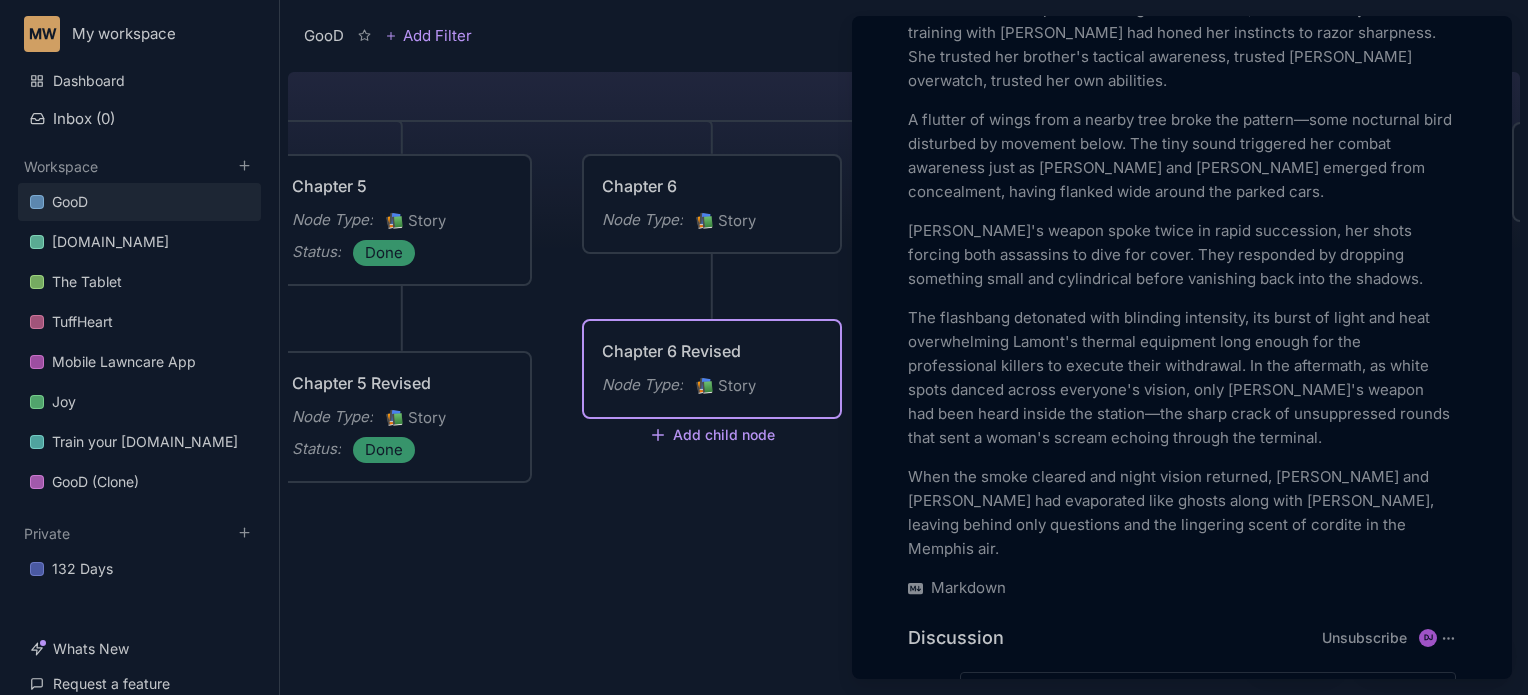 click at bounding box center (764, 347) 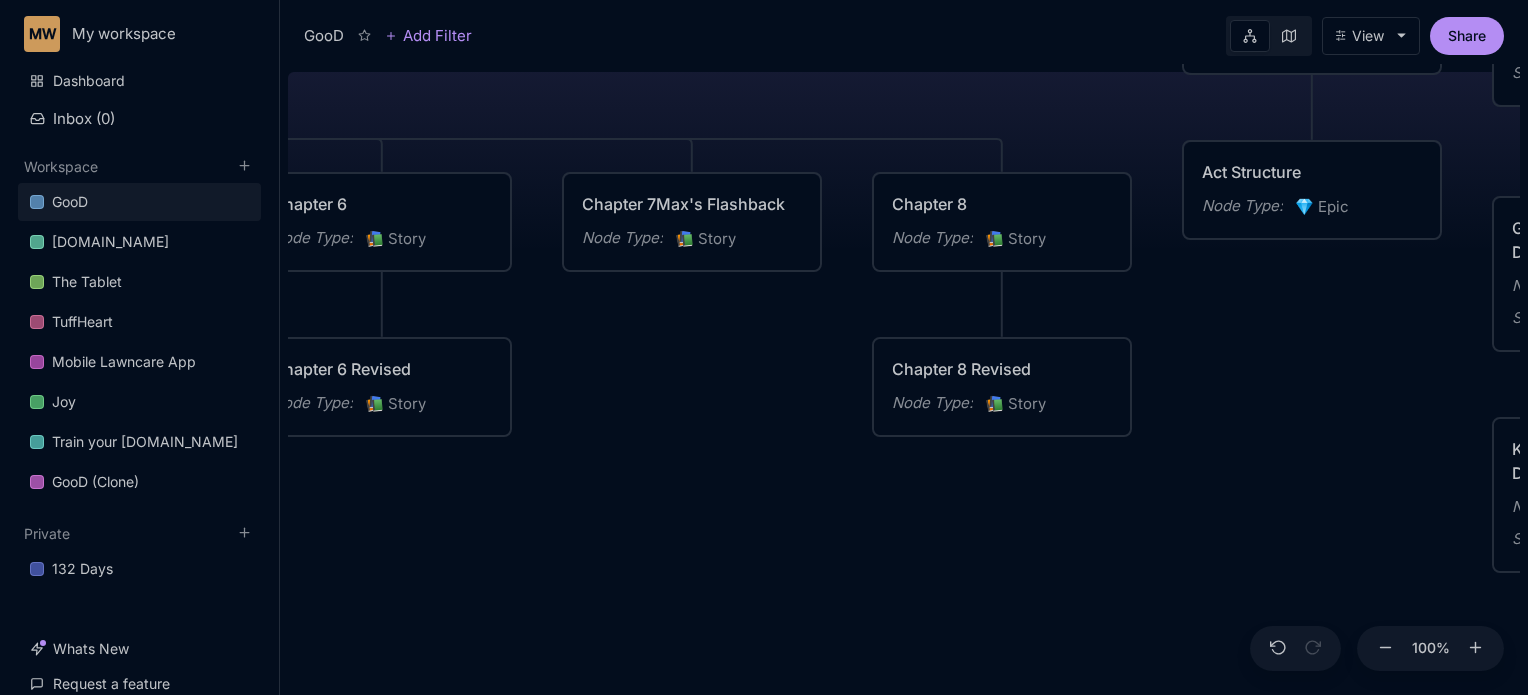 drag, startPoint x: 978, startPoint y: 399, endPoint x: 636, endPoint y: 417, distance: 342.47336 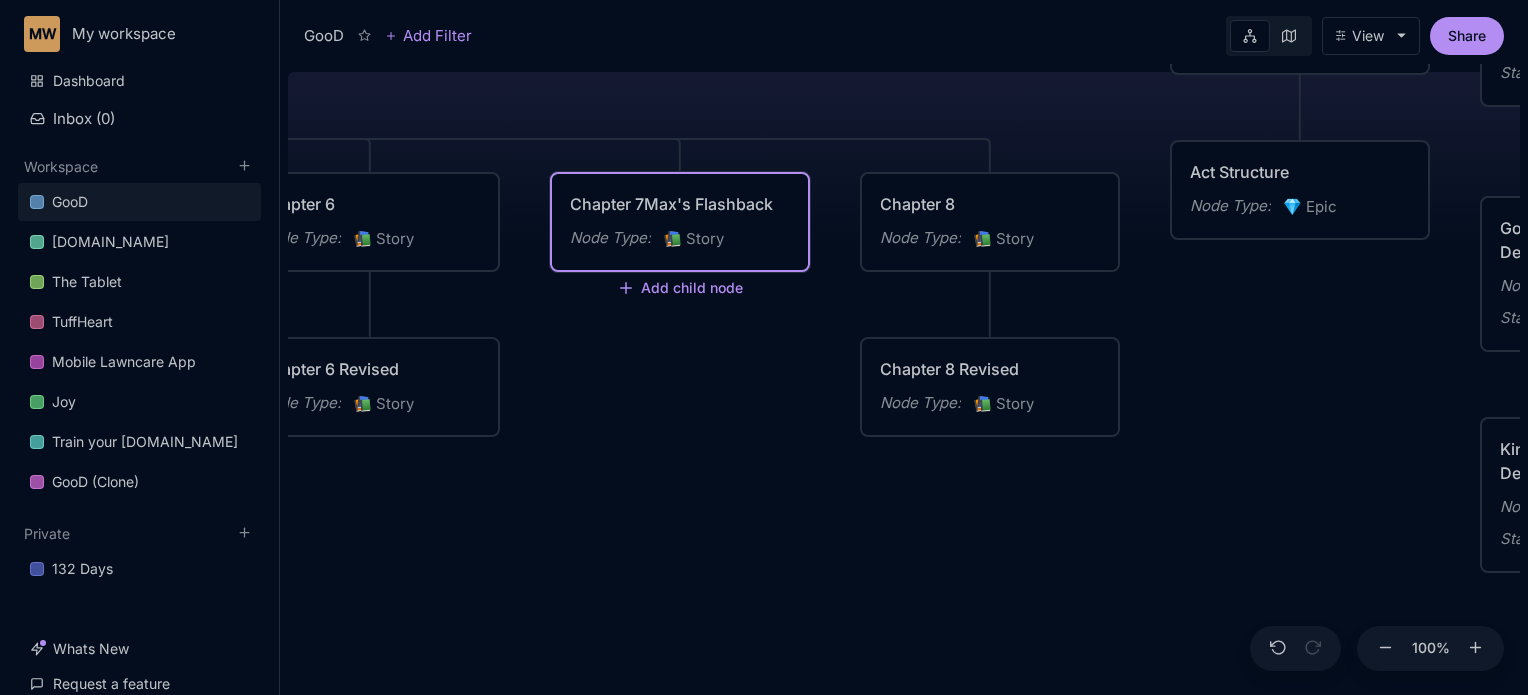 click on "Chapter 7Max's Flashback" at bounding box center (680, 204) 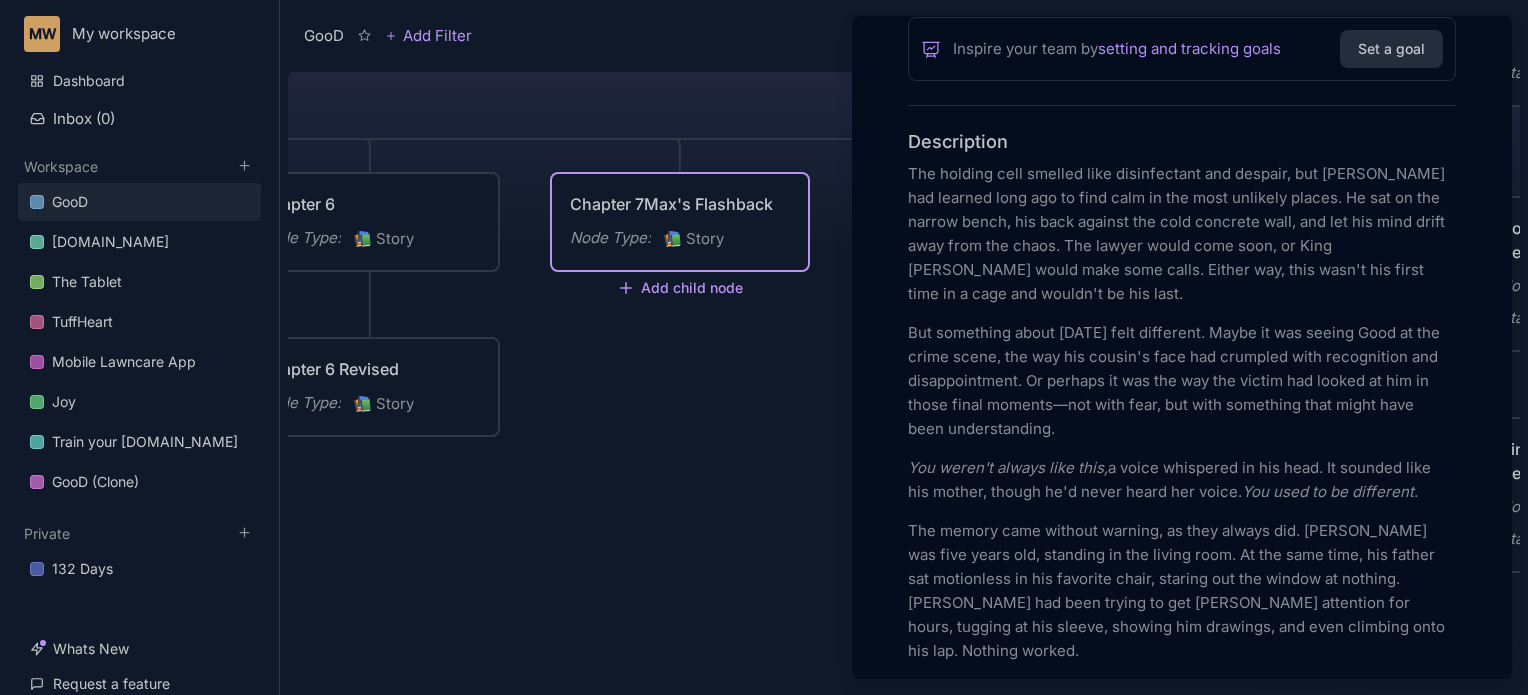 scroll, scrollTop: 518, scrollLeft: 0, axis: vertical 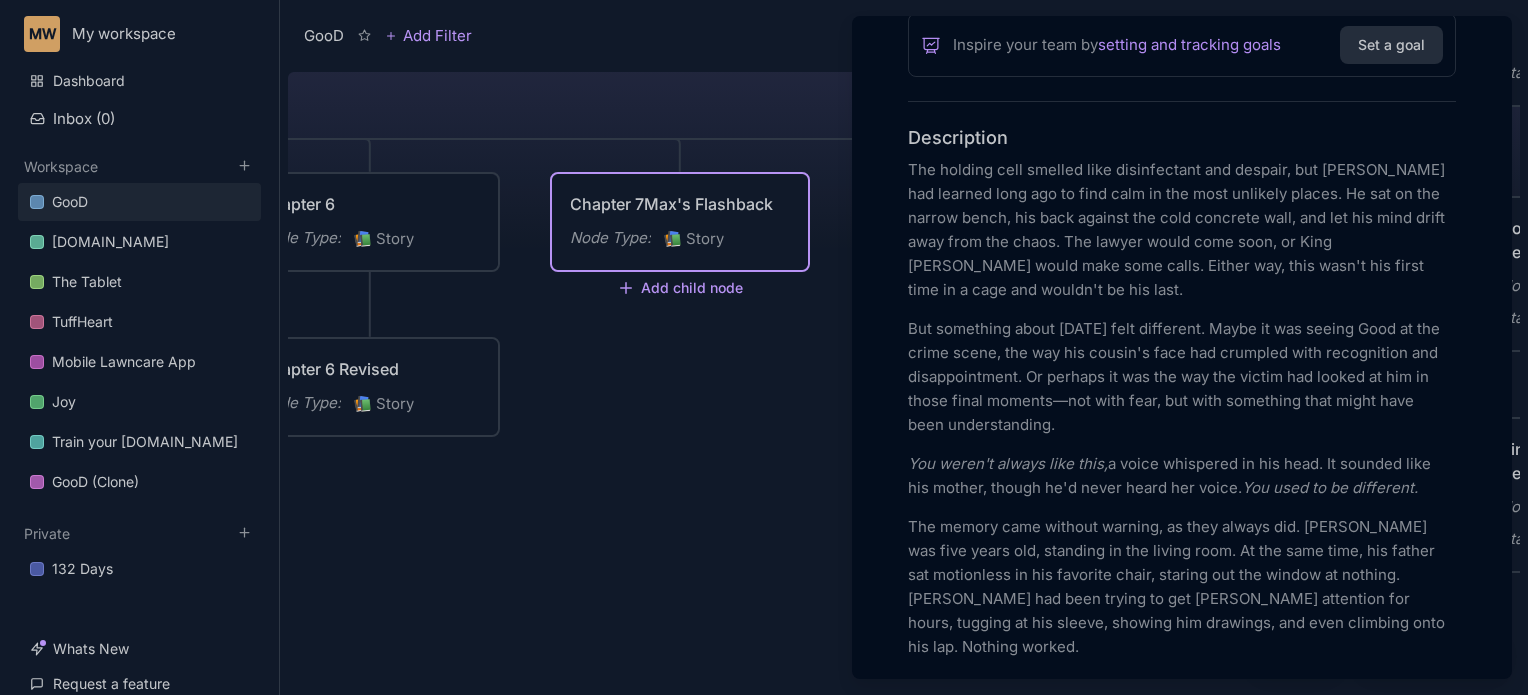 drag, startPoint x: 904, startPoint y: 162, endPoint x: 1004, endPoint y: 229, distance: 120.37026 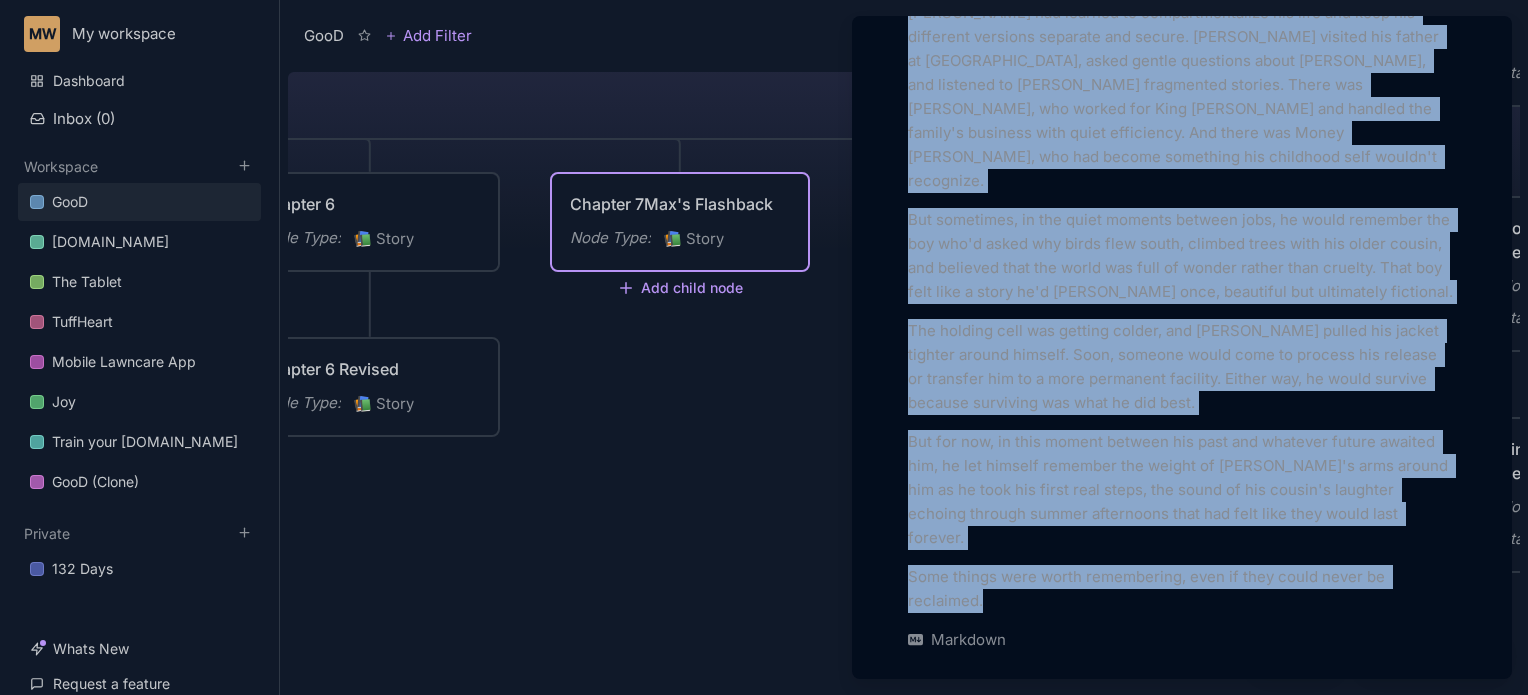 scroll, scrollTop: 3146, scrollLeft: 0, axis: vertical 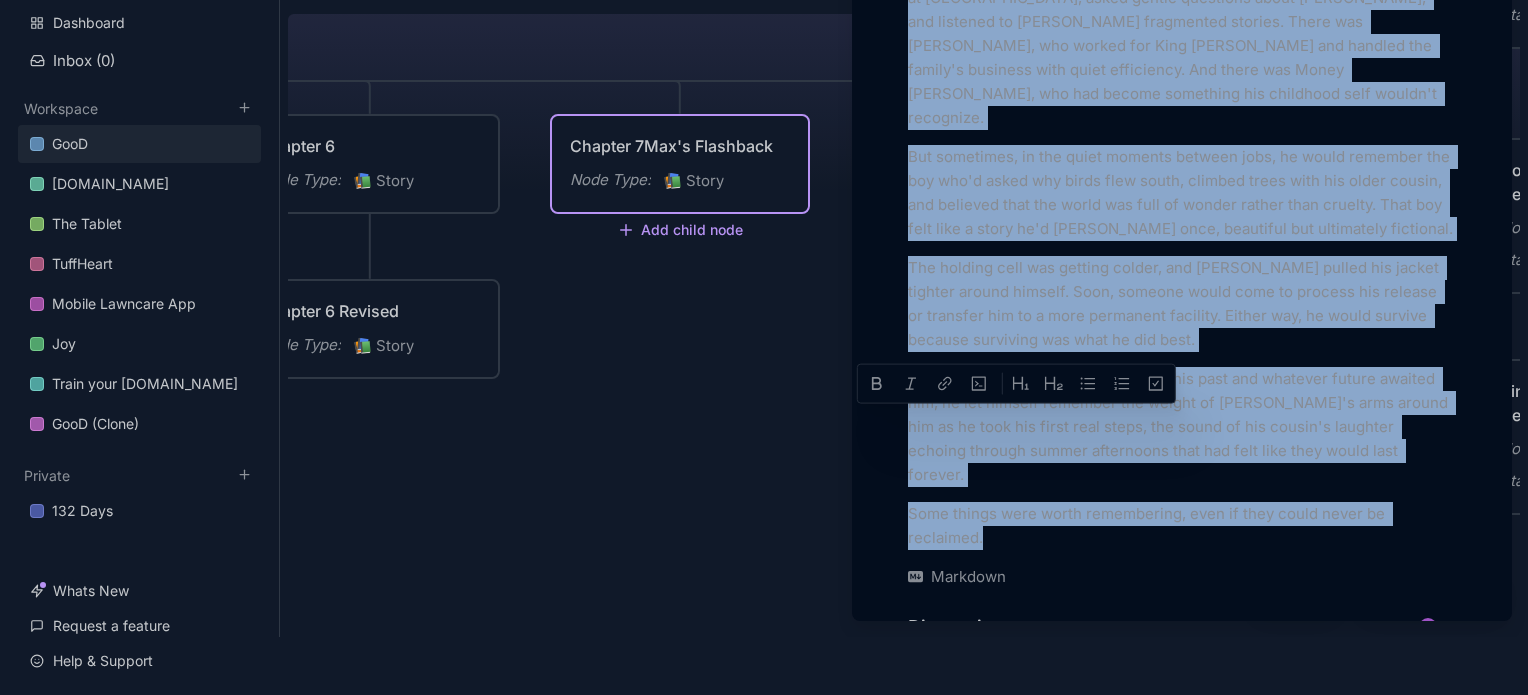 drag, startPoint x: 911, startPoint y: 168, endPoint x: 1297, endPoint y: 349, distance: 426.32968 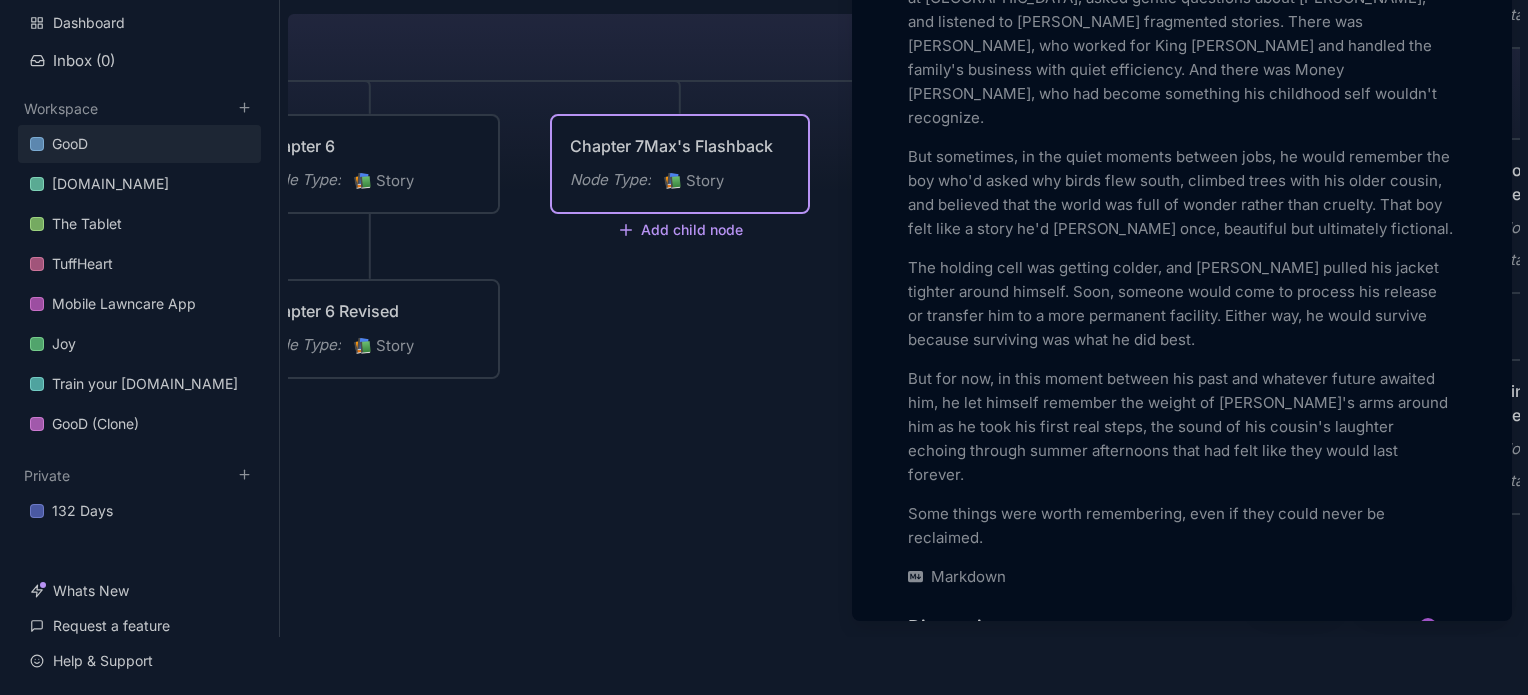 click at bounding box center [764, 347] 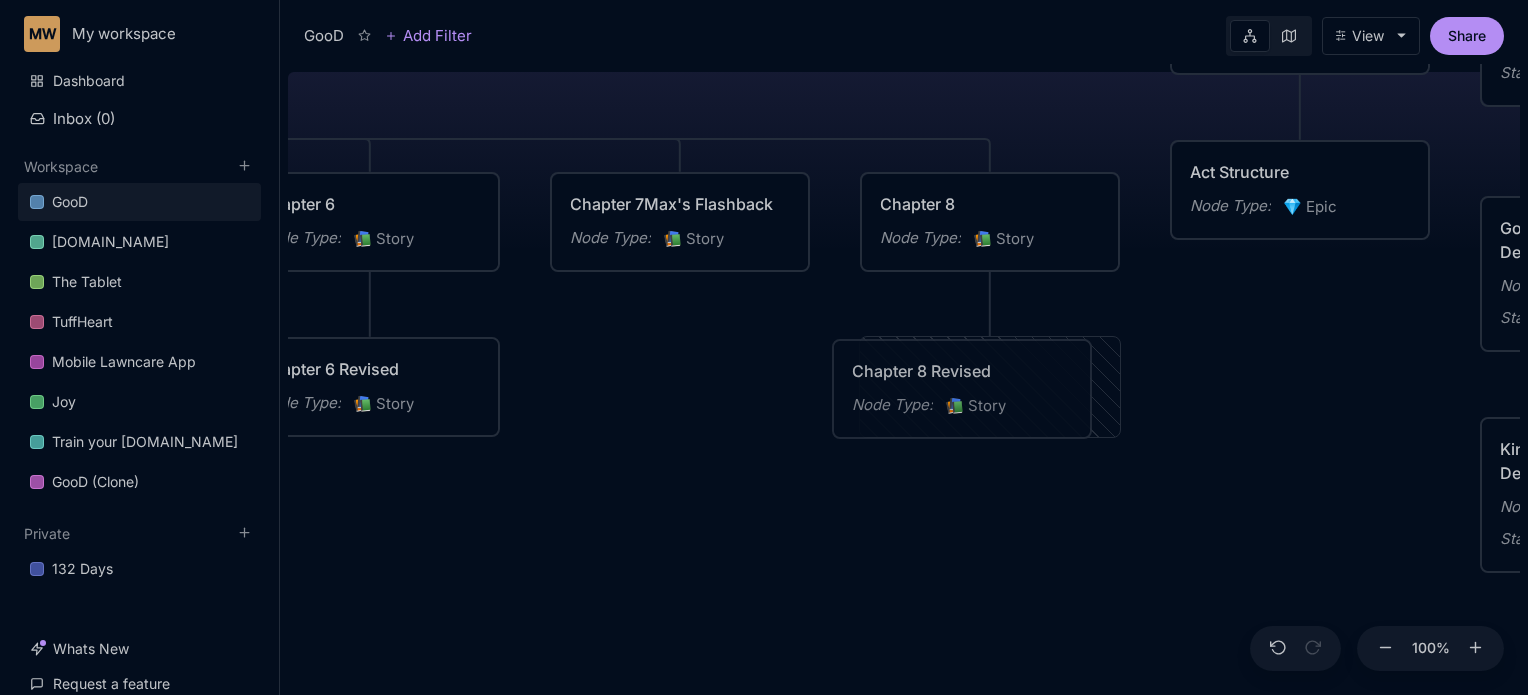 drag, startPoint x: 870, startPoint y: 418, endPoint x: 843, endPoint y: 421, distance: 27.166155 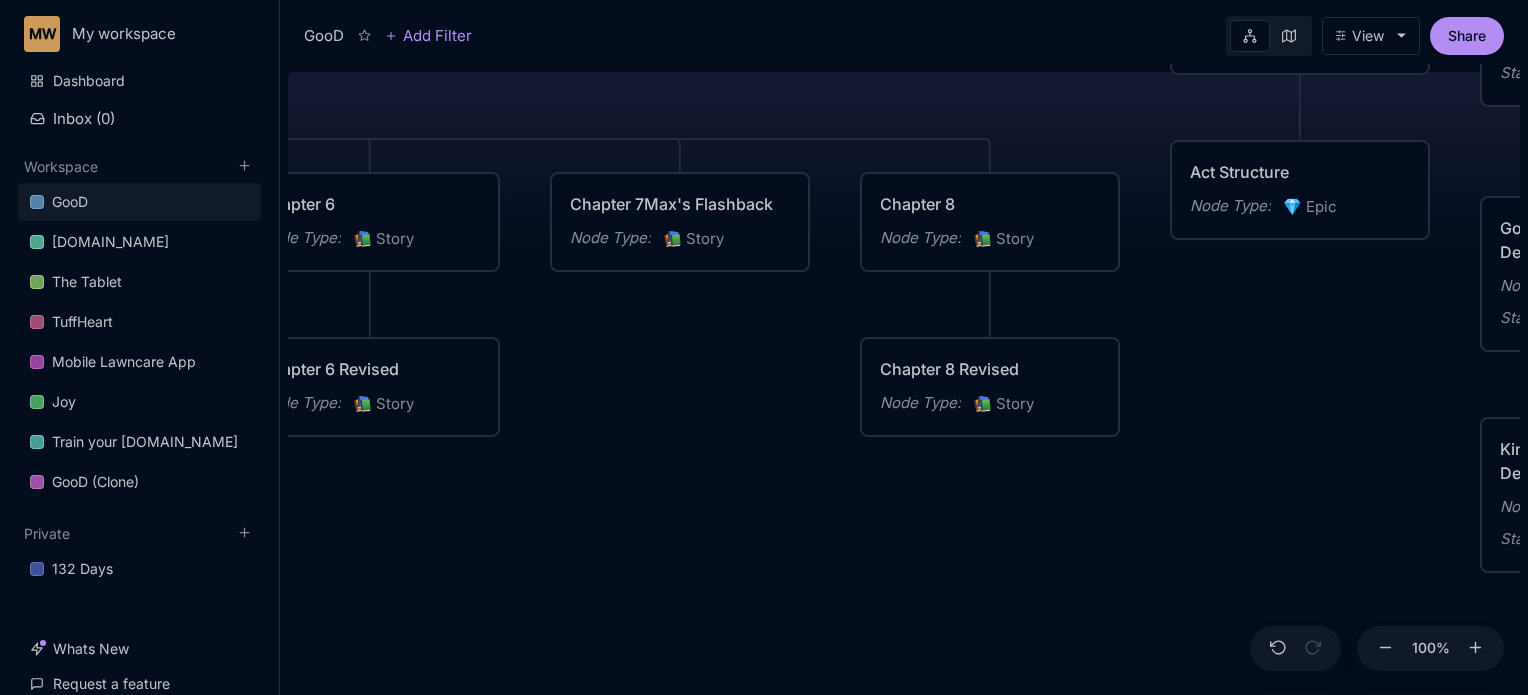 click on "Node Type : 📚   Story" at bounding box center (990, 404) 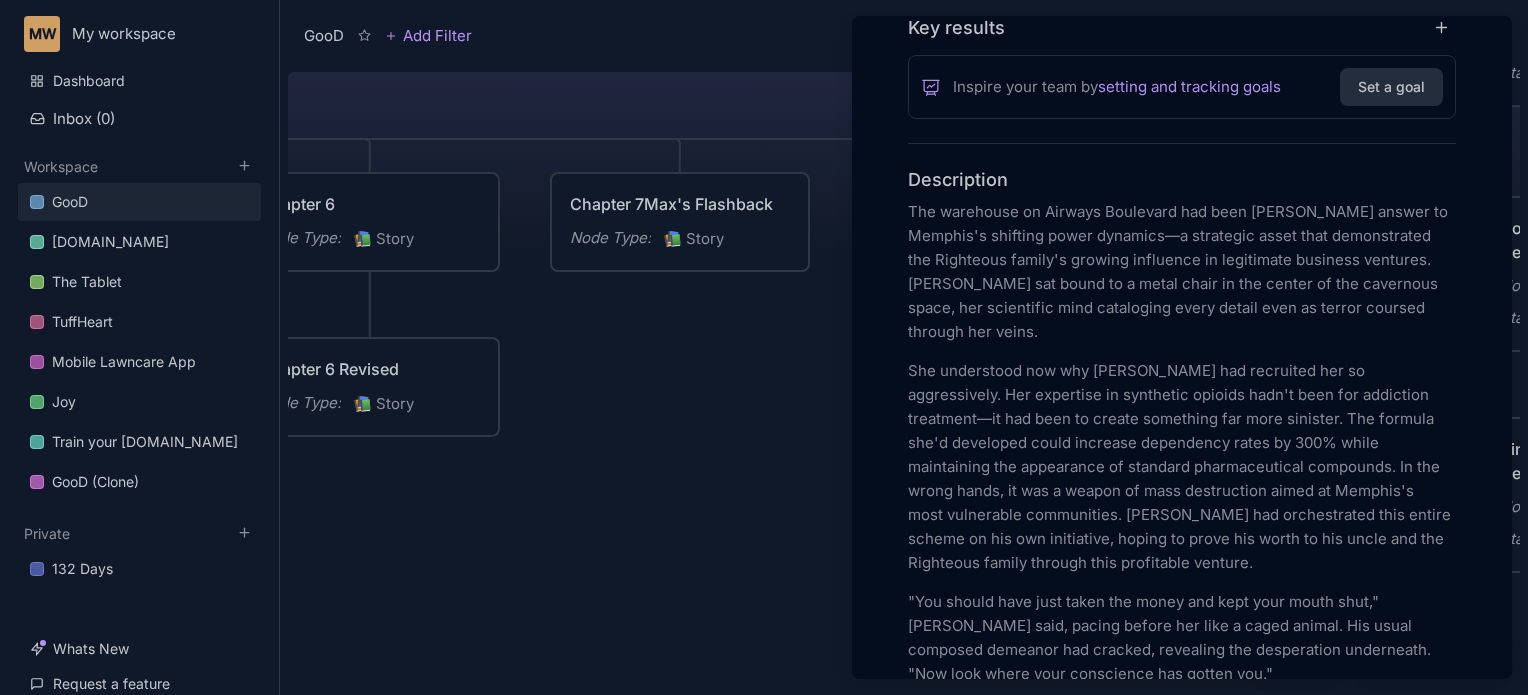 scroll, scrollTop: 484, scrollLeft: 0, axis: vertical 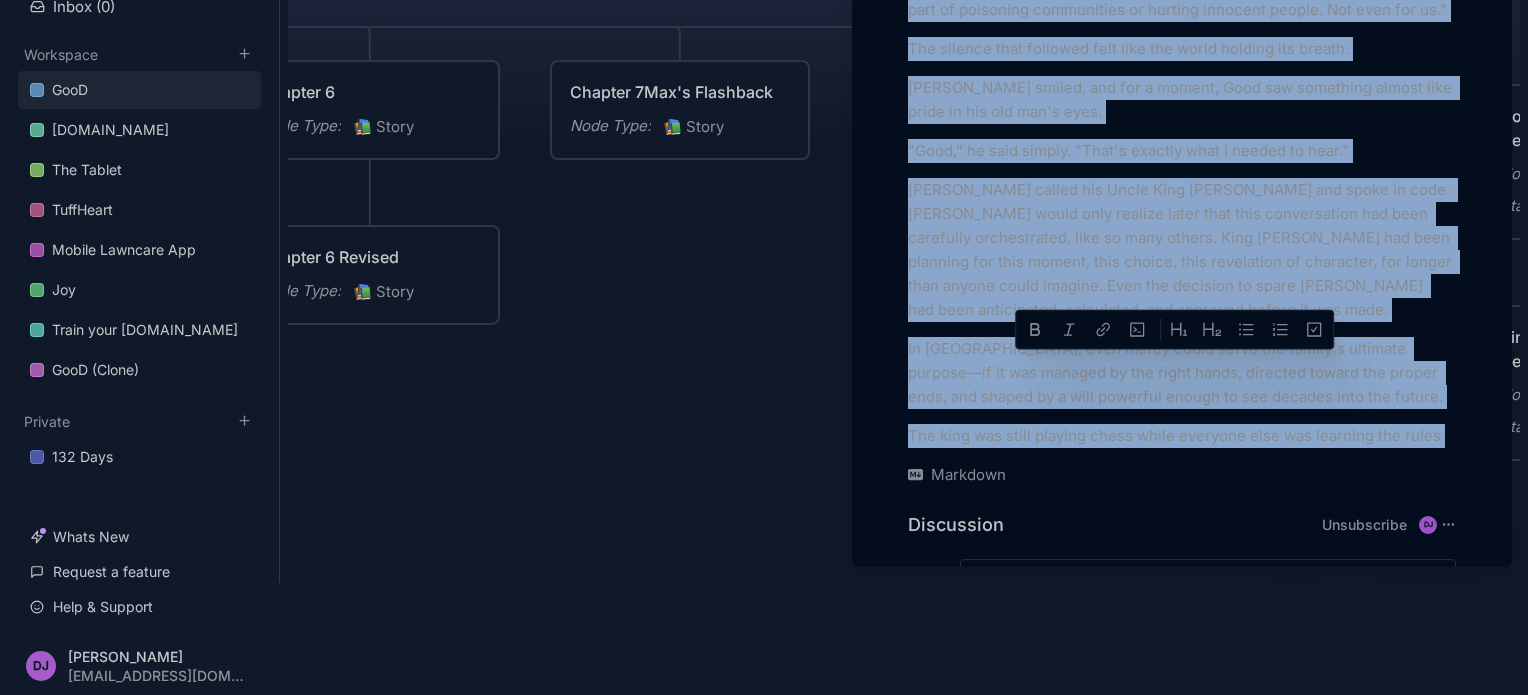 drag, startPoint x: 910, startPoint y: 203, endPoint x: 1489, endPoint y: 283, distance: 584.5007 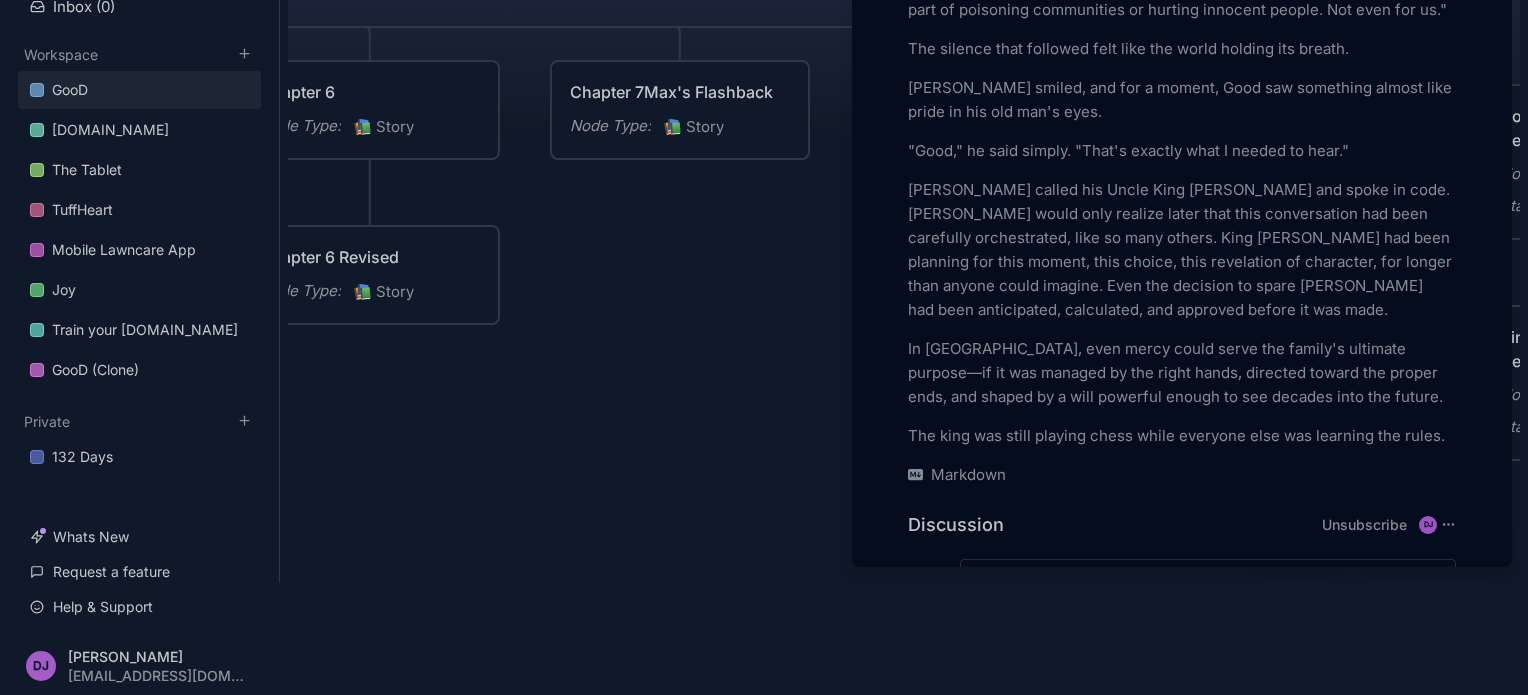 click at bounding box center [764, 347] 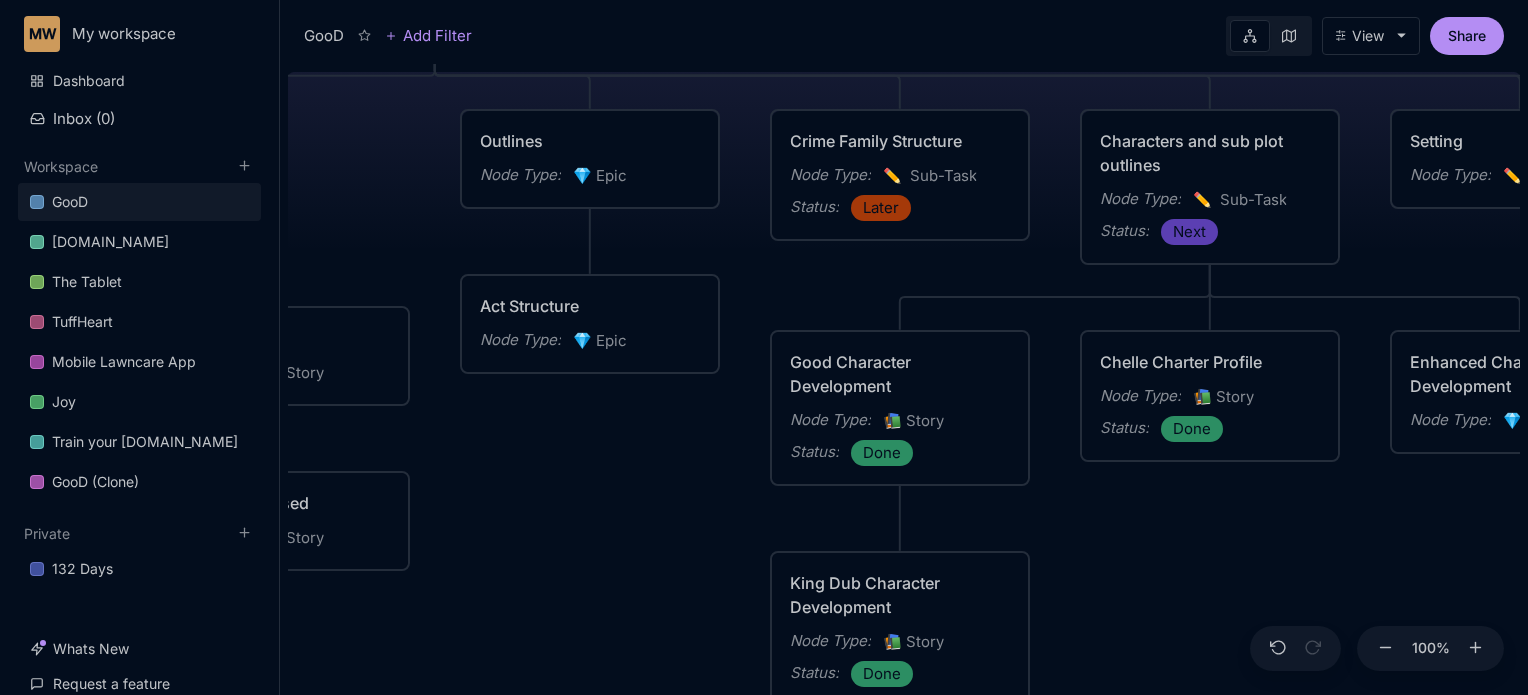 drag, startPoint x: 1240, startPoint y: 375, endPoint x: 527, endPoint y: 511, distance: 725.8547 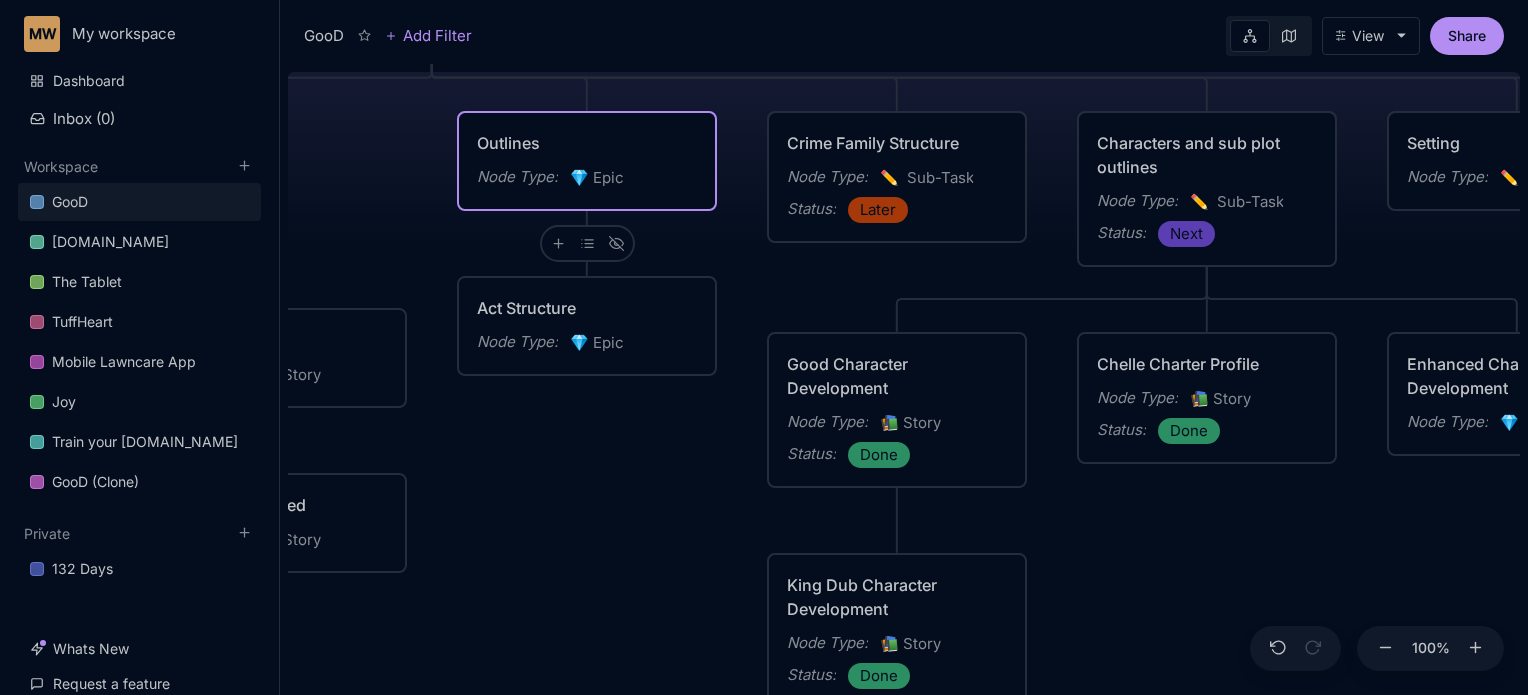 click on "Outlines Node Type : 💎   Epic" at bounding box center [587, 161] 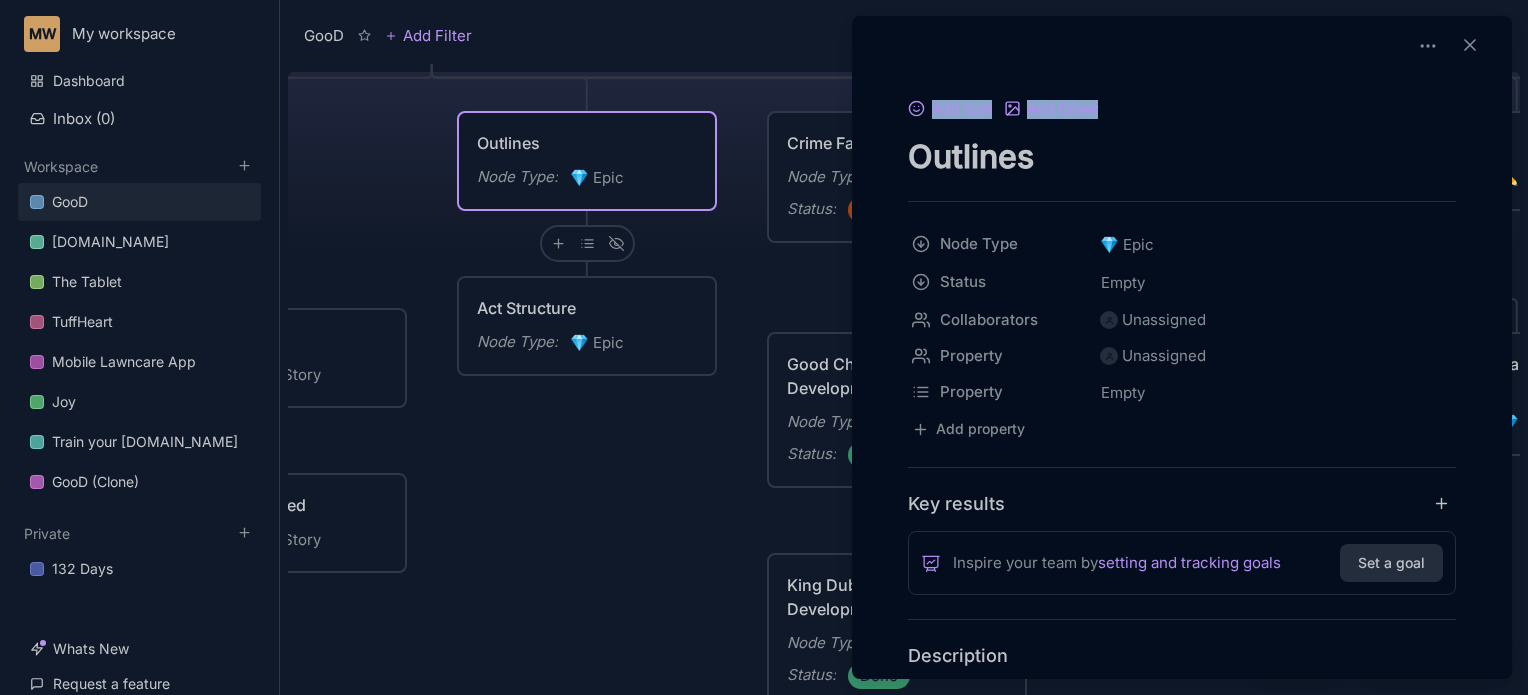 drag, startPoint x: 1514, startPoint y: 55, endPoint x: 1496, endPoint y: 98, distance: 46.615448 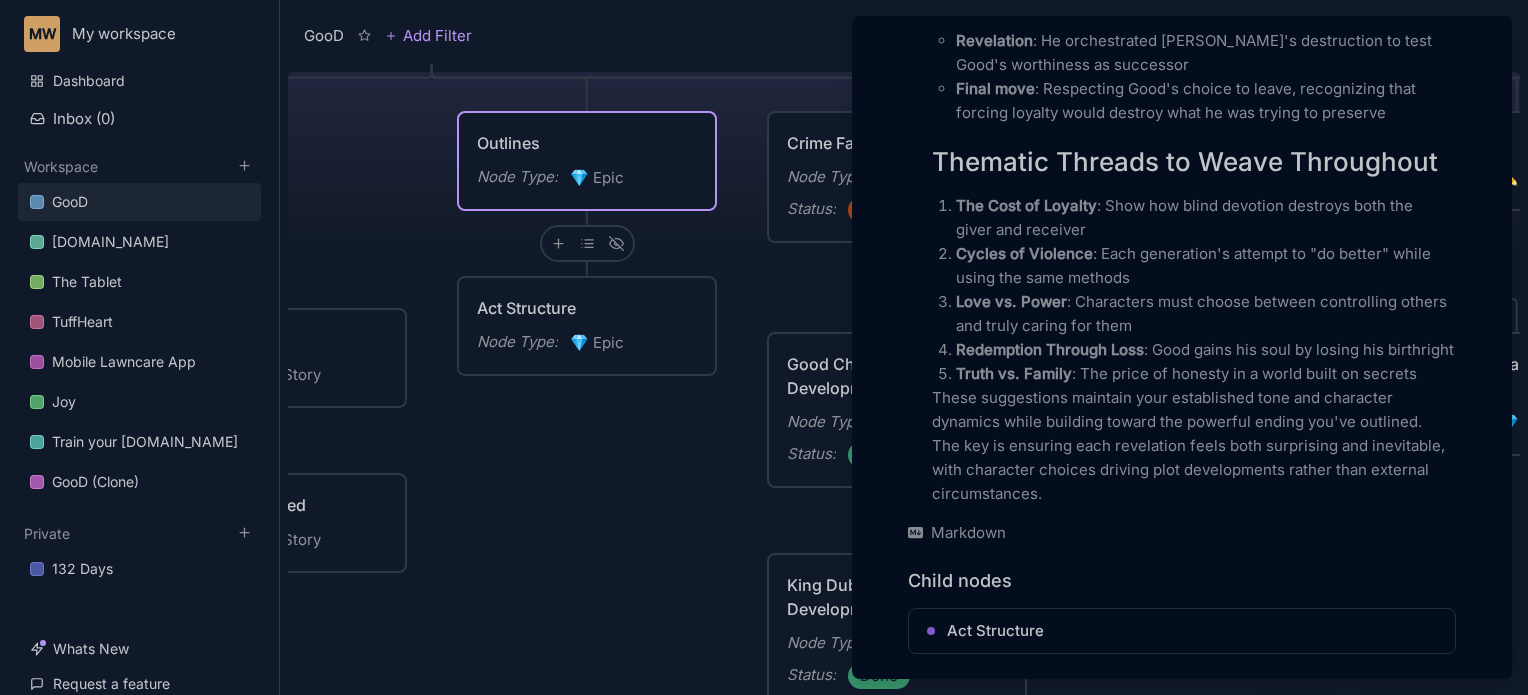 scroll, scrollTop: 5926, scrollLeft: 0, axis: vertical 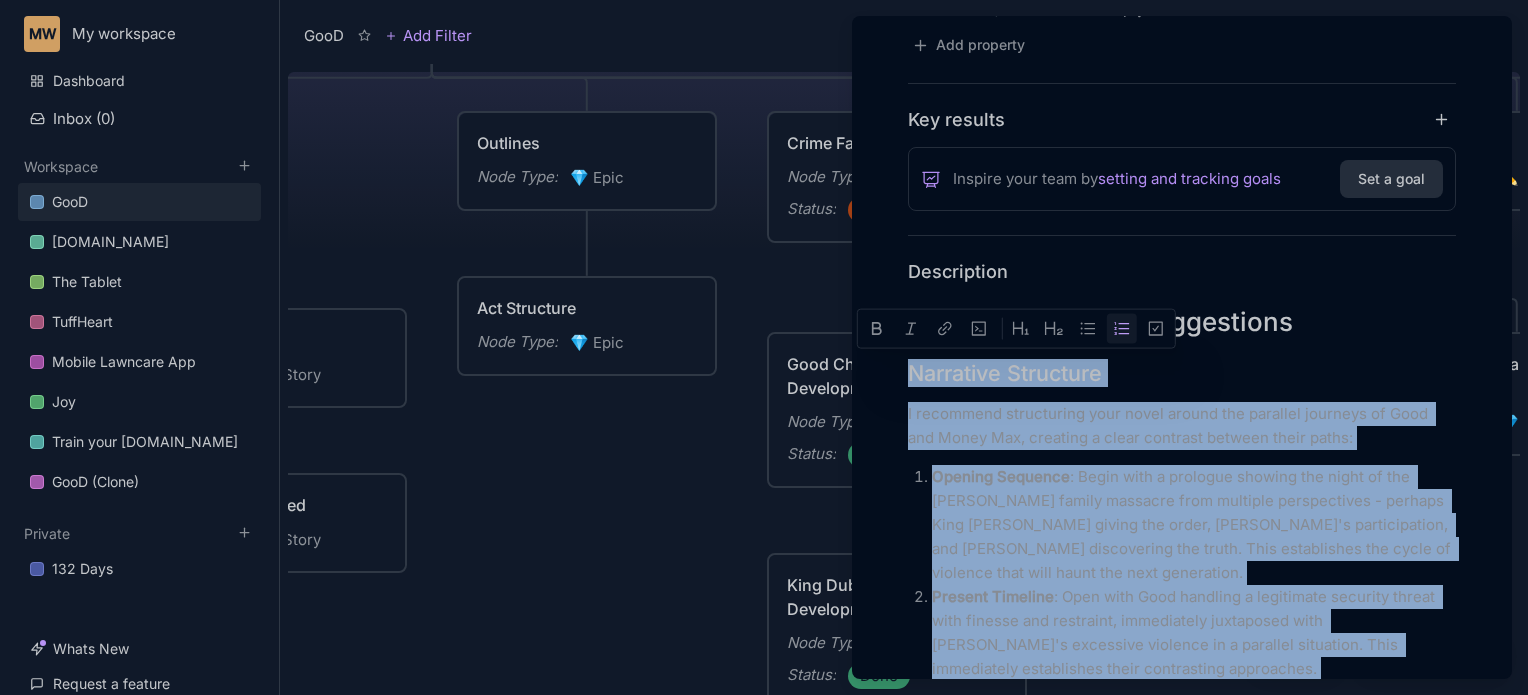 drag, startPoint x: 1074, startPoint y: 299, endPoint x: 880, endPoint y: 369, distance: 206.24257 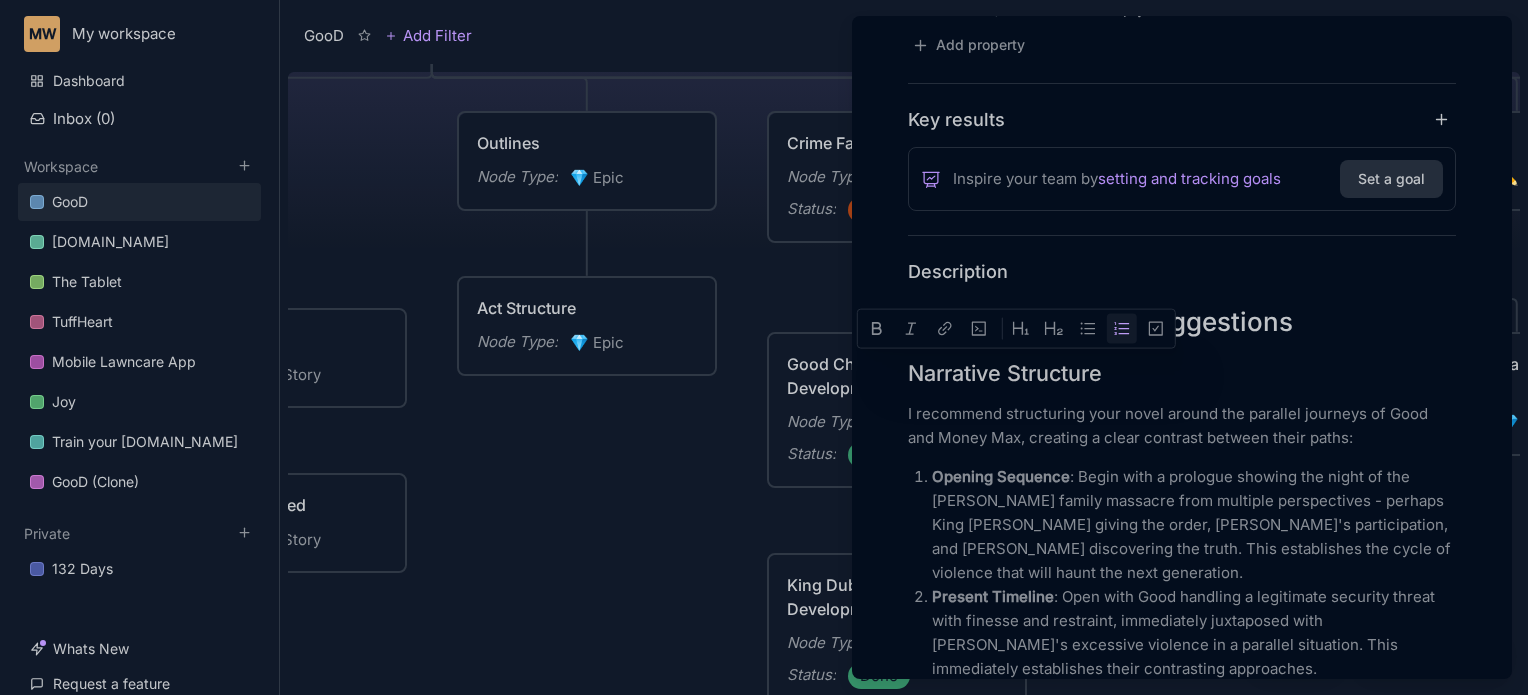 click on "Add Icon Add Cover Outlines   Node Type 💎   Epic   Status Empty   Collaborators Unassigned   Property Unassigned   Property Empty
To pick up a draggable item, press the space bar.
While dragging, use the arrow keys to move the item.
Press space again to drop the item in its new position, or press escape to cancel.
Add property Key results Inspire your team by  setting and tracking goals Set a goal Description Plot Development Suggestions Narrative Structure I recommend structuring your novel around the parallel journeys of Good and Money Max, creating a clear contrast between their paths: Opening Sequence : Begin with a prologue showing the night of the [PERSON_NAME] family massacre from multiple perspectives - perhaps King [PERSON_NAME] giving the order, [PERSON_NAME]'s participation, and [PERSON_NAME] discovering the truth. This establishes the cycle of violence that will haunt the next generation. Present Timeline Escalating Tensions Climactic Revelation Strategic Suggestions for Novel Progression What happens : : To" at bounding box center [1182, 3011] 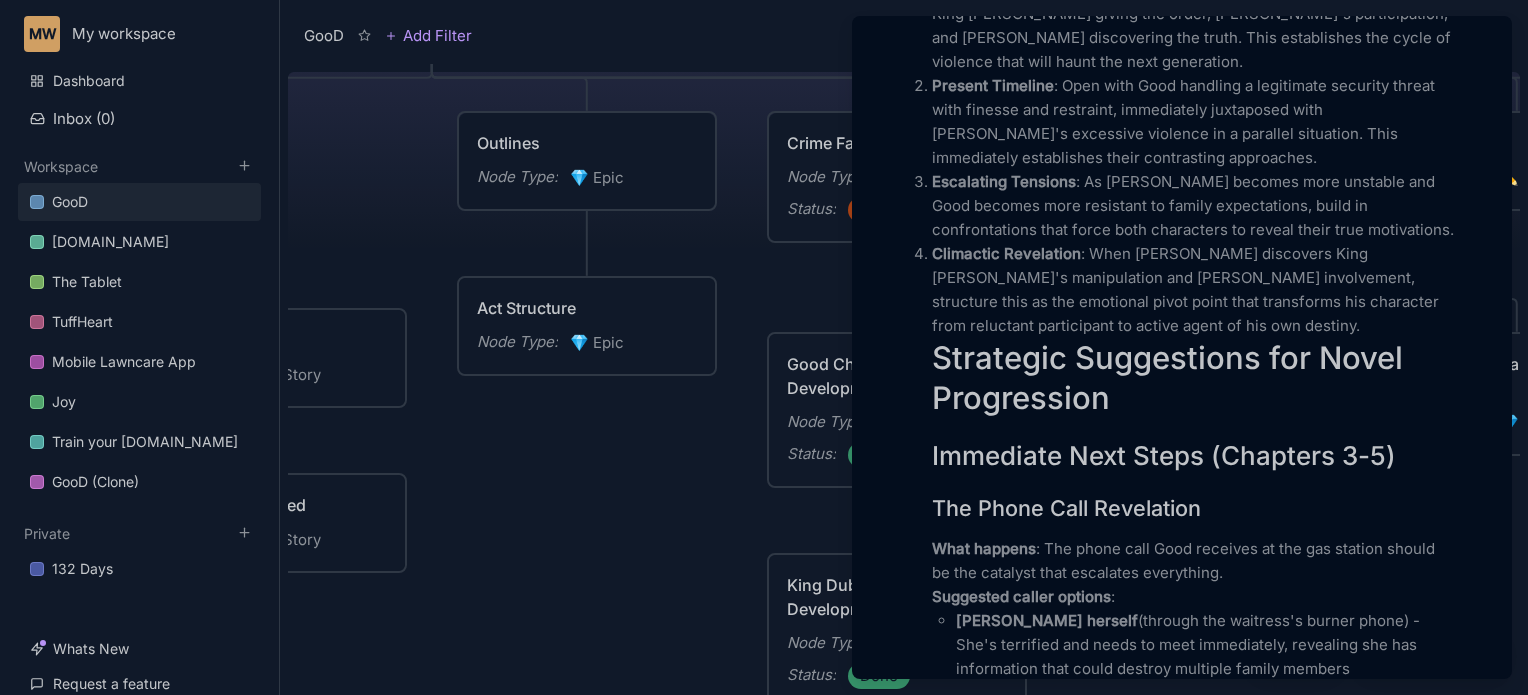 scroll, scrollTop: 1024, scrollLeft: 0, axis: vertical 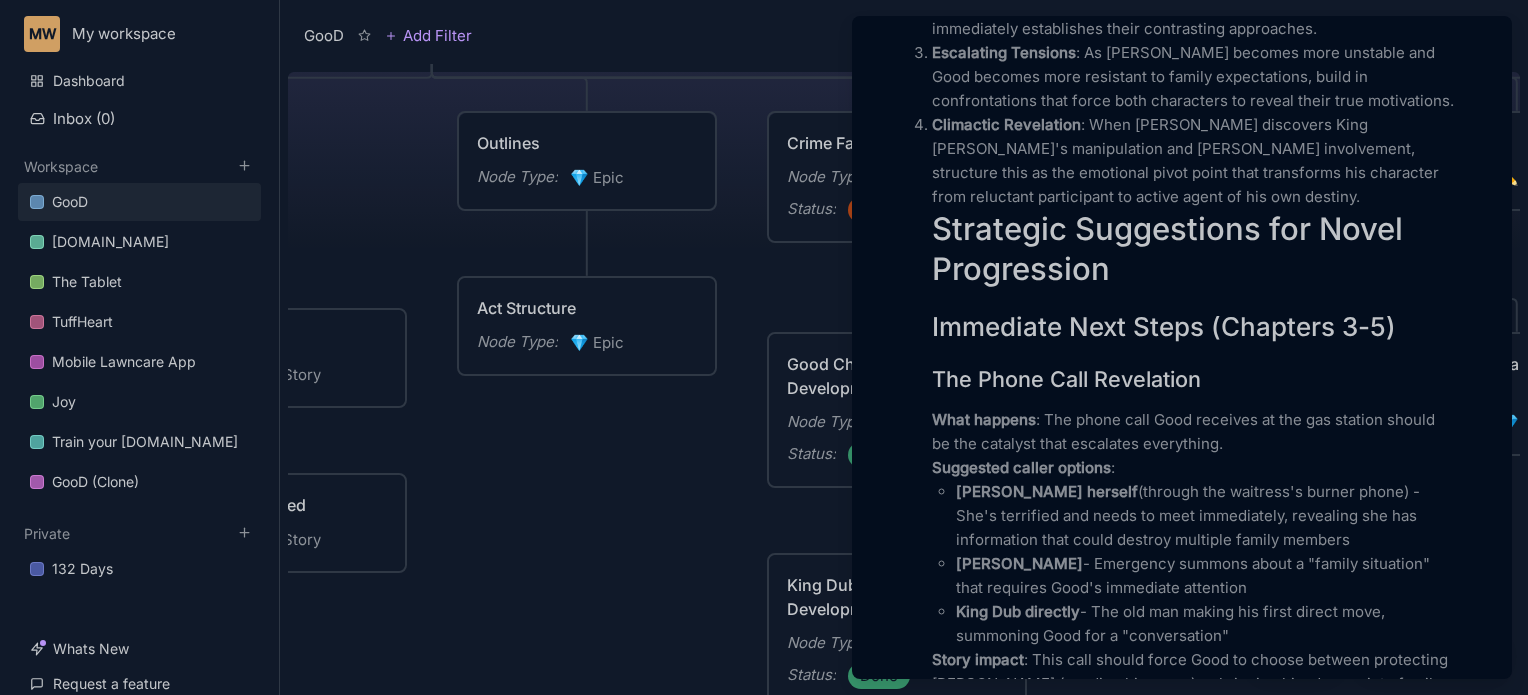 click at bounding box center [764, 347] 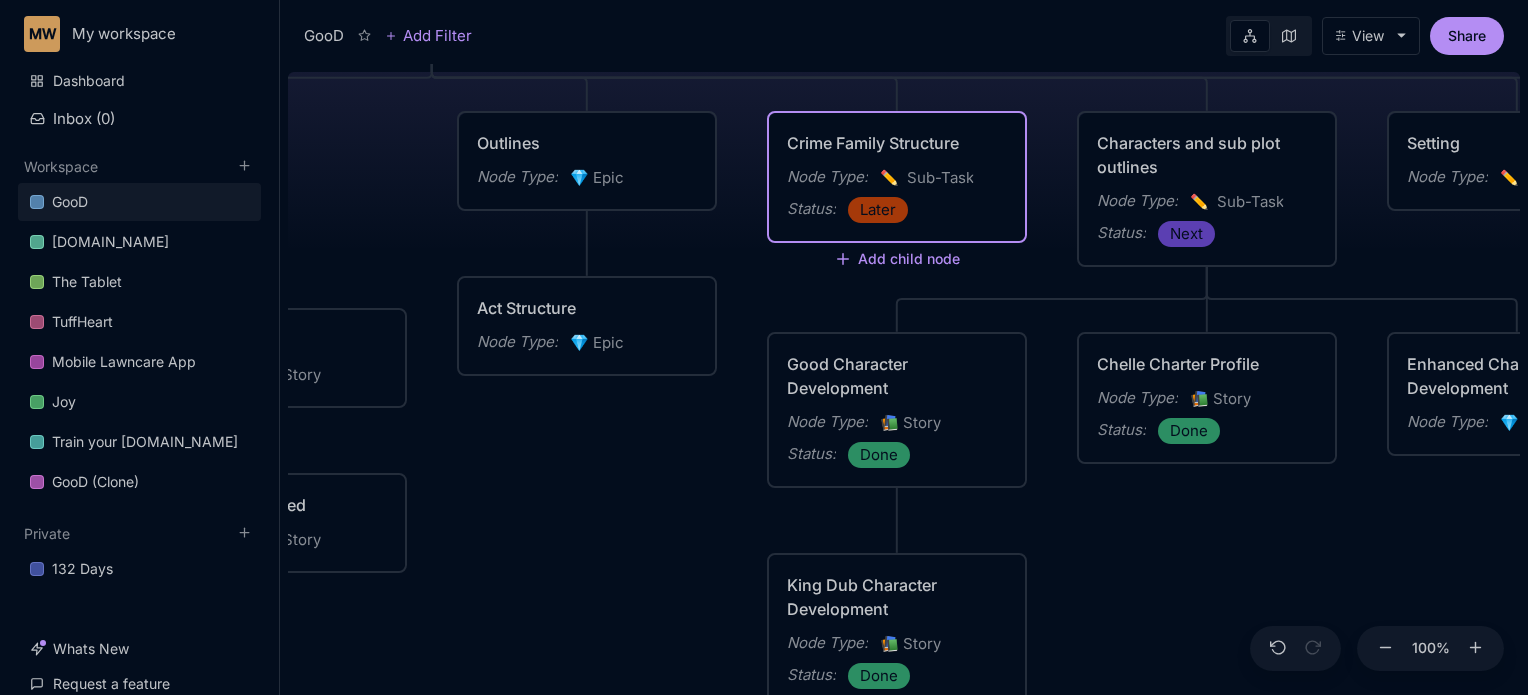 click on "✏ ️  Sub-Task" at bounding box center (927, 178) 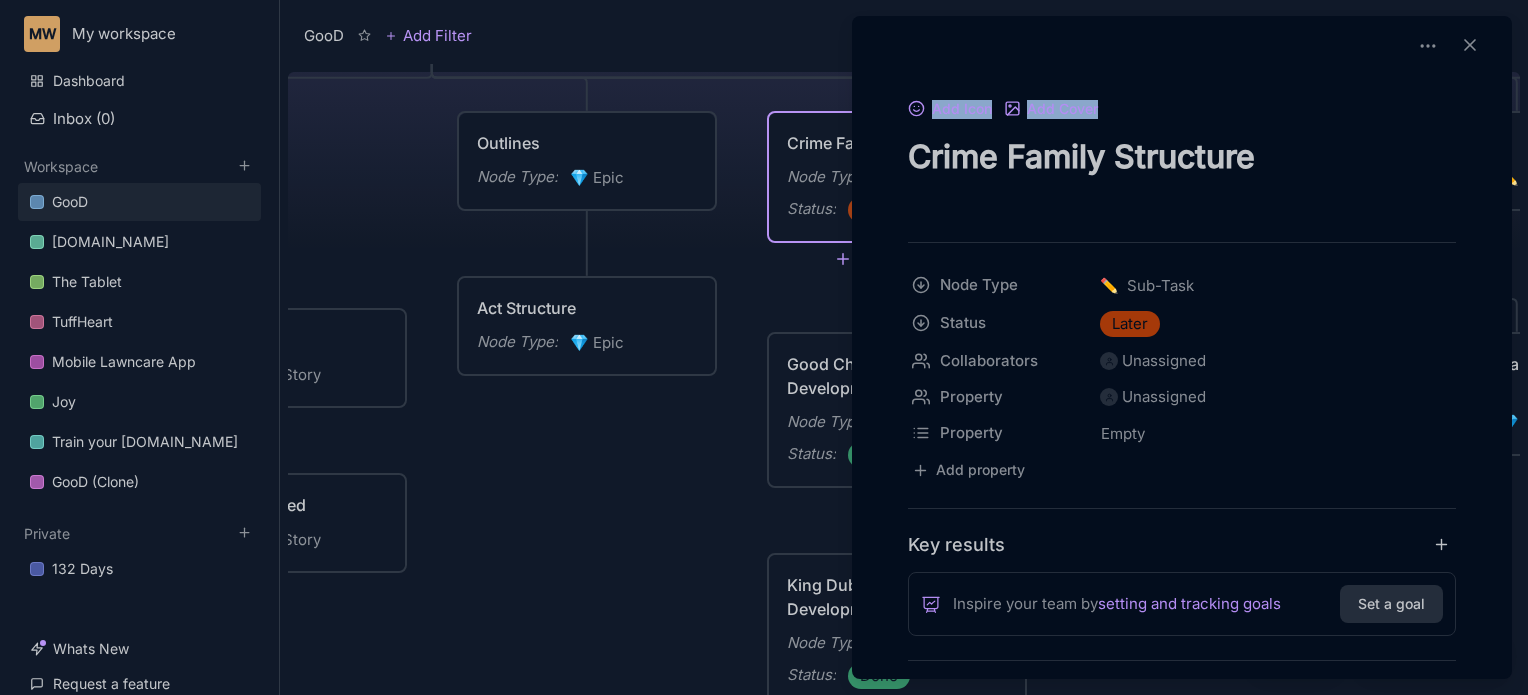 drag, startPoint x: 1512, startPoint y: 134, endPoint x: 1510, endPoint y: 195, distance: 61.03278 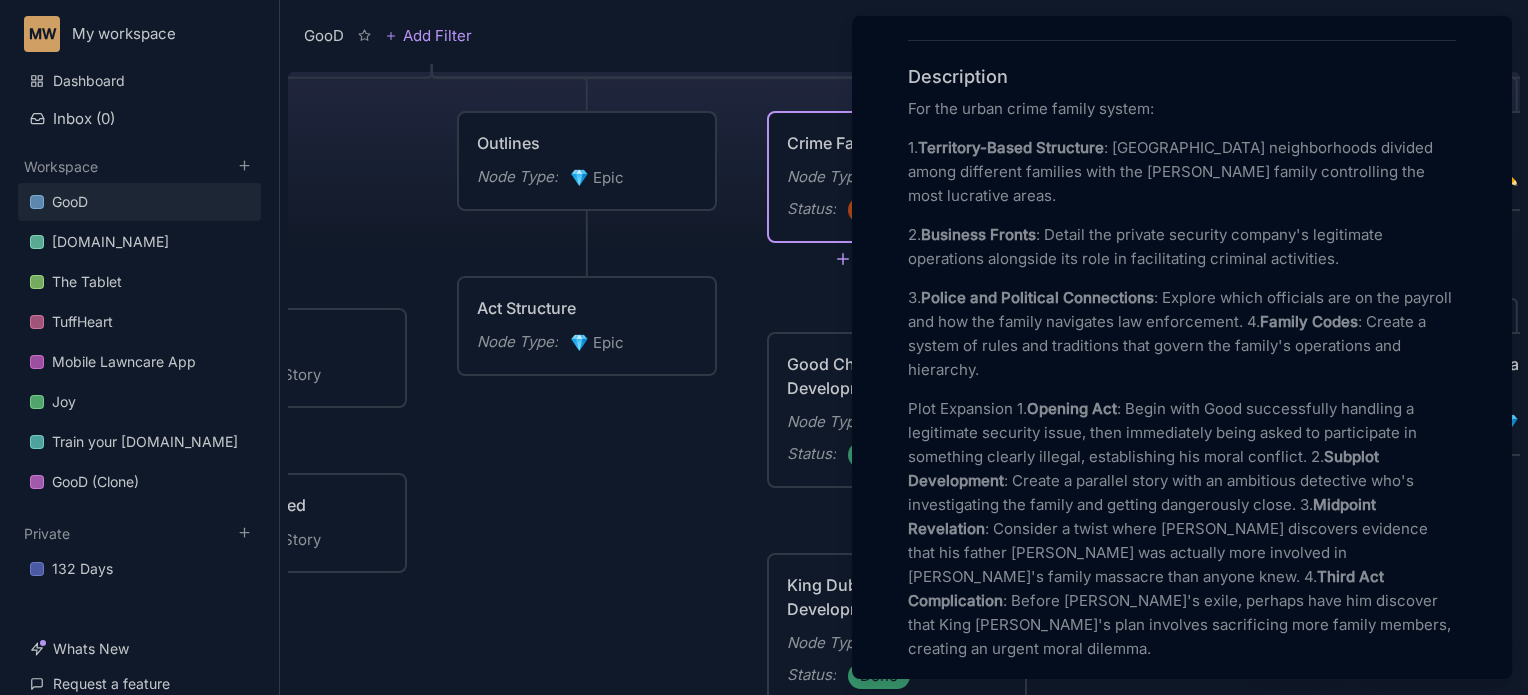 scroll, scrollTop: 629, scrollLeft: 0, axis: vertical 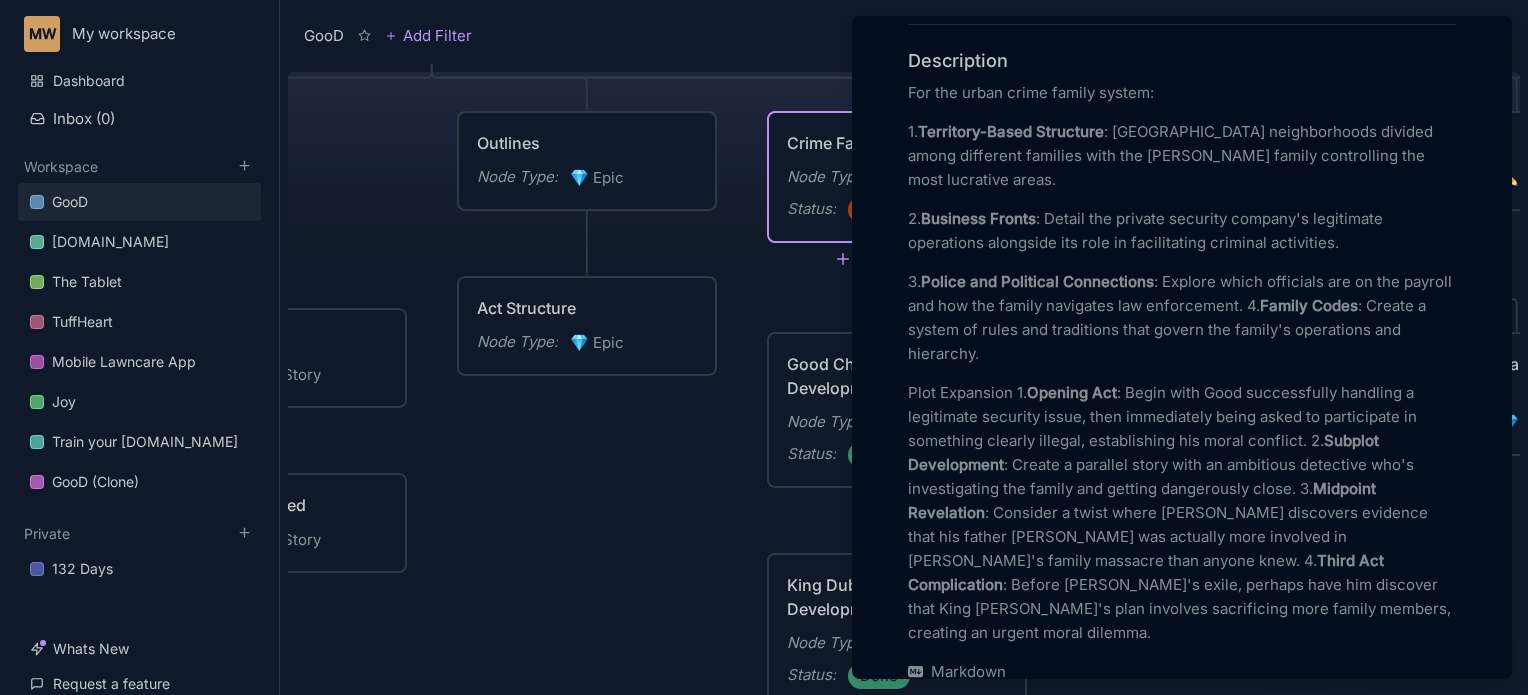 click at bounding box center [764, 347] 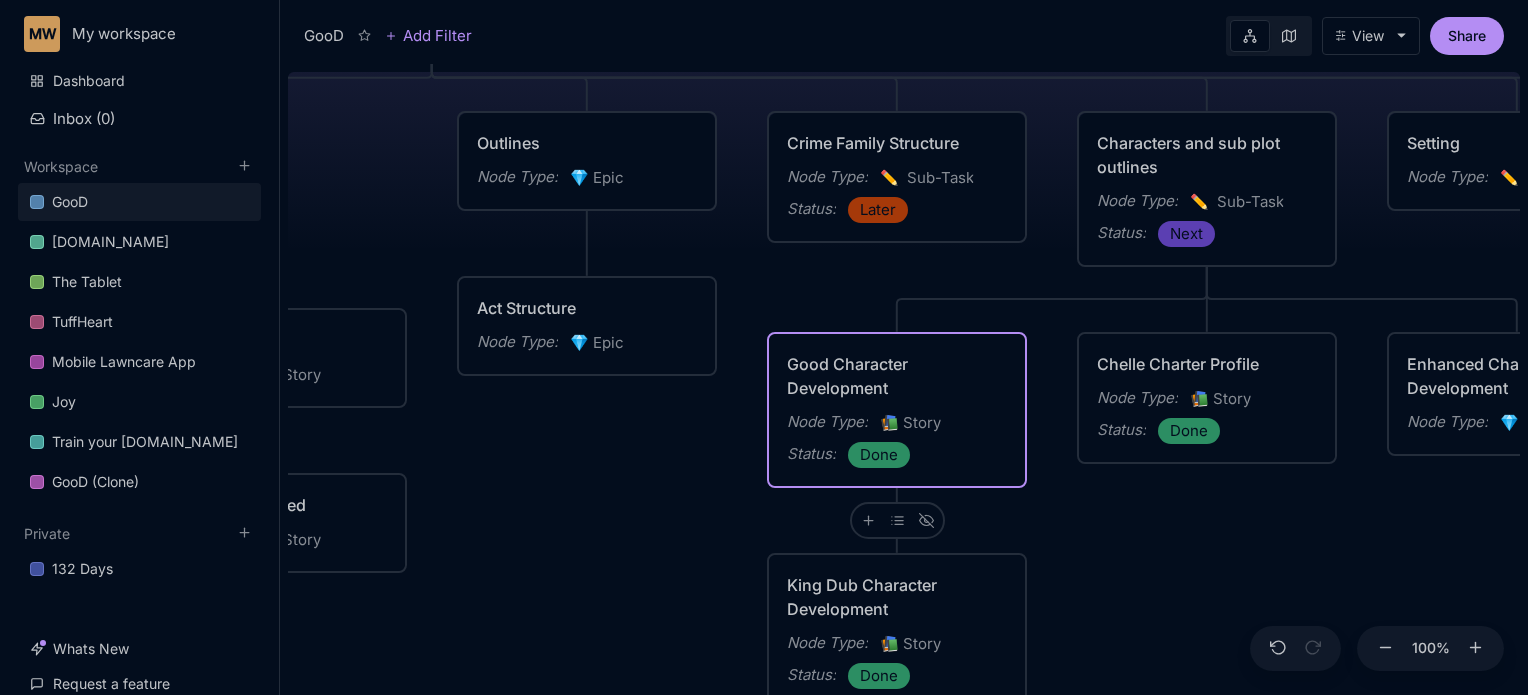click on "Good Character Development" at bounding box center [897, 376] 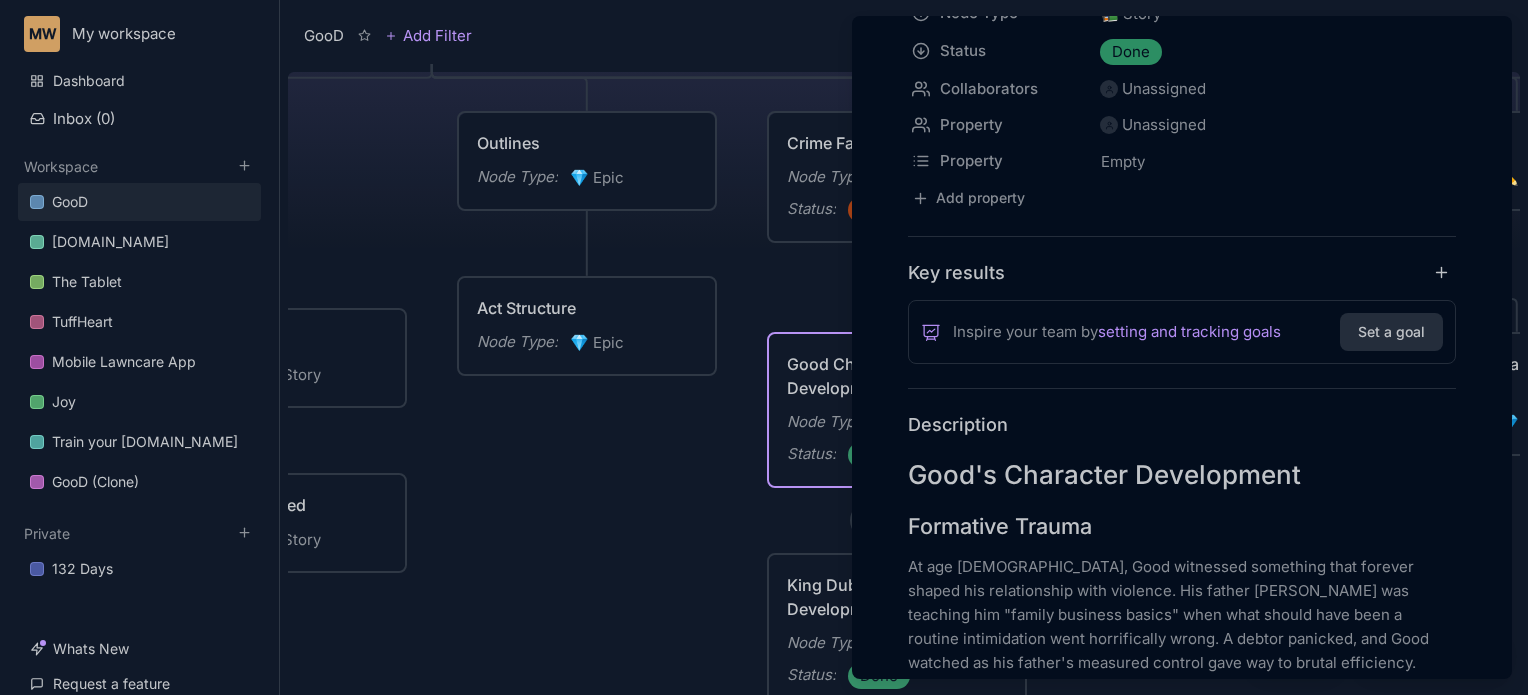 scroll, scrollTop: 238, scrollLeft: 0, axis: vertical 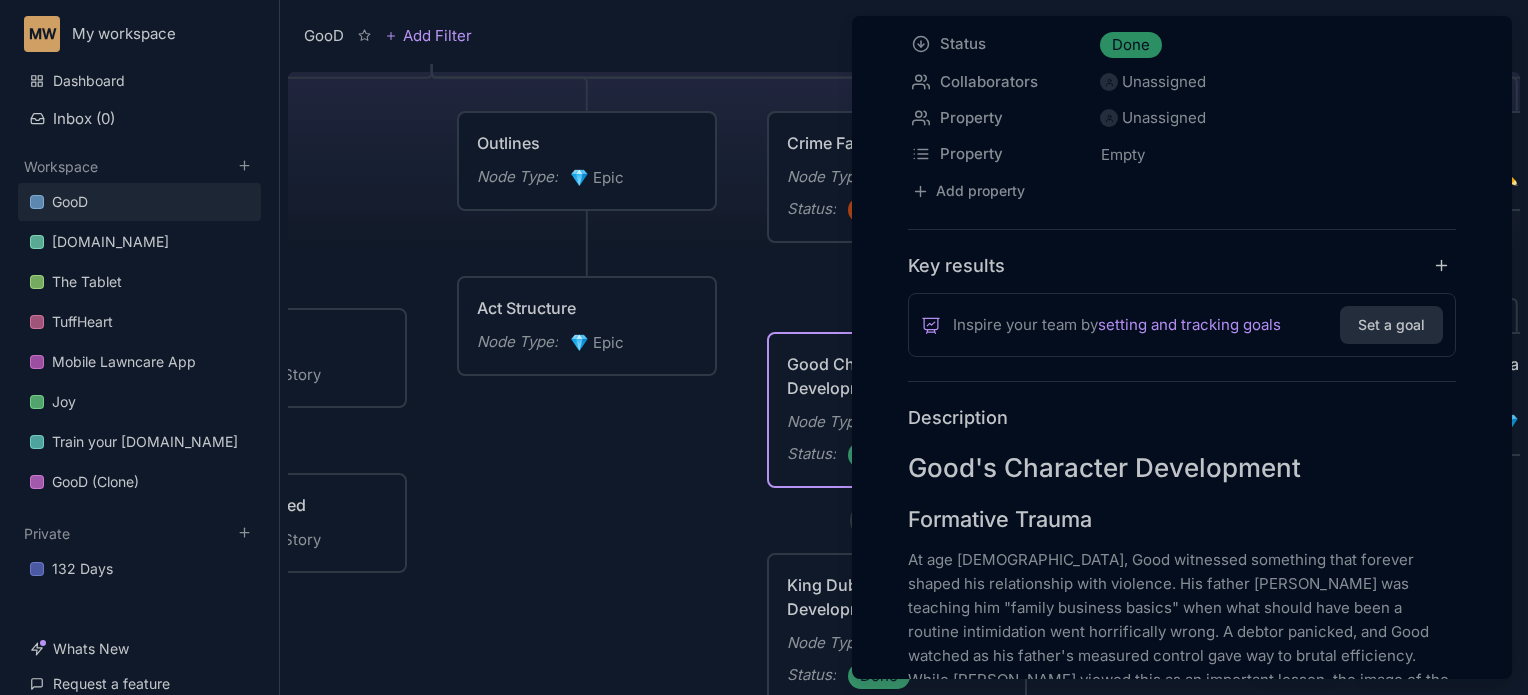 drag, startPoint x: 901, startPoint y: 512, endPoint x: 1084, endPoint y: 584, distance: 196.65453 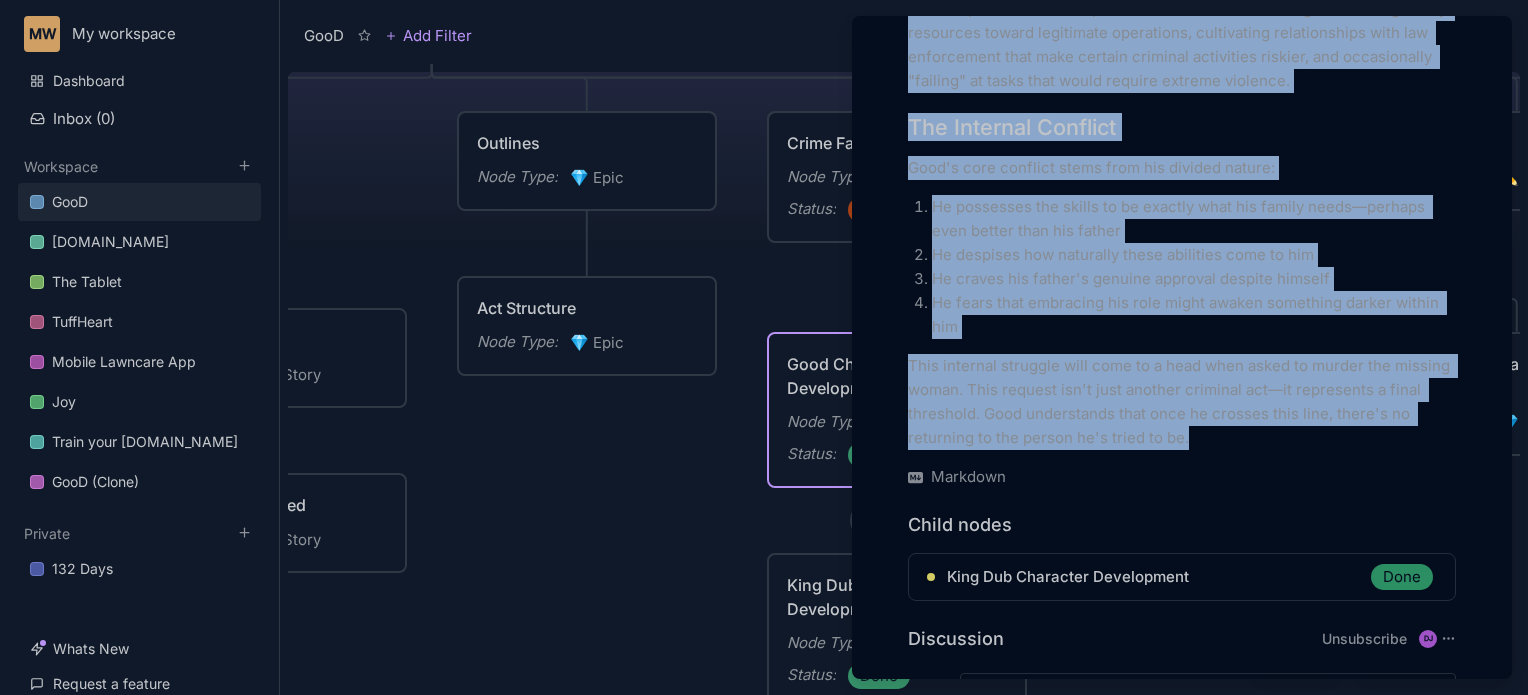 scroll, scrollTop: 2190, scrollLeft: 0, axis: vertical 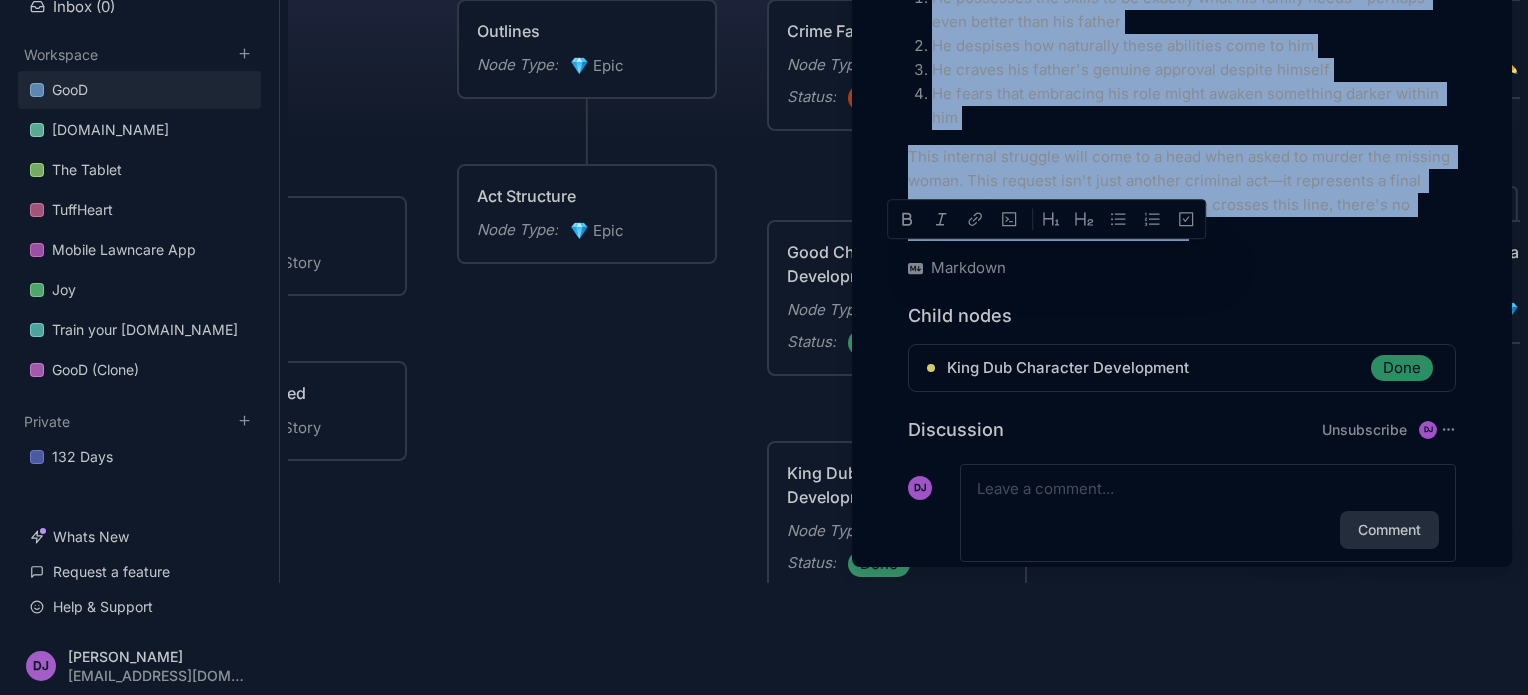 drag, startPoint x: 910, startPoint y: 519, endPoint x: 1197, endPoint y: 184, distance: 441.1281 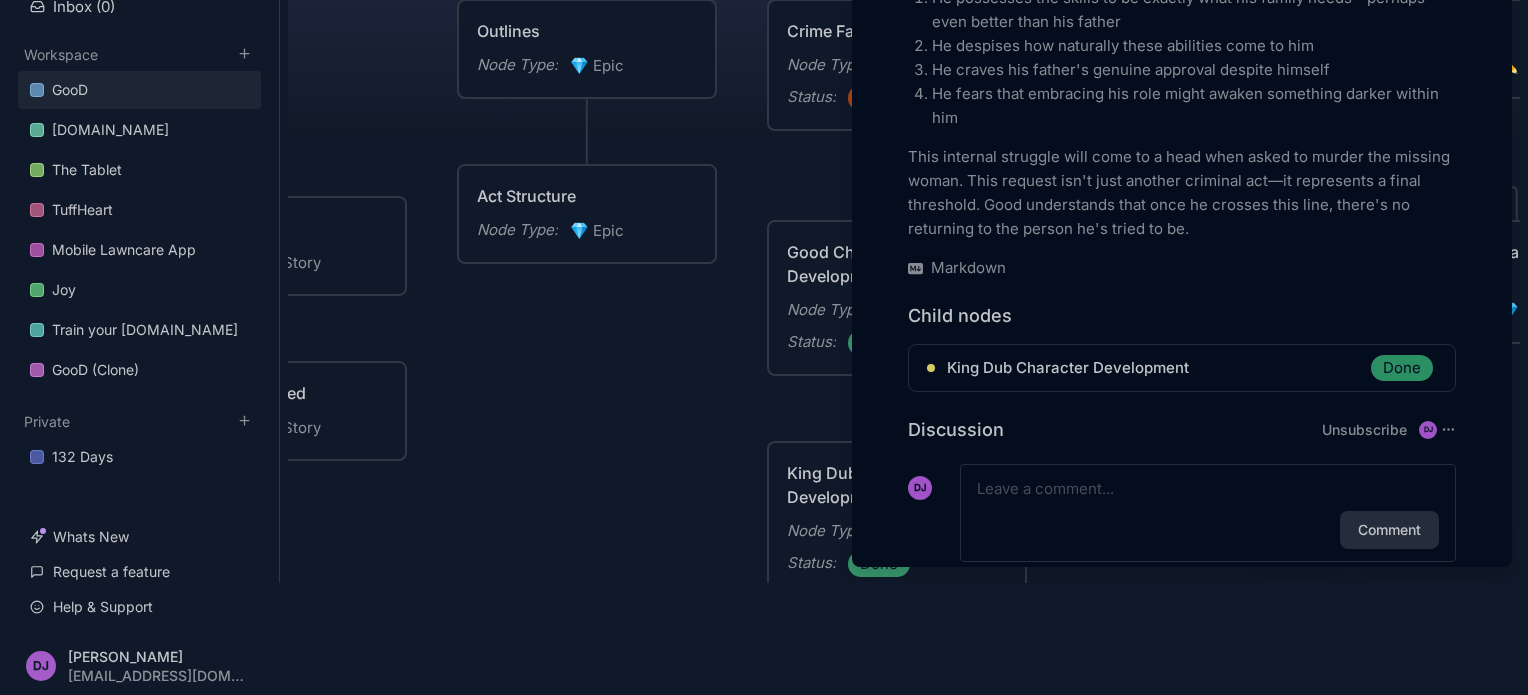 click at bounding box center (764, 347) 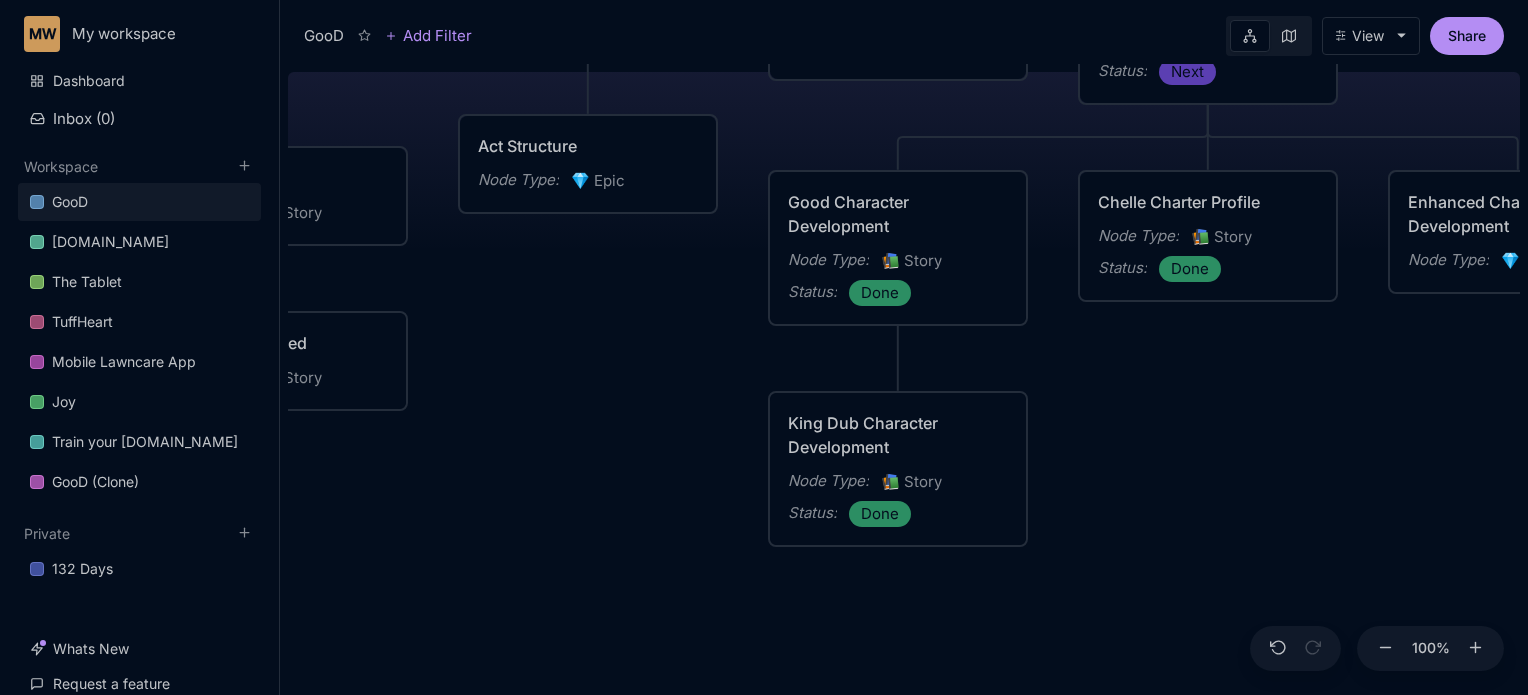 drag, startPoint x: 687, startPoint y: 503, endPoint x: 683, endPoint y: 337, distance: 166.04819 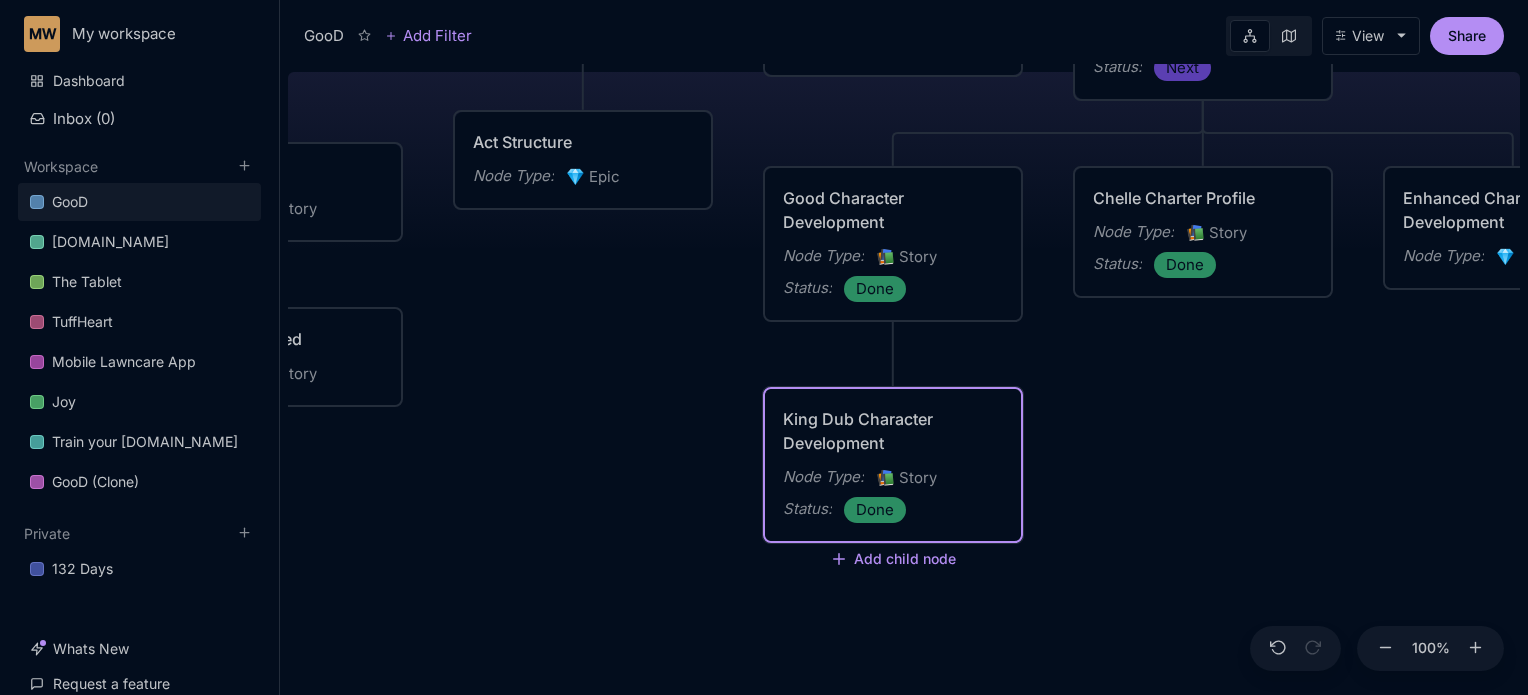 click on "King Dub Character Development" at bounding box center (893, 431) 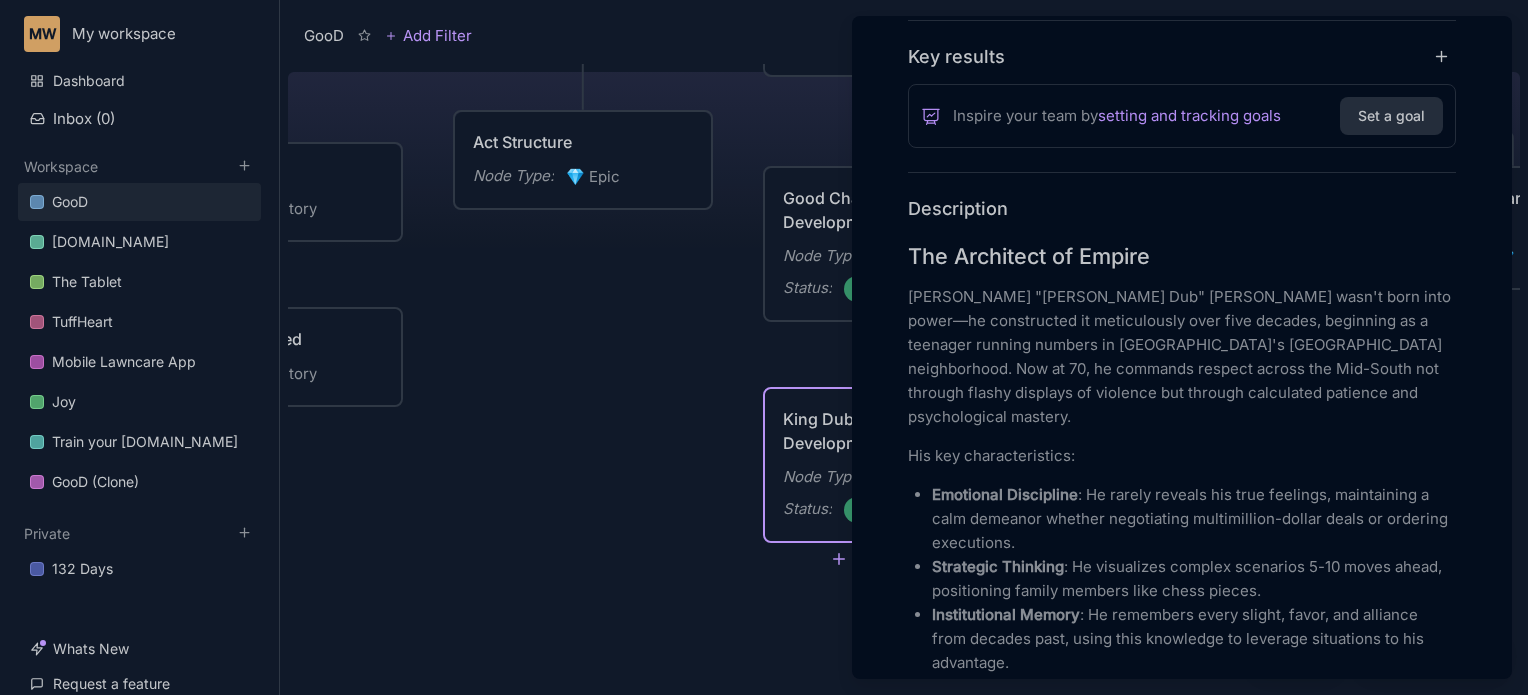 scroll, scrollTop: 488, scrollLeft: 0, axis: vertical 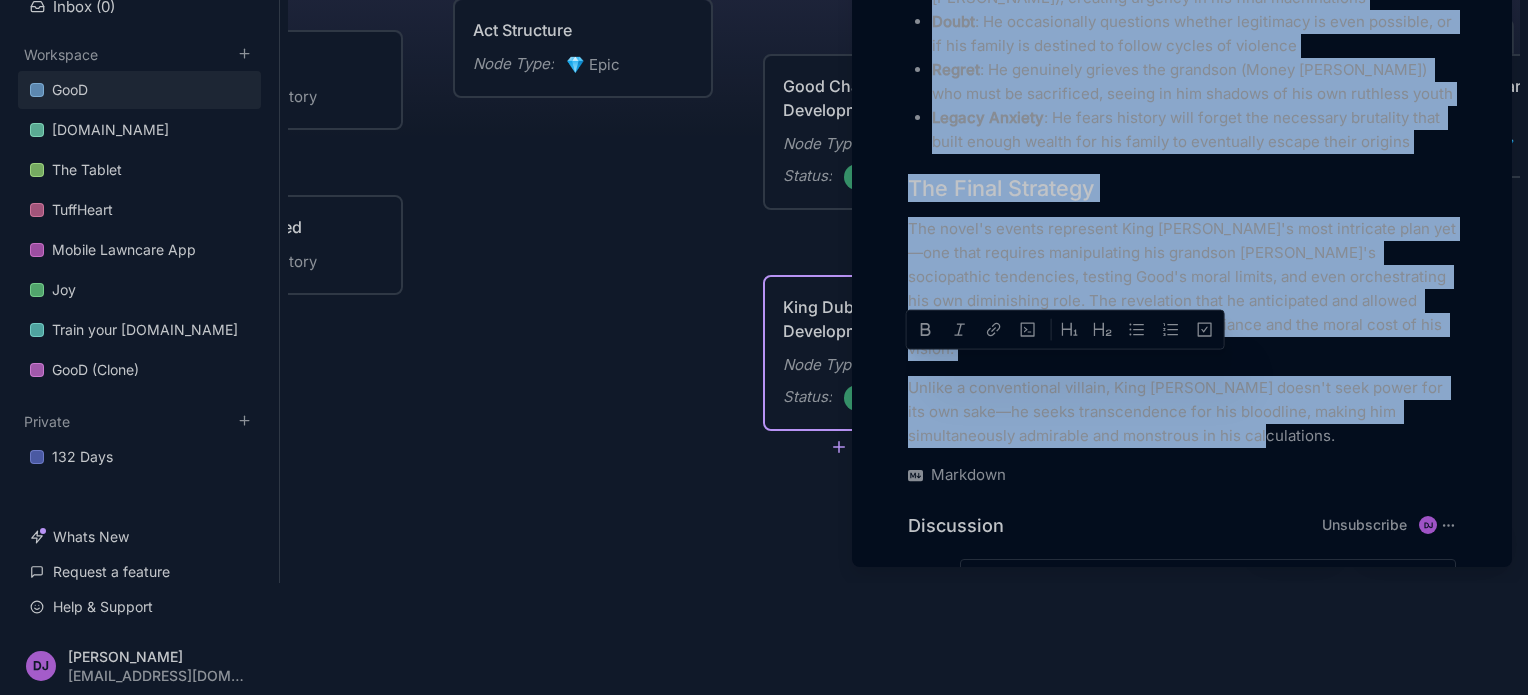 drag, startPoint x: 909, startPoint y: 204, endPoint x: 1306, endPoint y: 283, distance: 404.7839 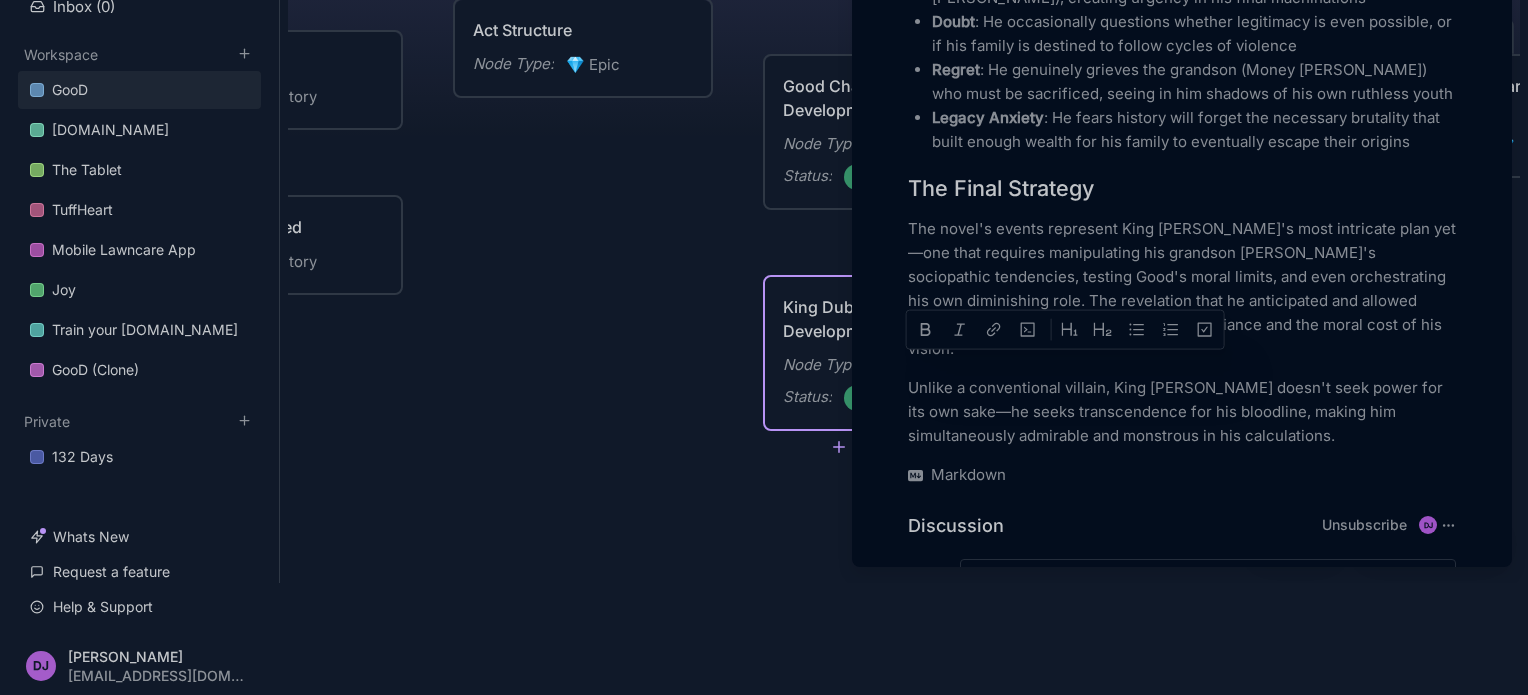 click at bounding box center (764, 347) 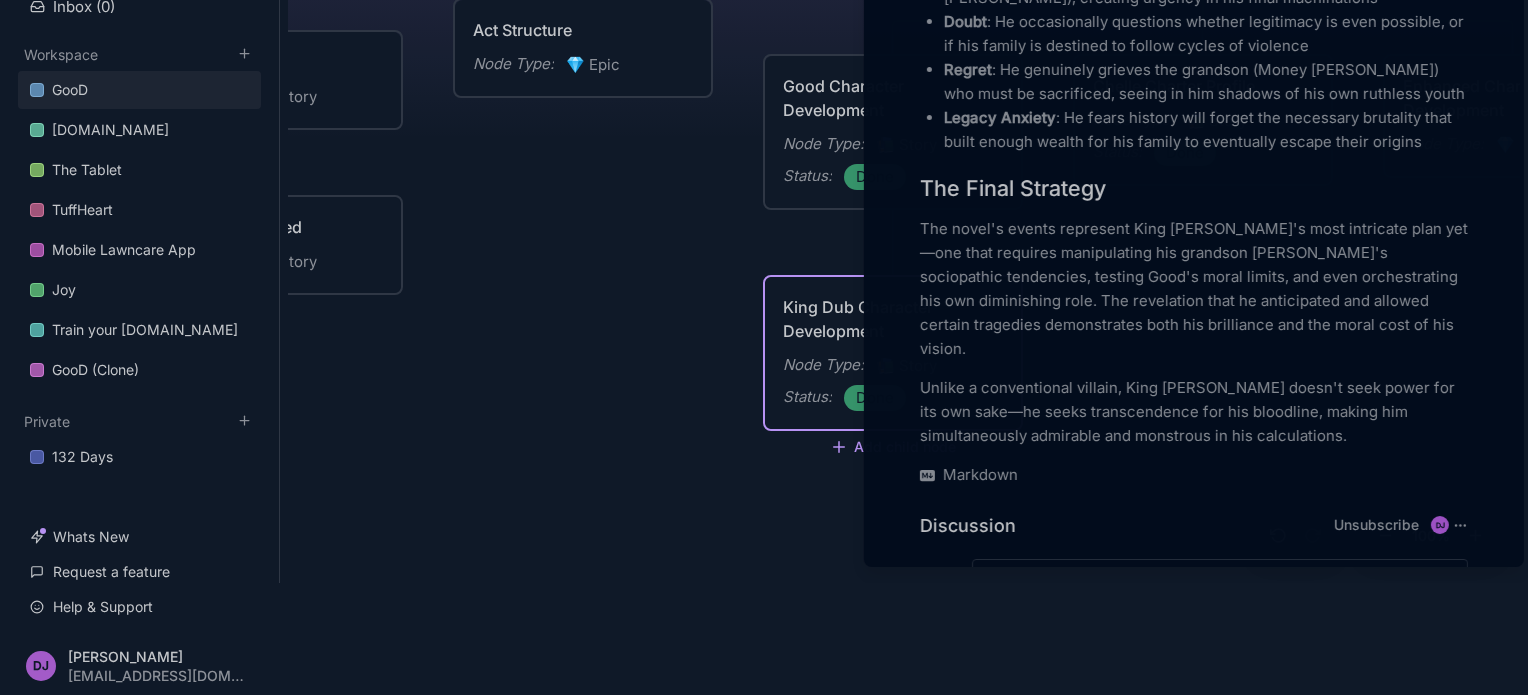 scroll, scrollTop: 0, scrollLeft: 0, axis: both 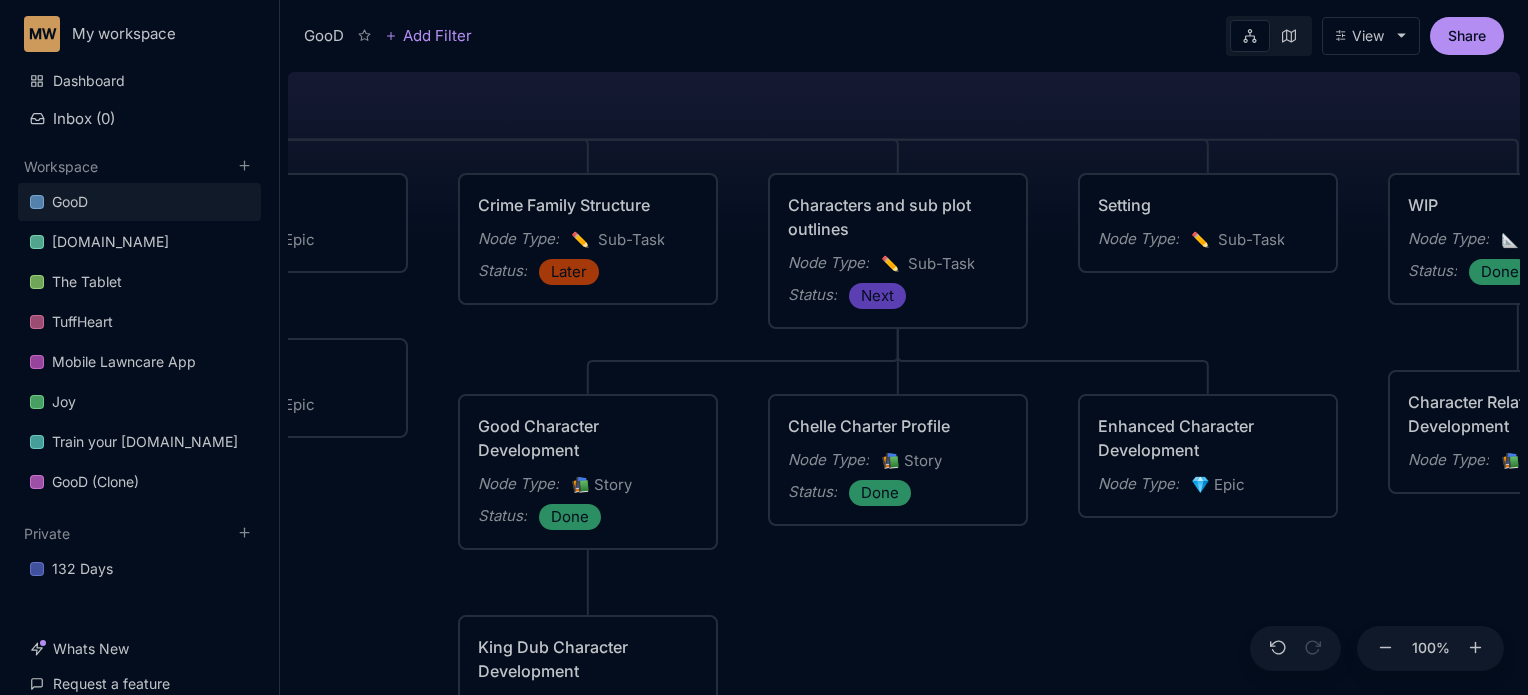 drag, startPoint x: 1331, startPoint y: 423, endPoint x: 1026, endPoint y: 651, distance: 380.80048 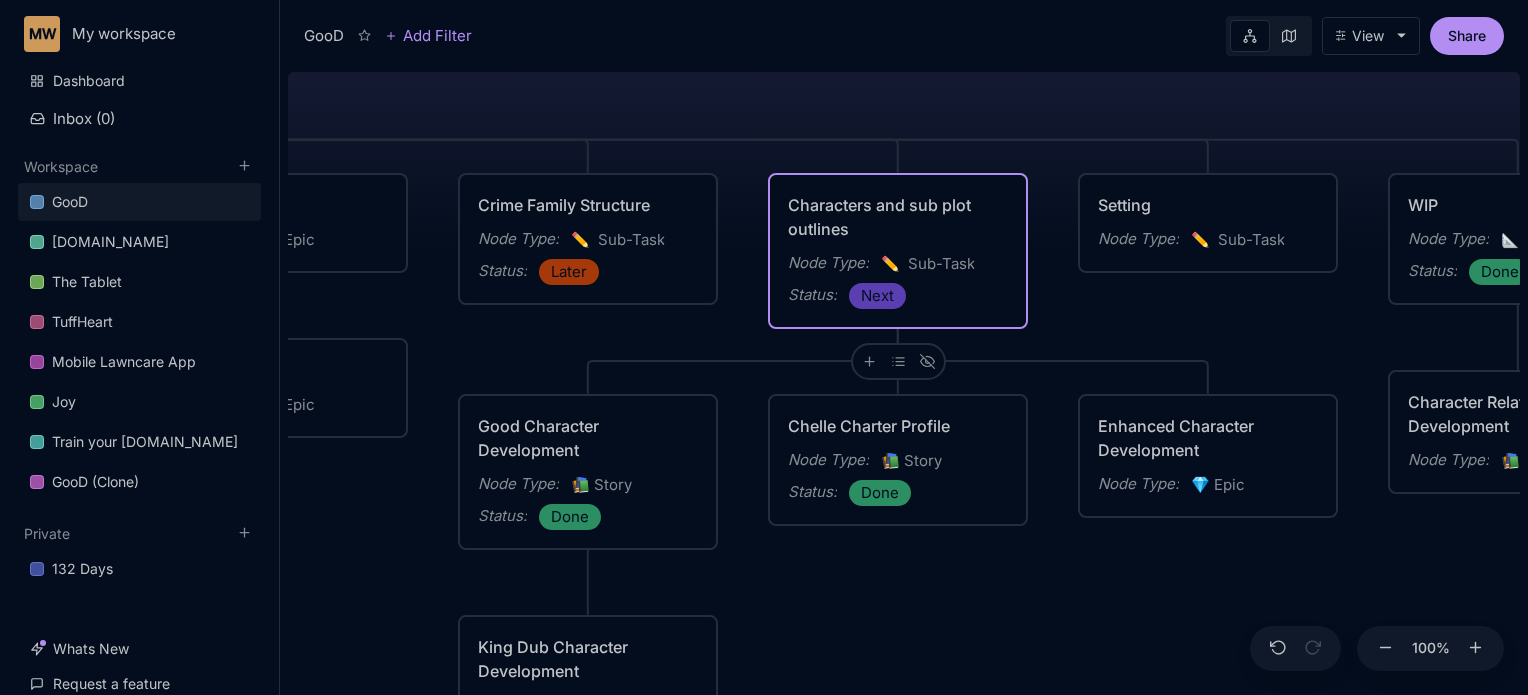 click on "Characters and sub plot outlines" at bounding box center [898, 217] 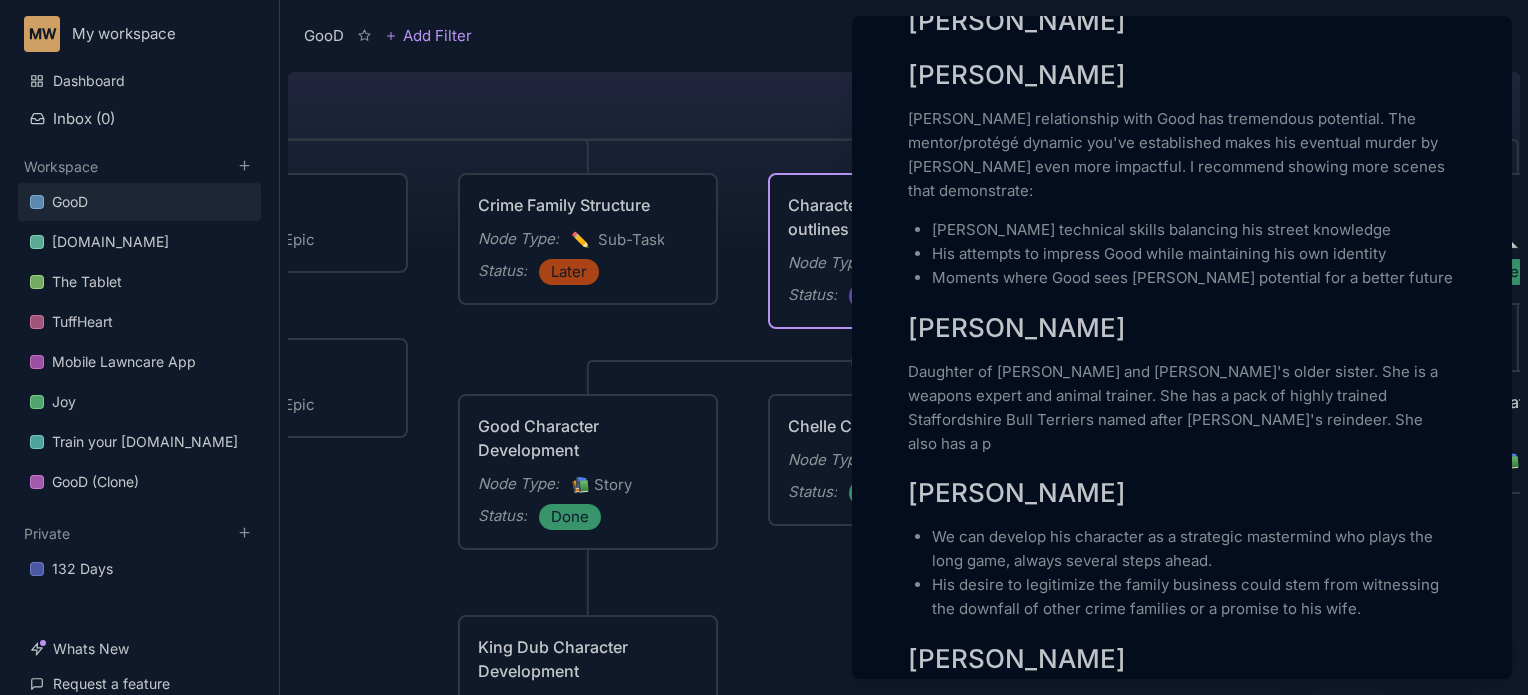 scroll, scrollTop: 1008, scrollLeft: 0, axis: vertical 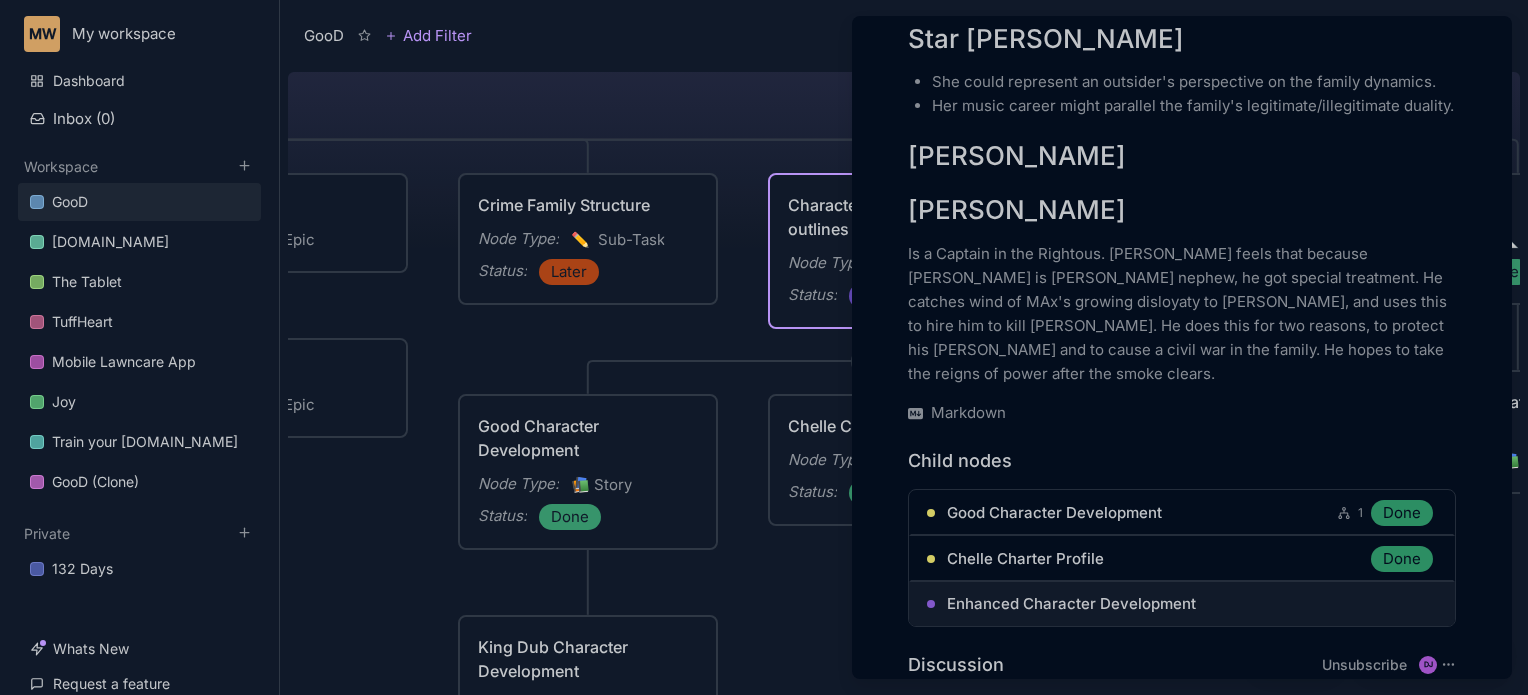 click on "Enhanced Character Development" at bounding box center [1071, 604] 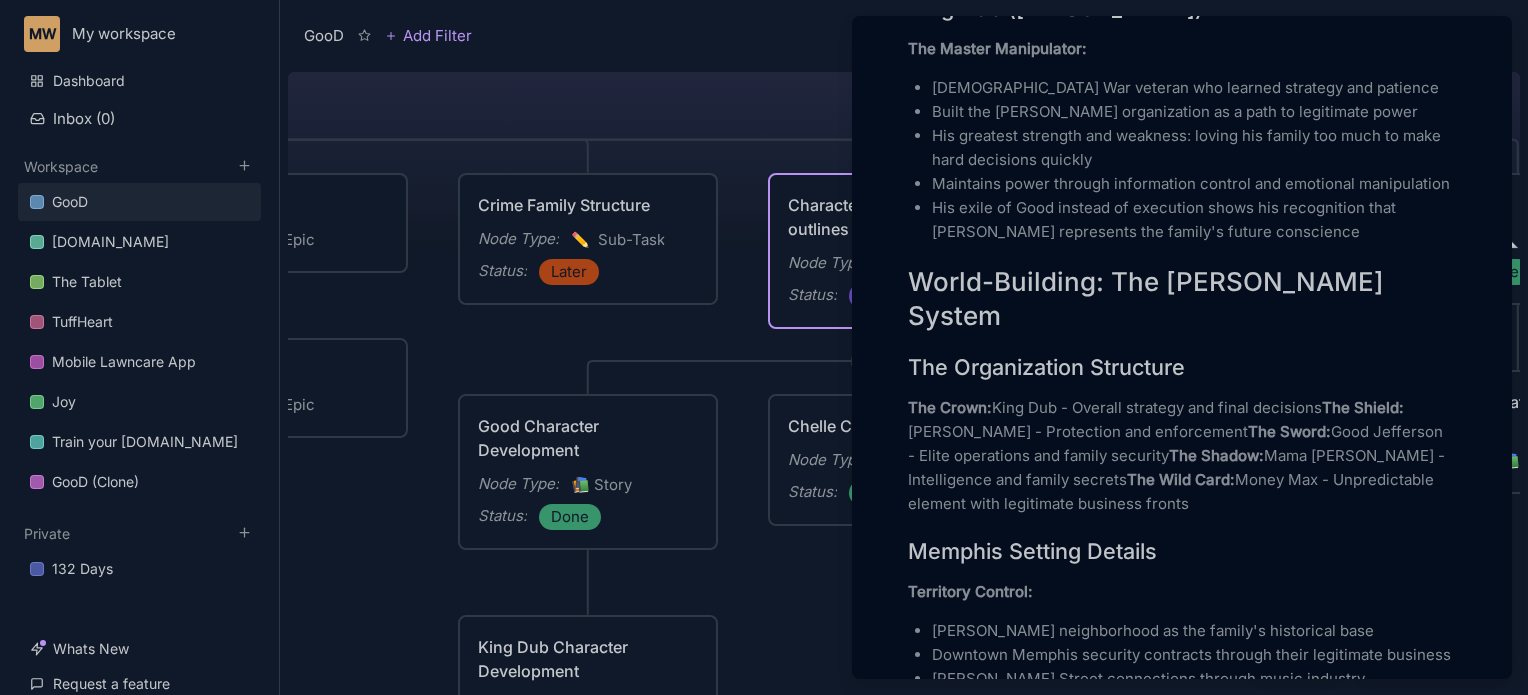 scroll, scrollTop: 1880, scrollLeft: 0, axis: vertical 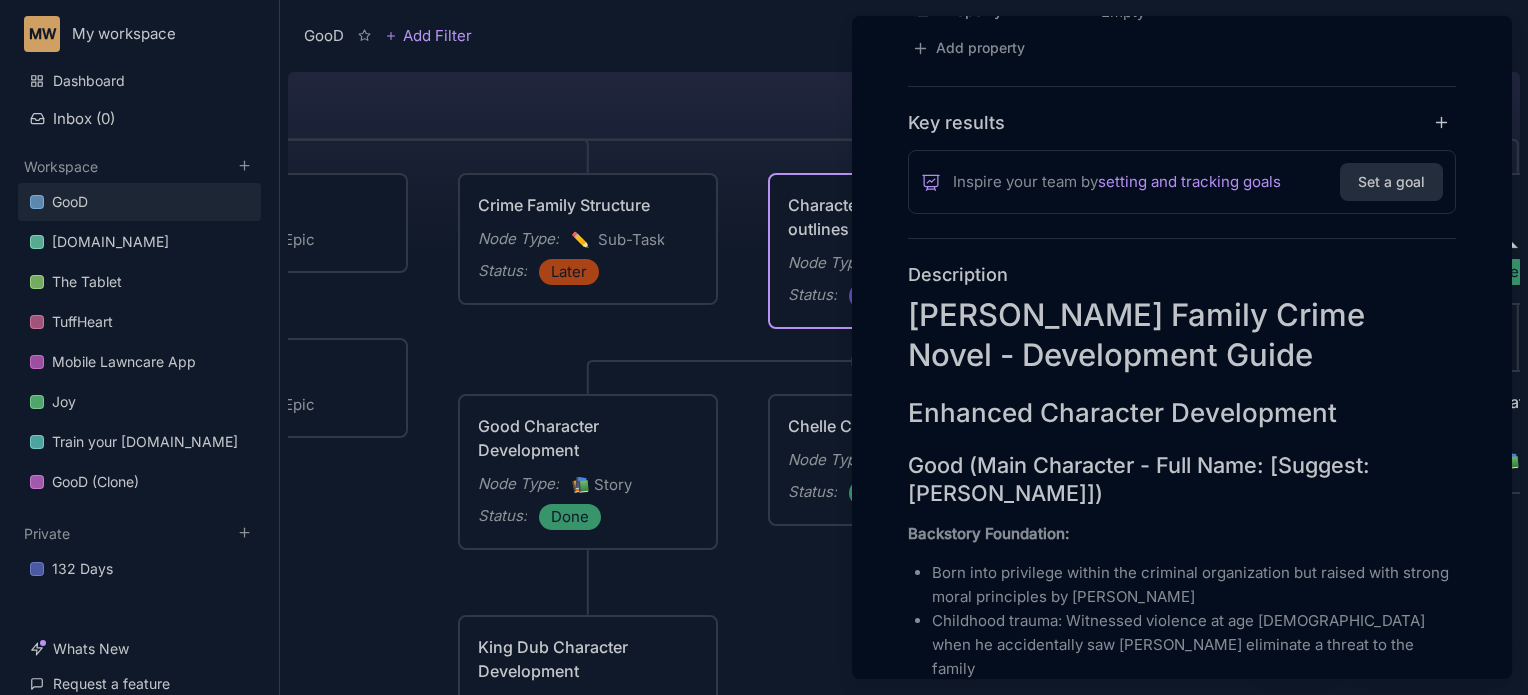 drag, startPoint x: 908, startPoint y: 291, endPoint x: 1053, endPoint y: 373, distance: 166.5803 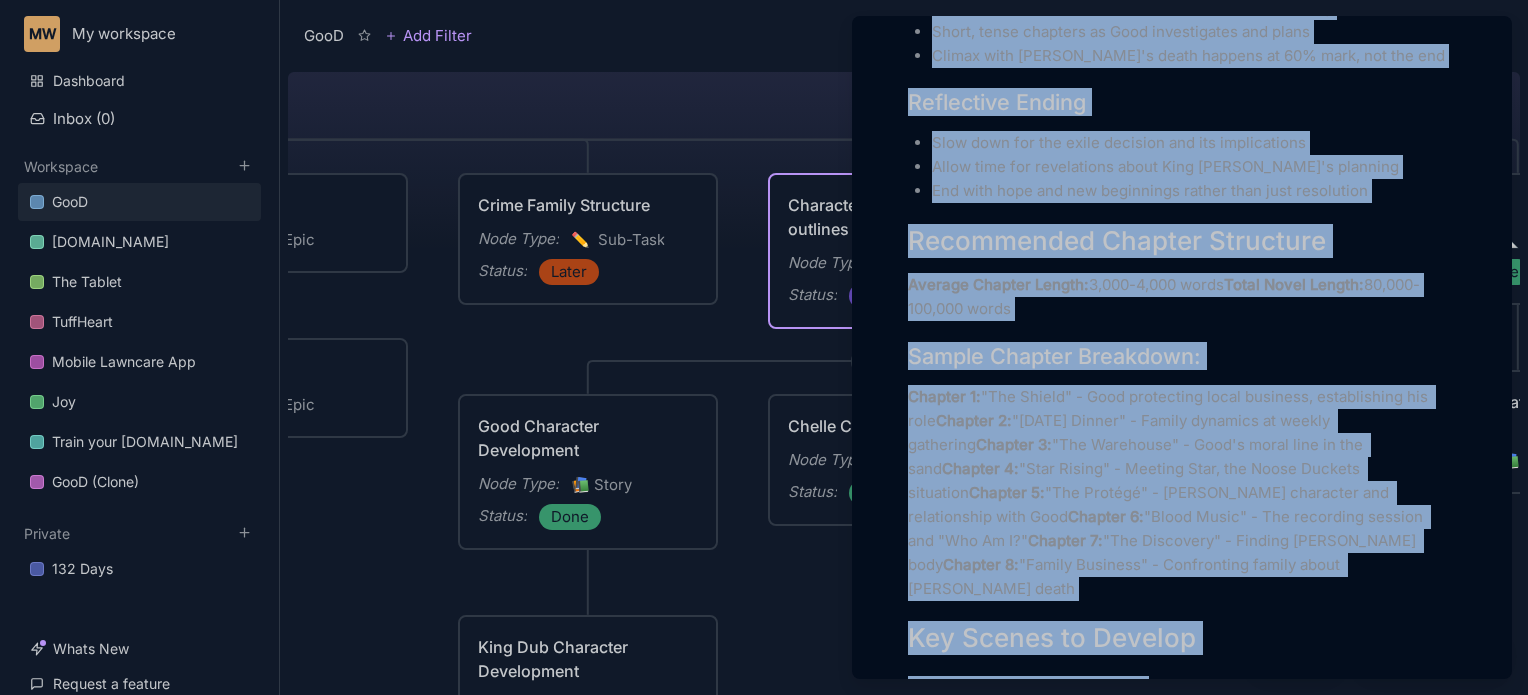 scroll, scrollTop: 6180, scrollLeft: 0, axis: vertical 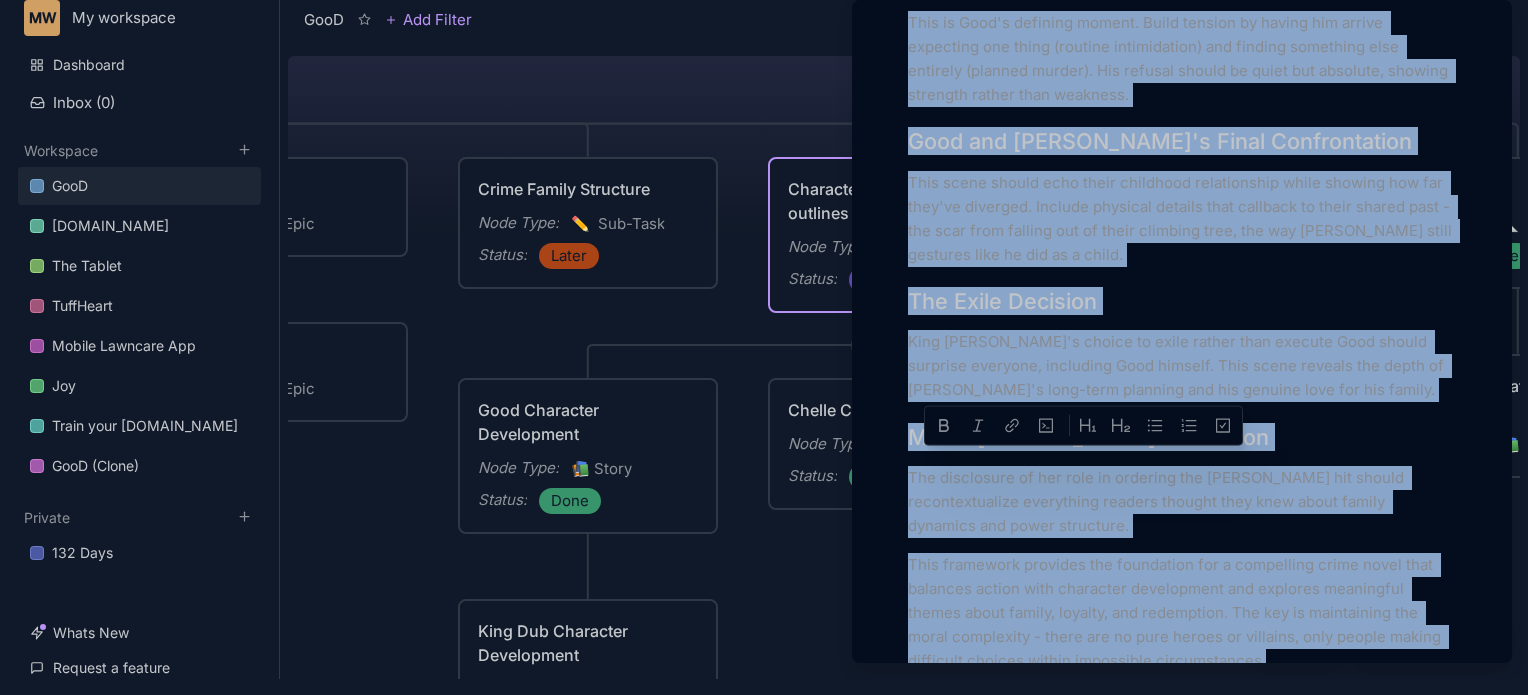 drag, startPoint x: 910, startPoint y: 460, endPoint x: 1382, endPoint y: 393, distance: 476.73157 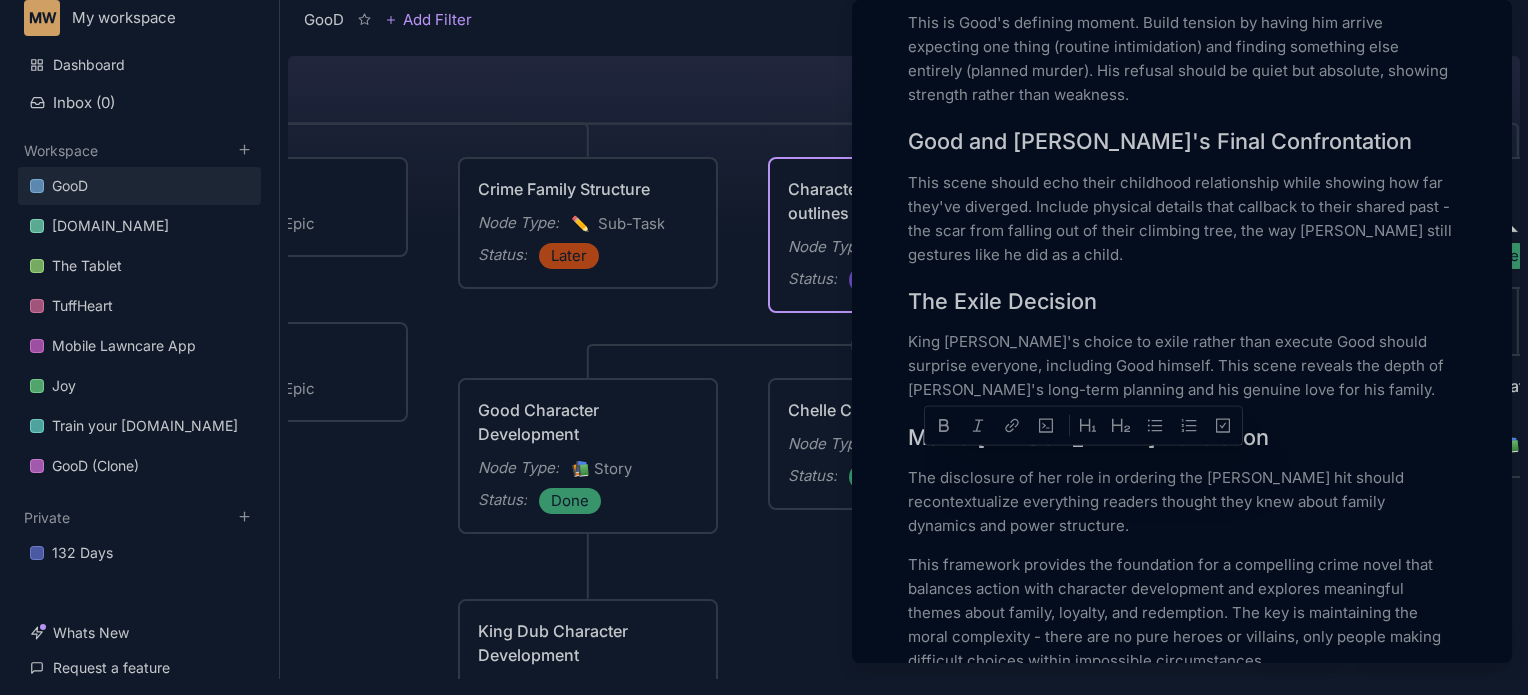 click at bounding box center [764, 347] 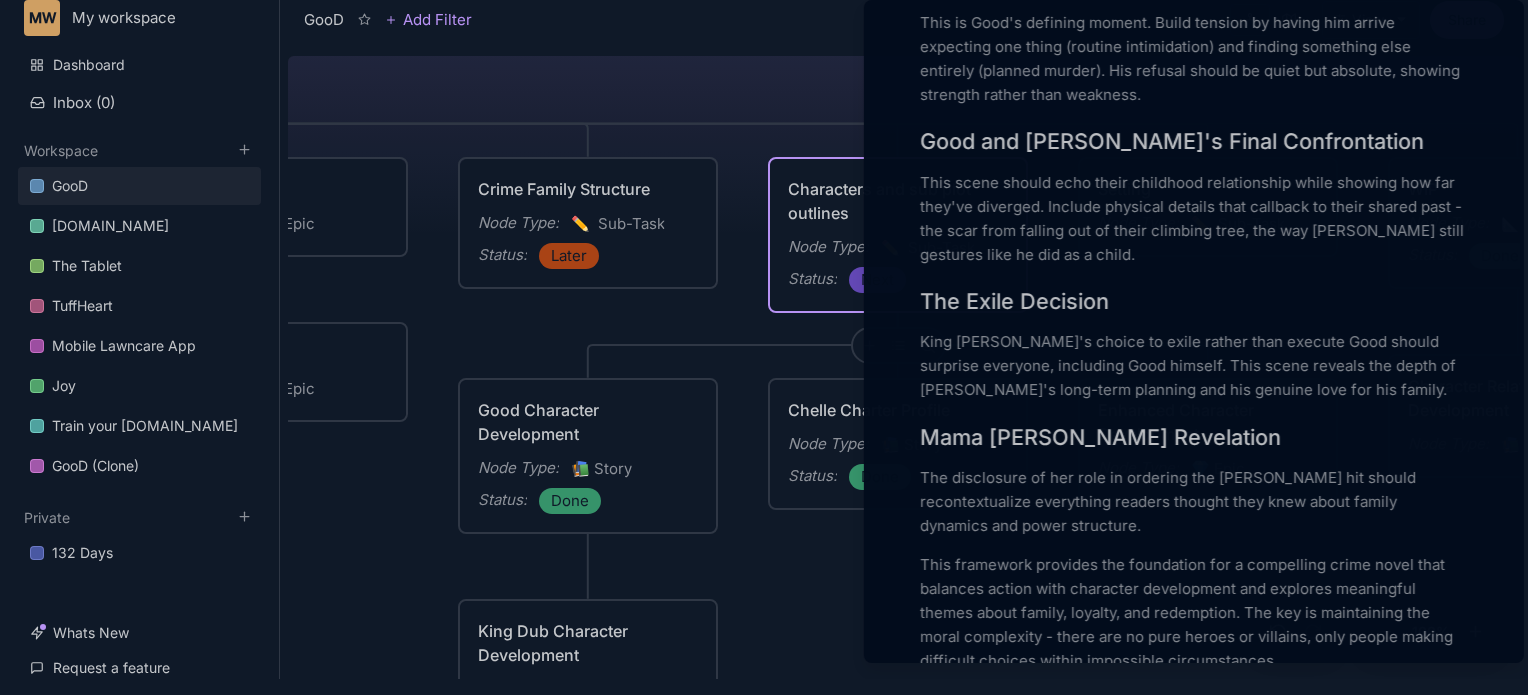 scroll, scrollTop: 0, scrollLeft: 0, axis: both 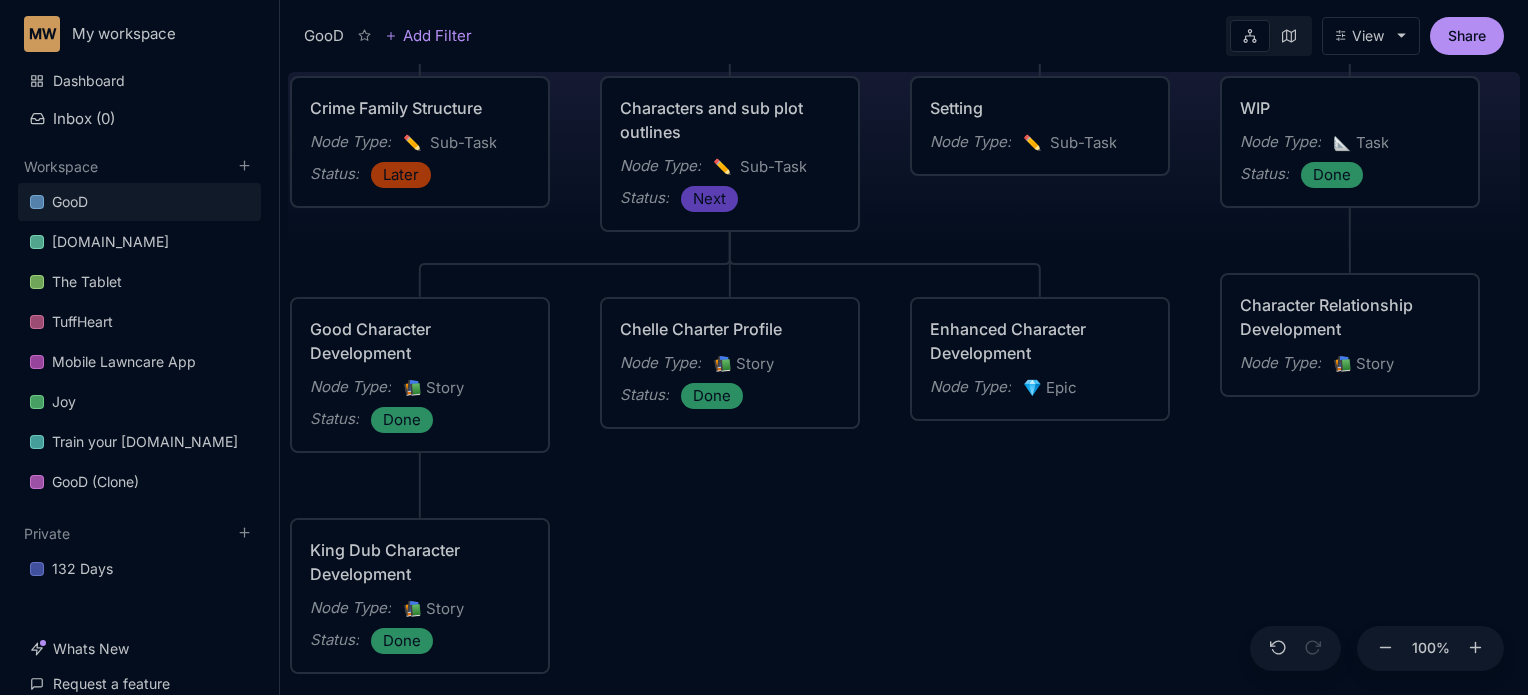 drag, startPoint x: 1088, startPoint y: 567, endPoint x: 920, endPoint y: 470, distance: 193.99226 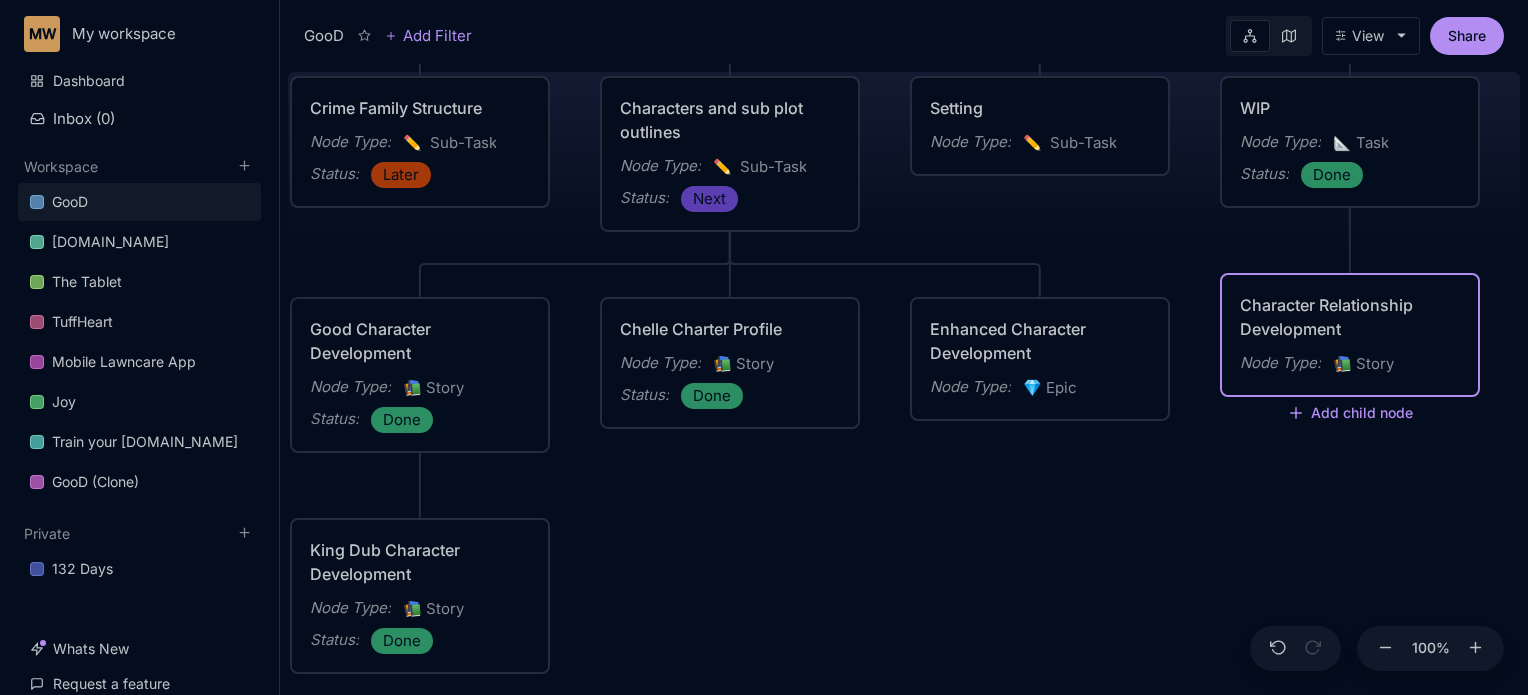 click on "Character Relationship Development" at bounding box center [1350, 317] 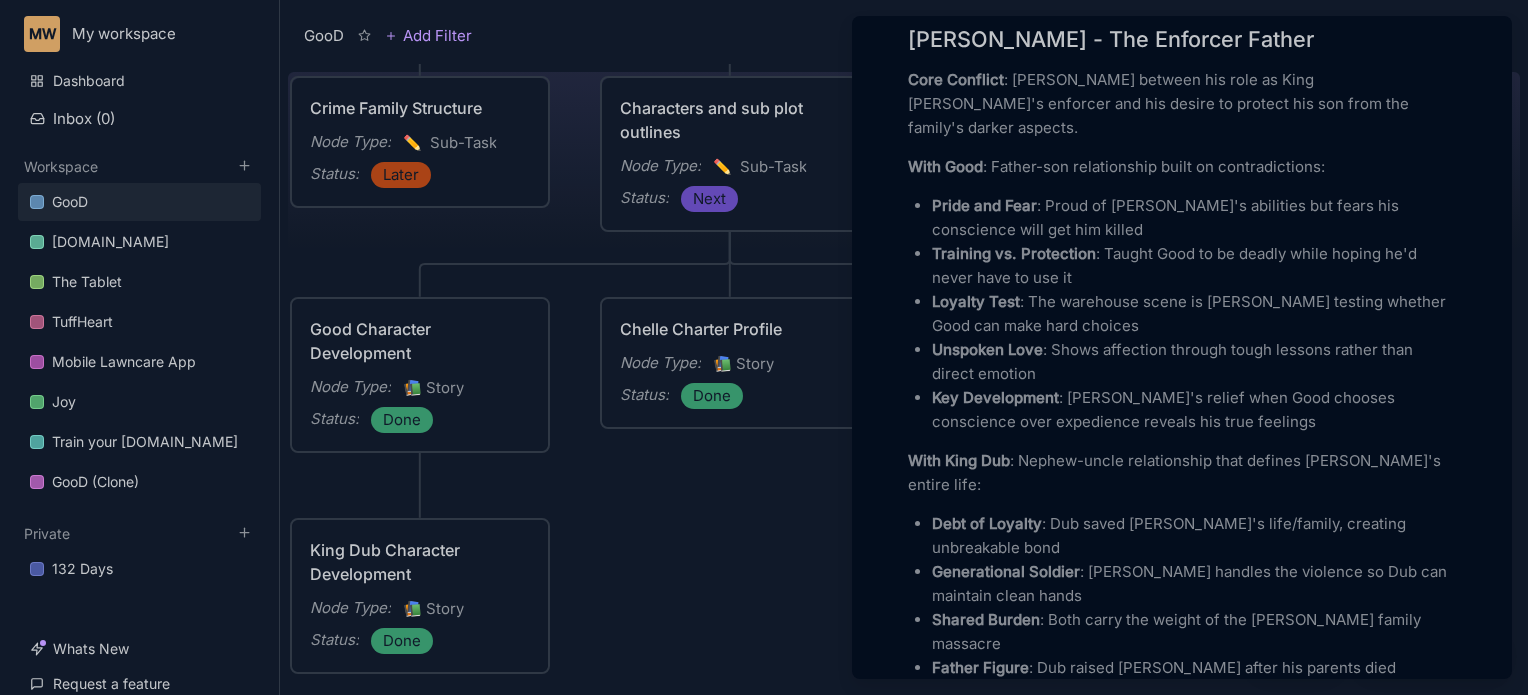 scroll, scrollTop: 0, scrollLeft: 0, axis: both 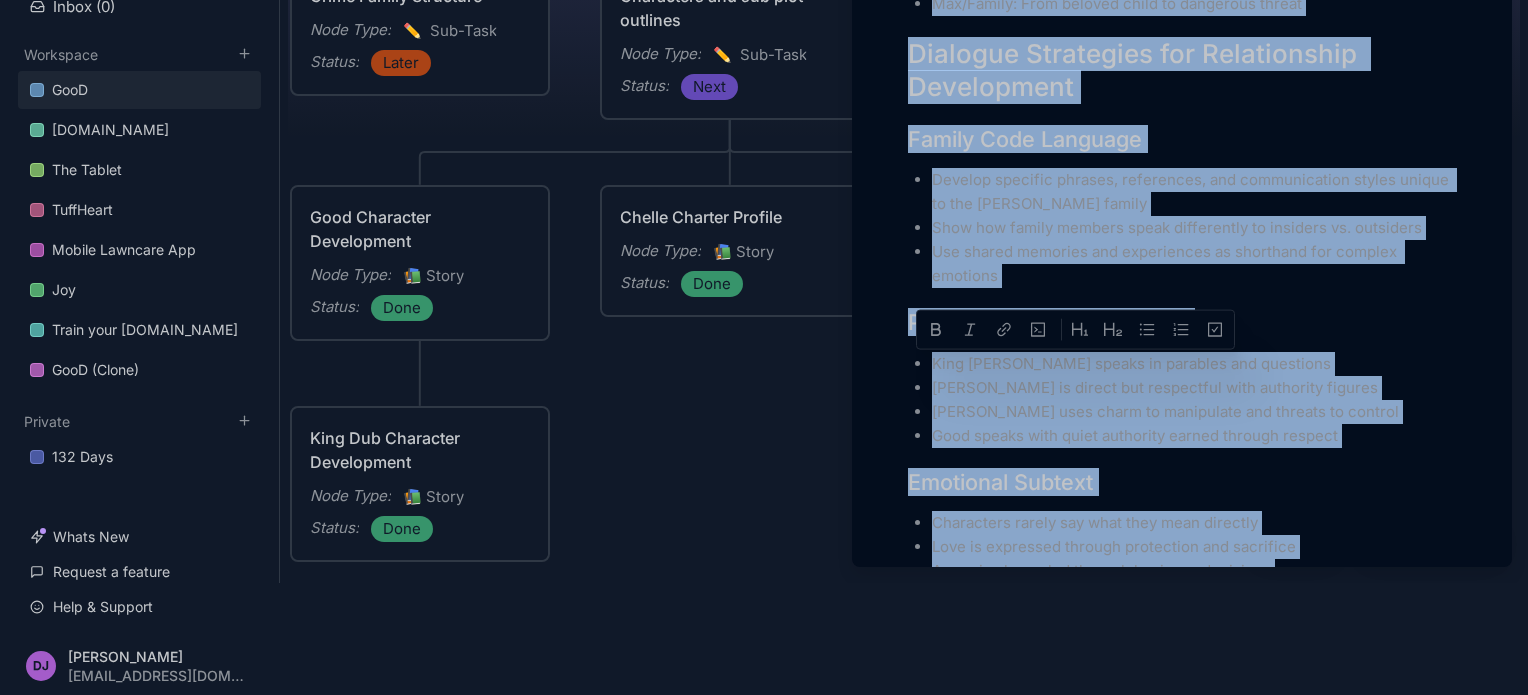 drag, startPoint x: 908, startPoint y: 162, endPoint x: 1293, endPoint y: 299, distance: 408.649 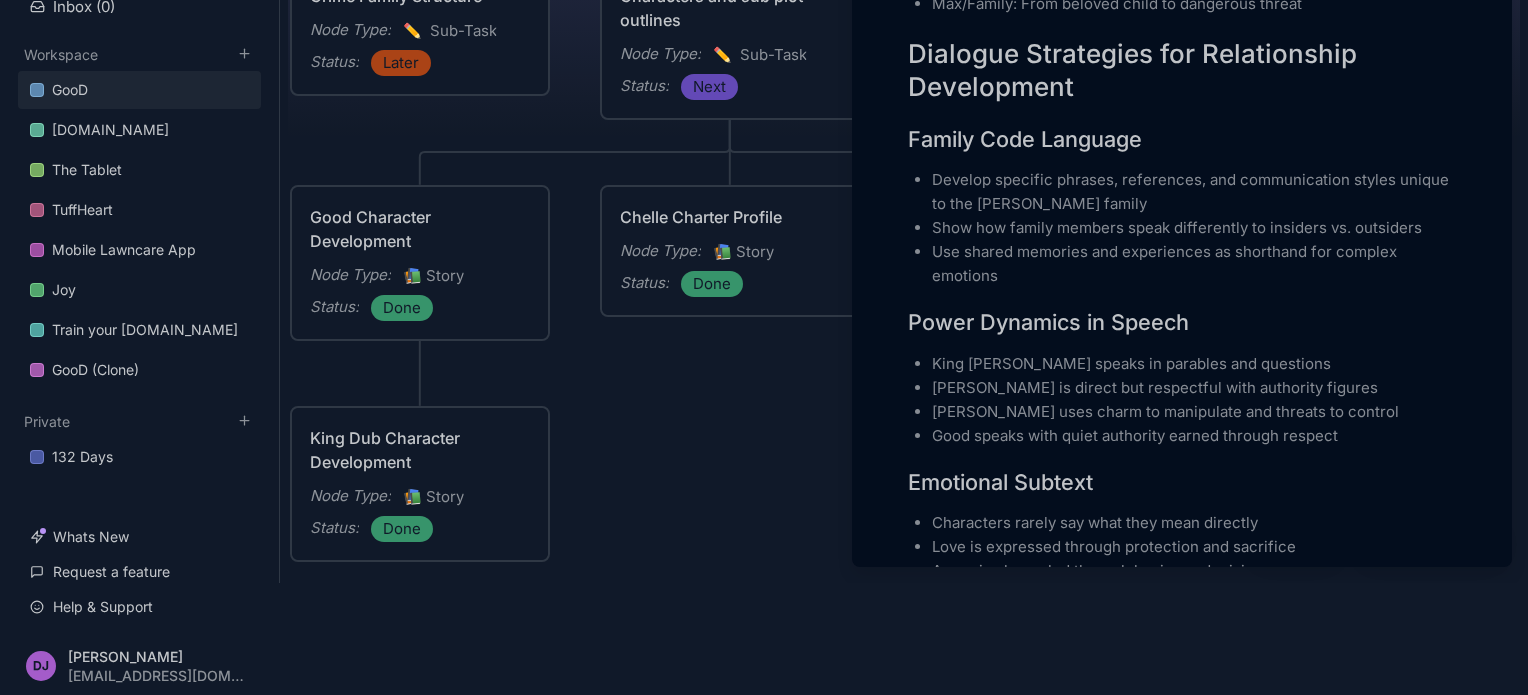 click at bounding box center (764, 347) 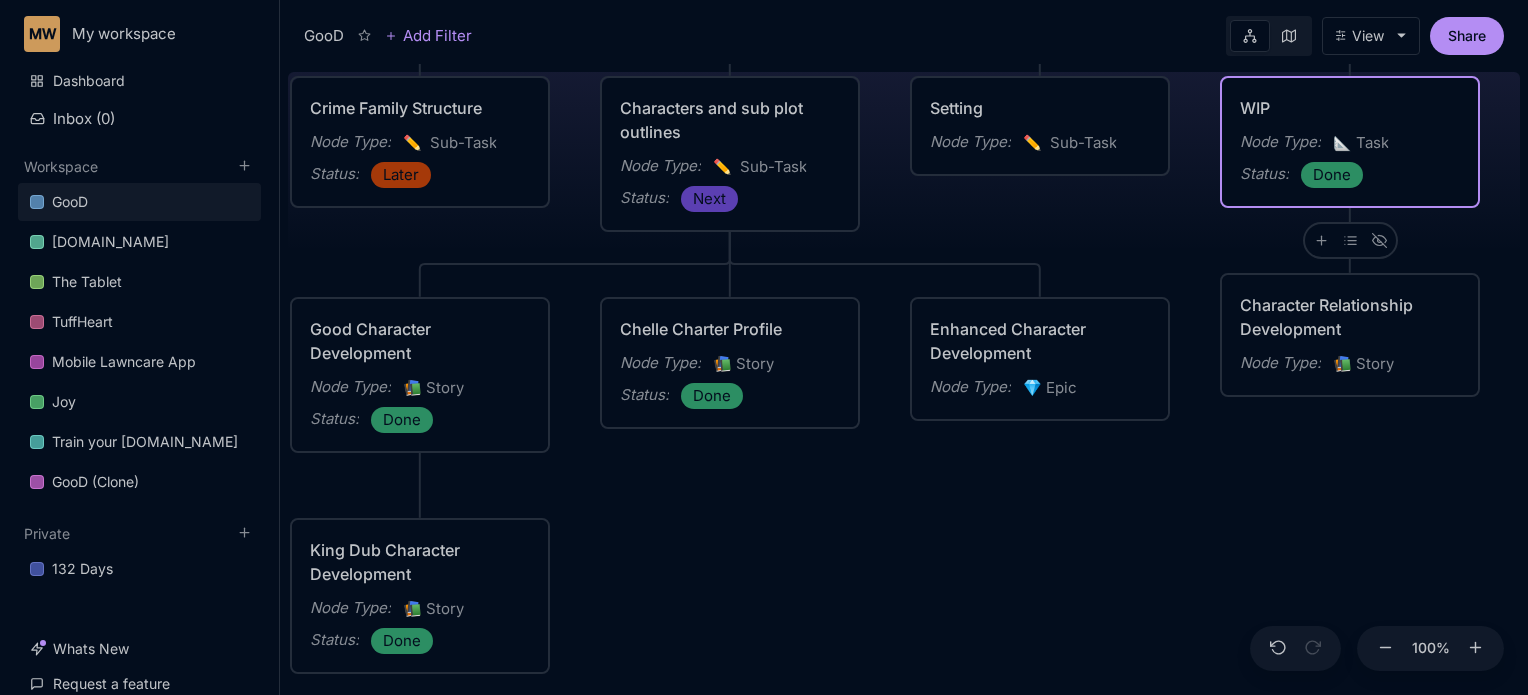 click on "WIP" at bounding box center [1350, 108] 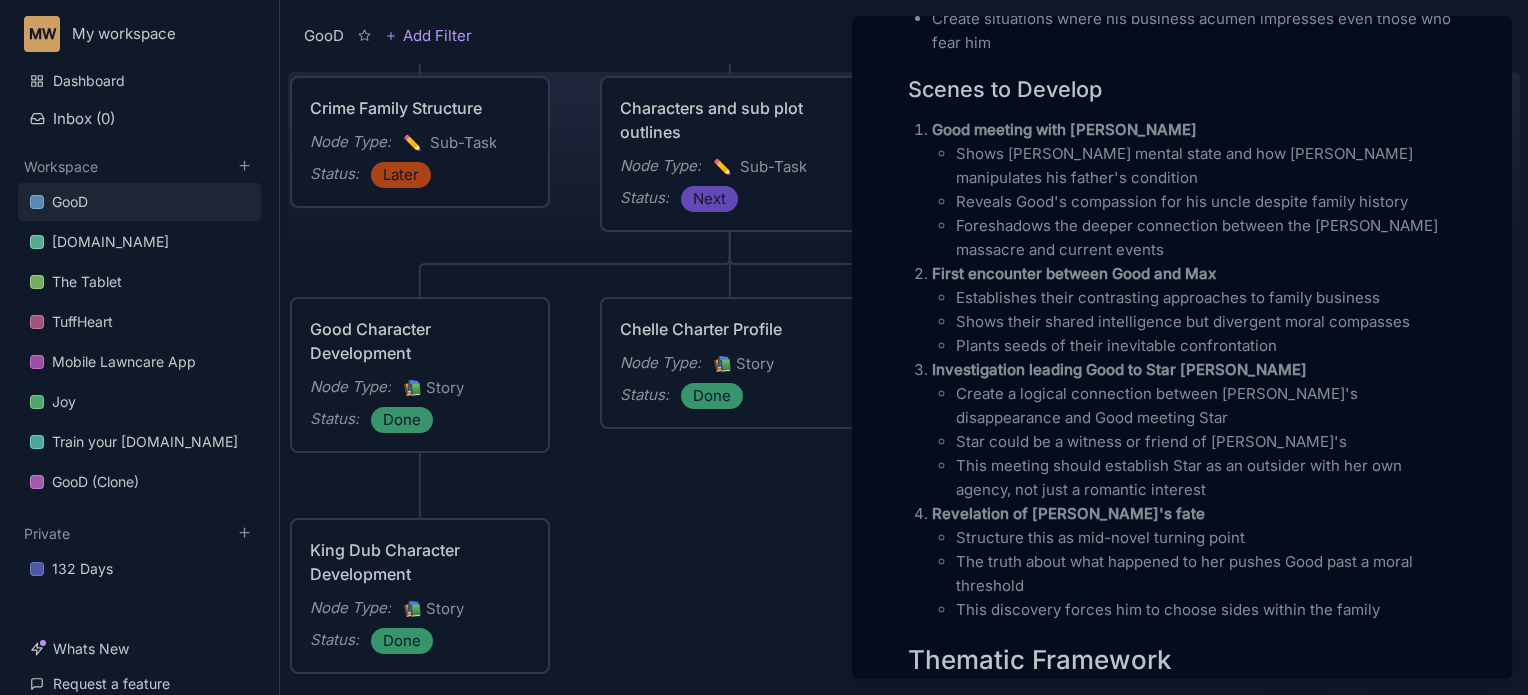 scroll, scrollTop: 3325, scrollLeft: 0, axis: vertical 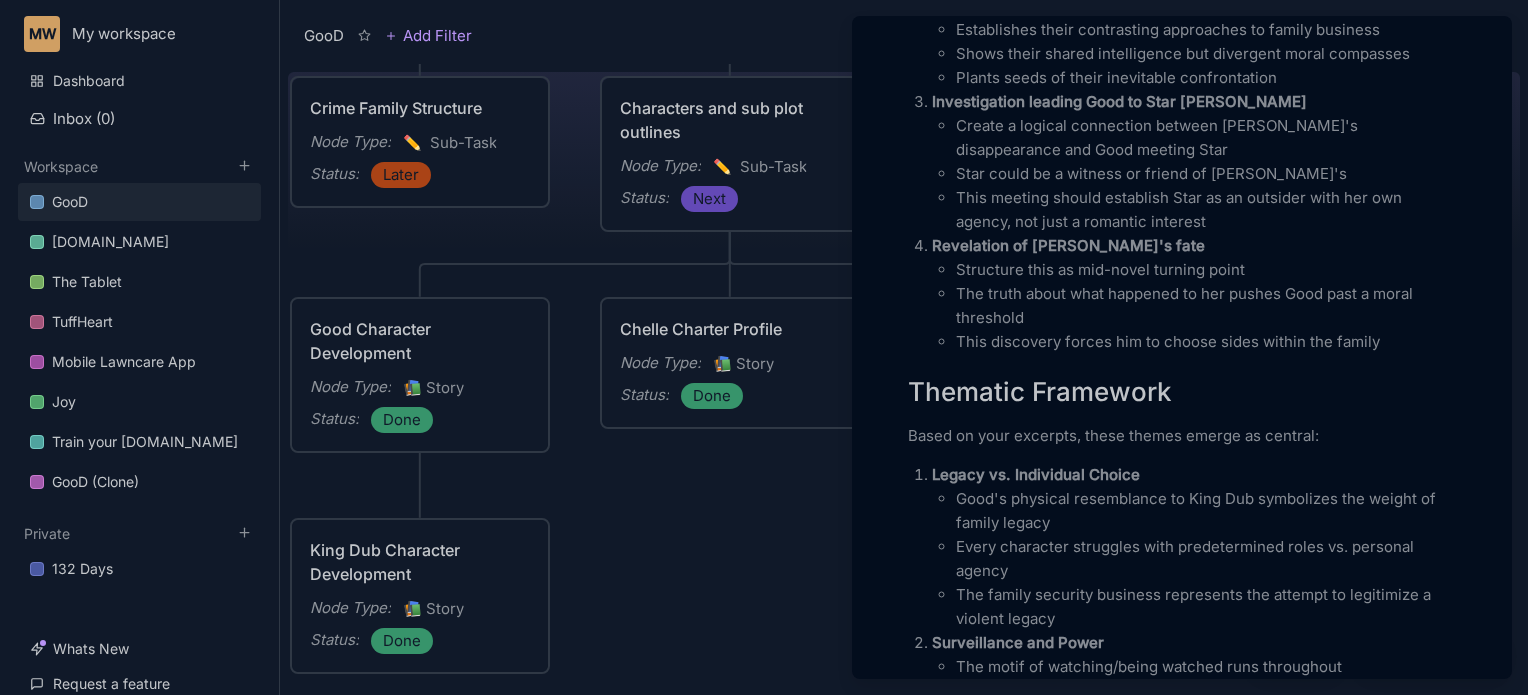 click at bounding box center [764, 347] 